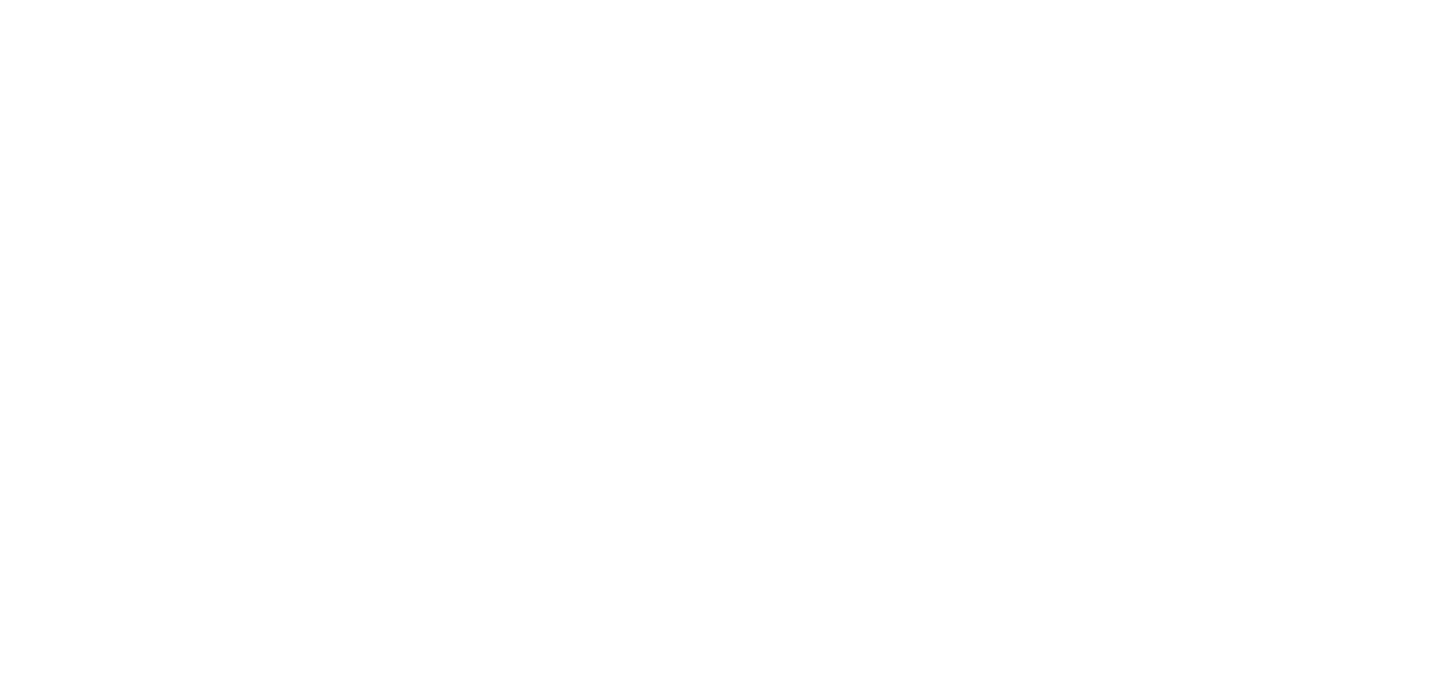 scroll, scrollTop: 0, scrollLeft: 0, axis: both 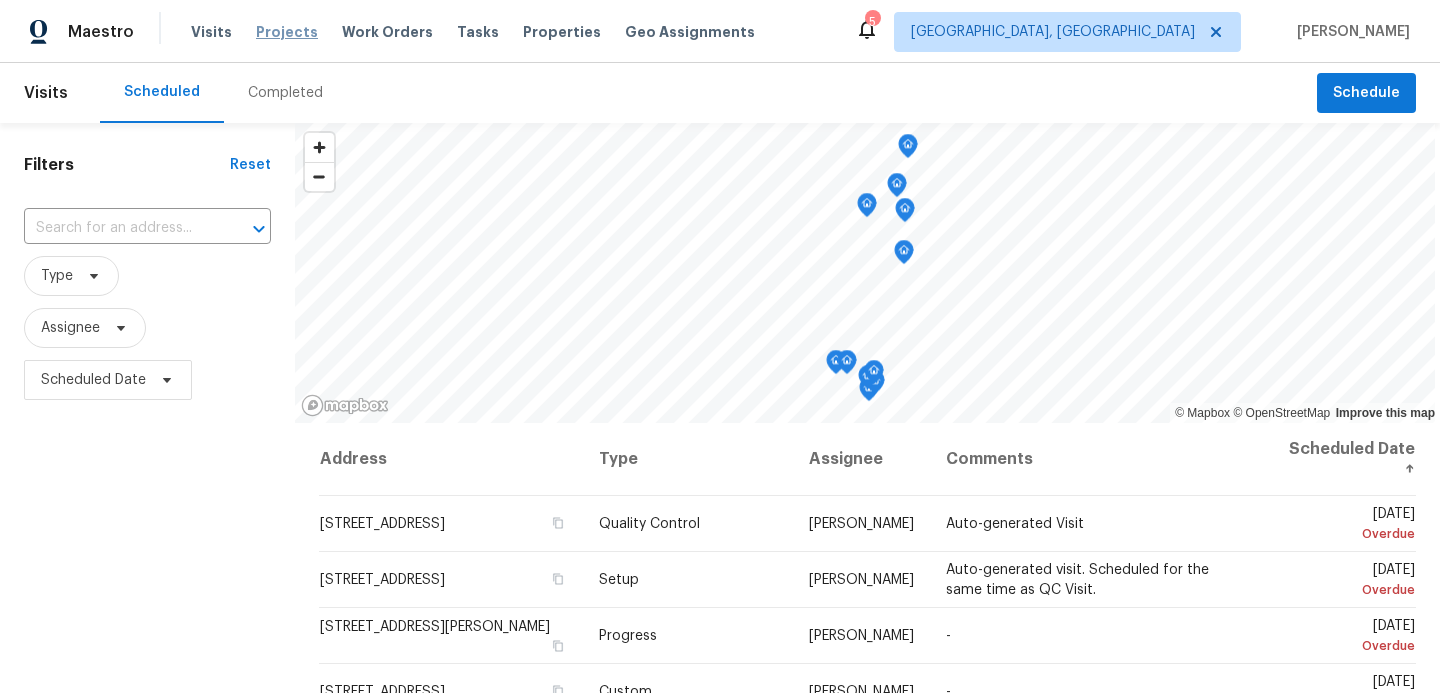 click on "Projects" at bounding box center (287, 32) 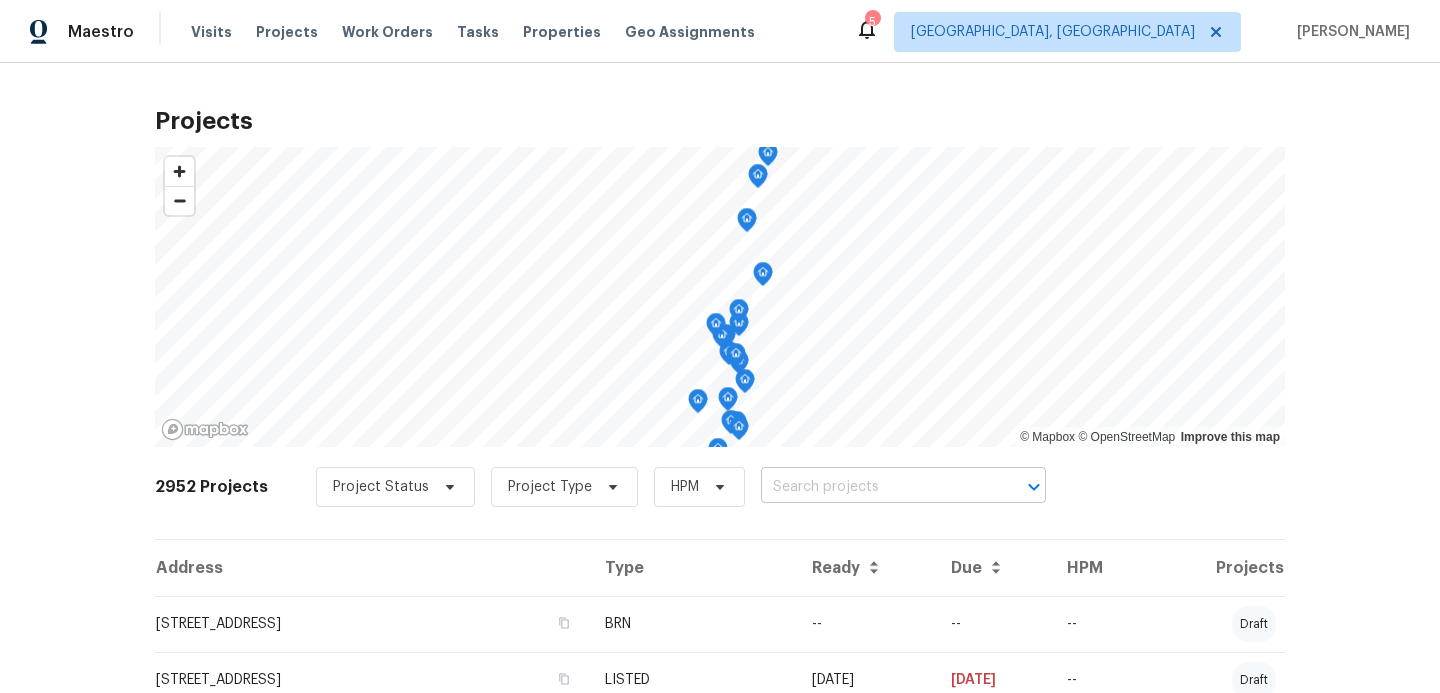 click at bounding box center [875, 487] 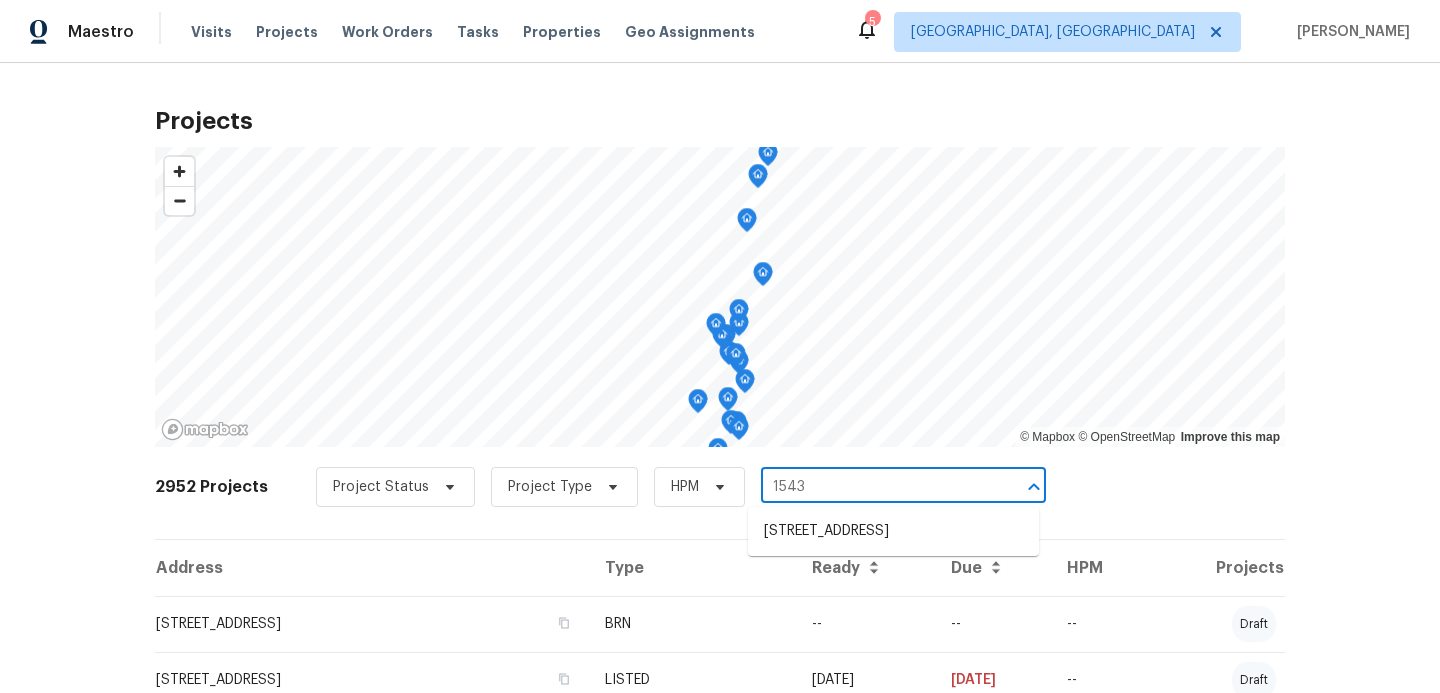 type on "15431" 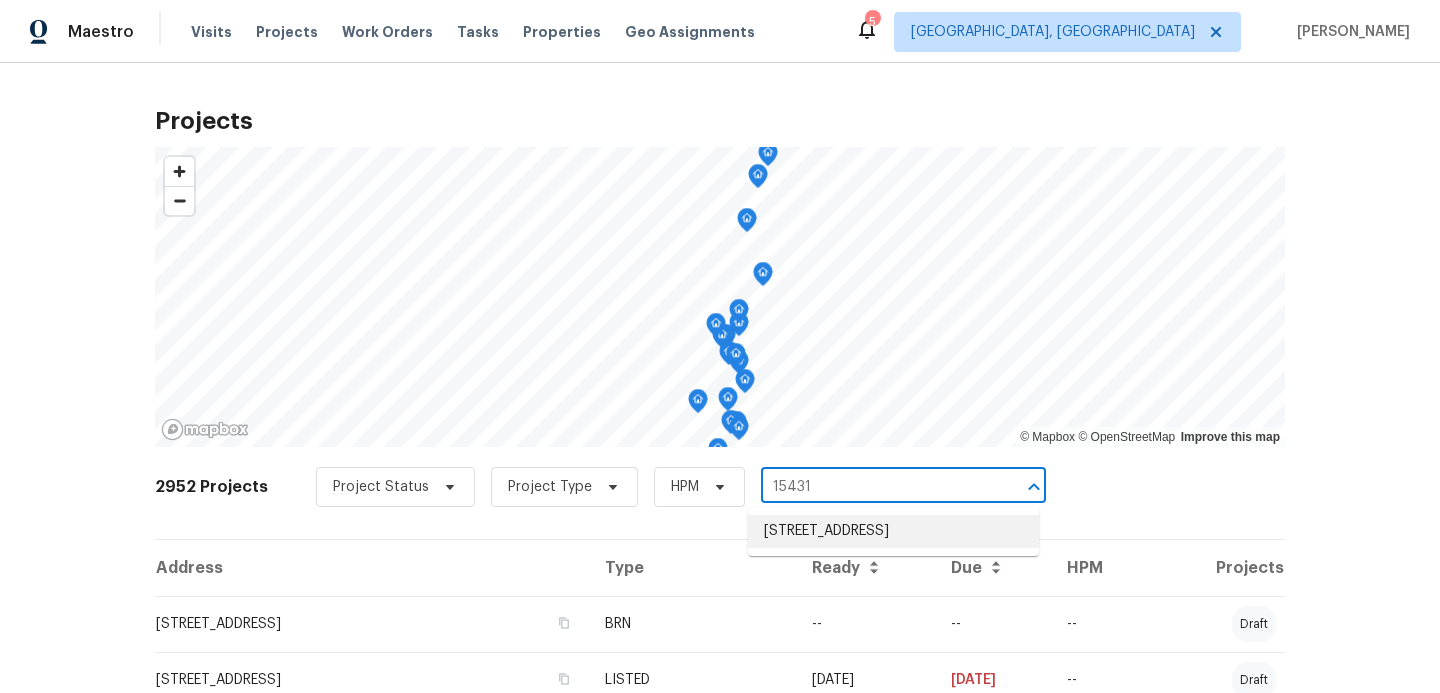click on "[STREET_ADDRESS]" at bounding box center (893, 531) 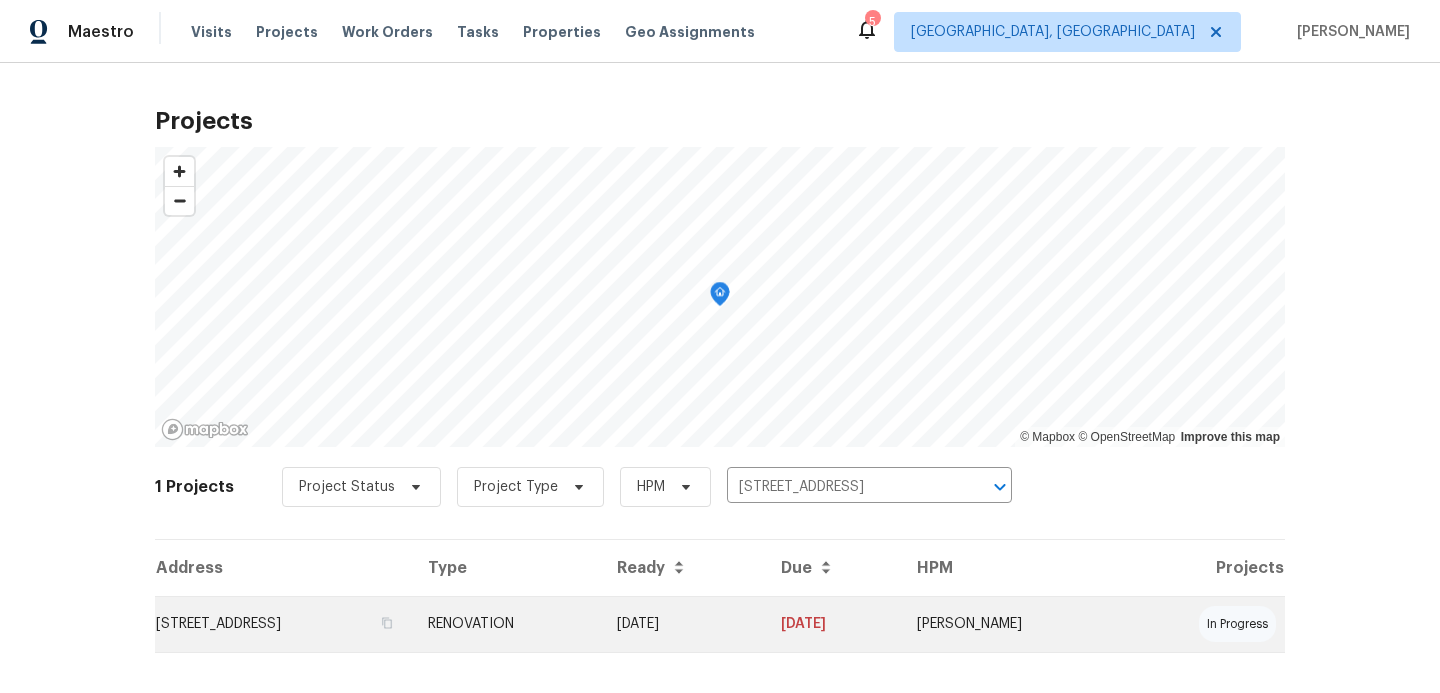 click on "RENOVATION" at bounding box center [506, 624] 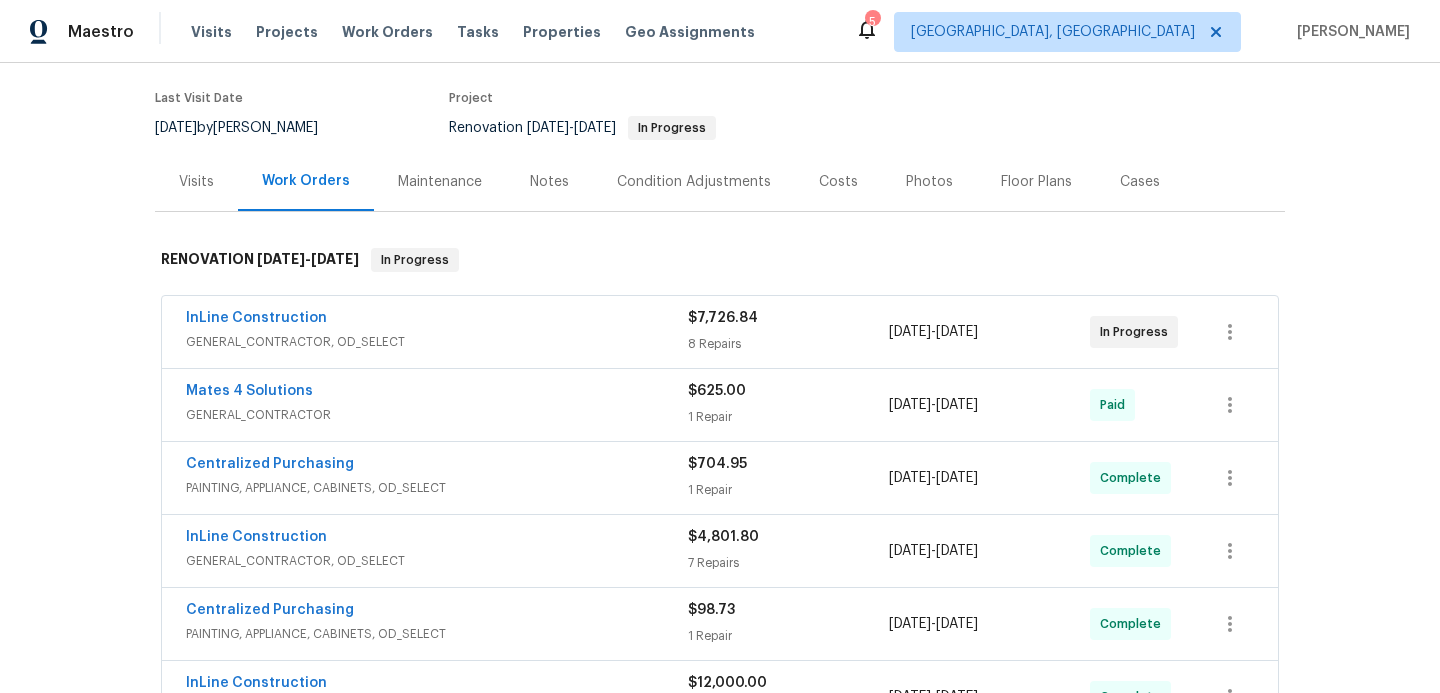 scroll, scrollTop: 162, scrollLeft: 0, axis: vertical 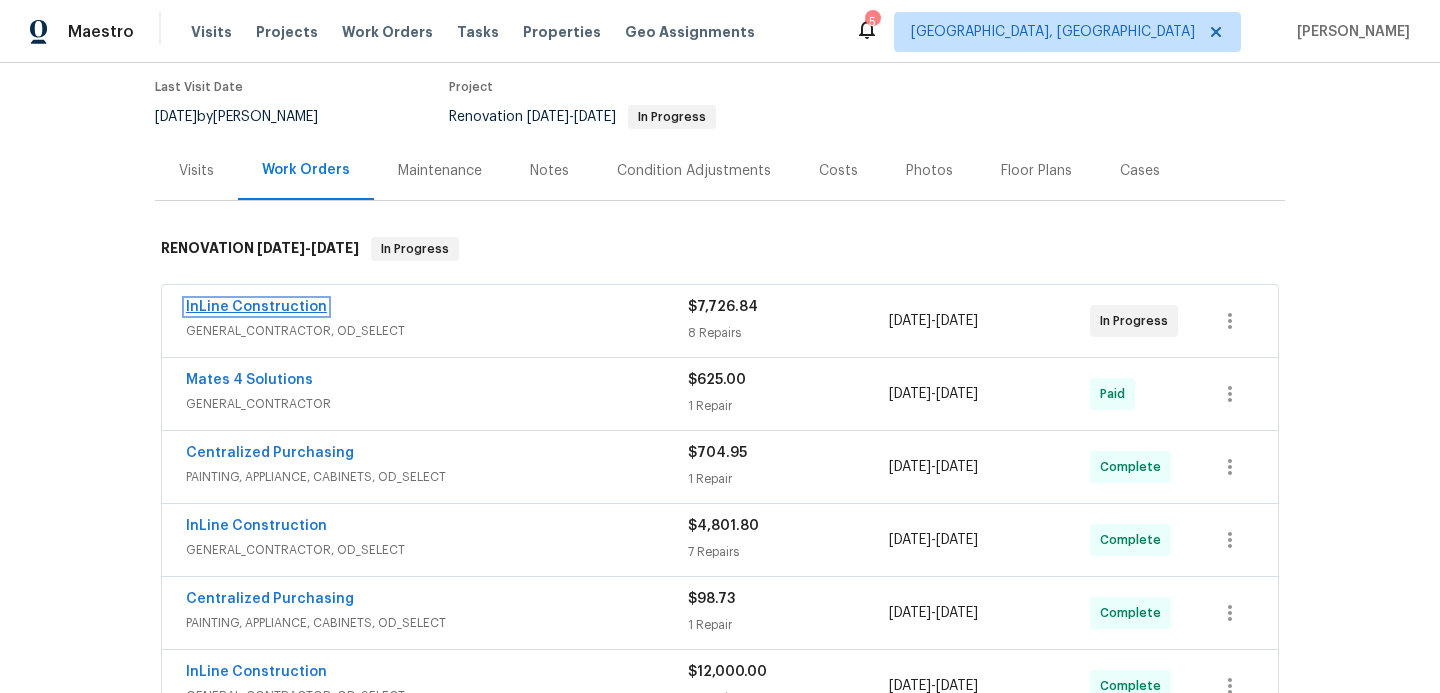 click on "InLine Construction" at bounding box center (256, 307) 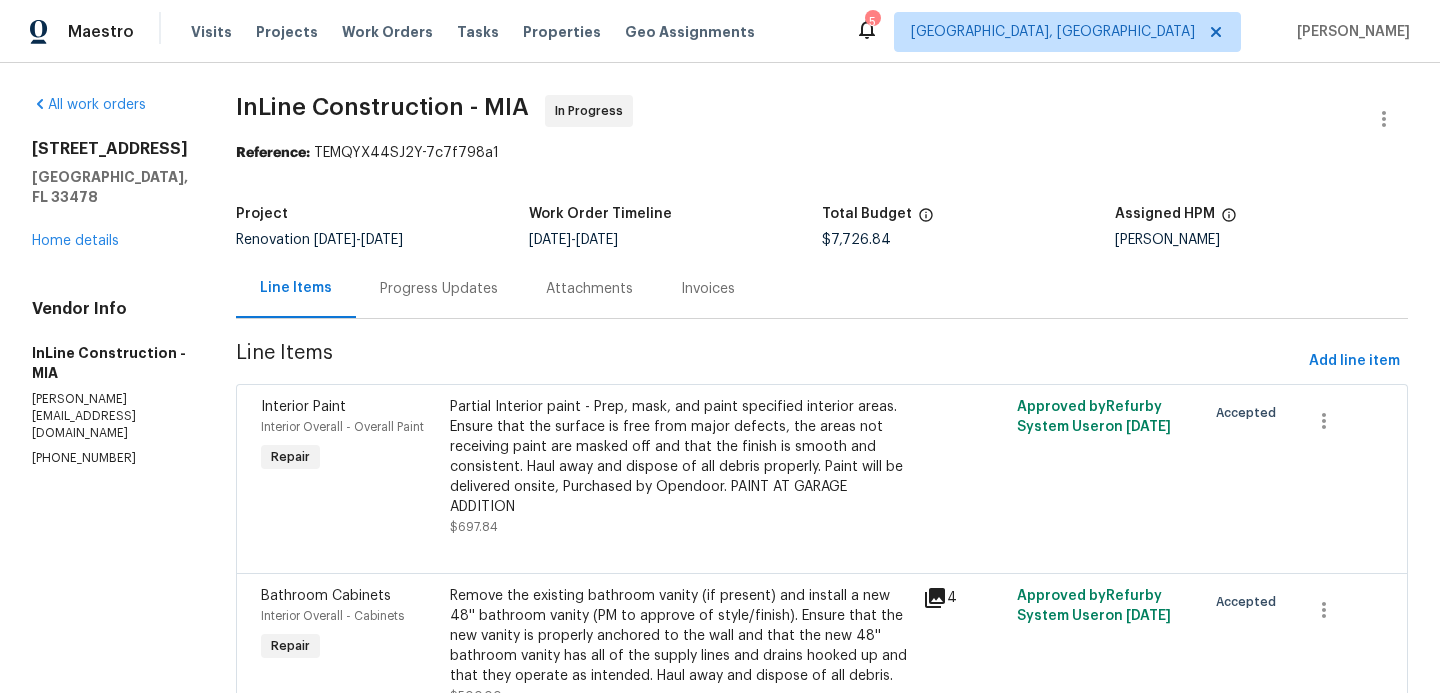 scroll, scrollTop: 75, scrollLeft: 0, axis: vertical 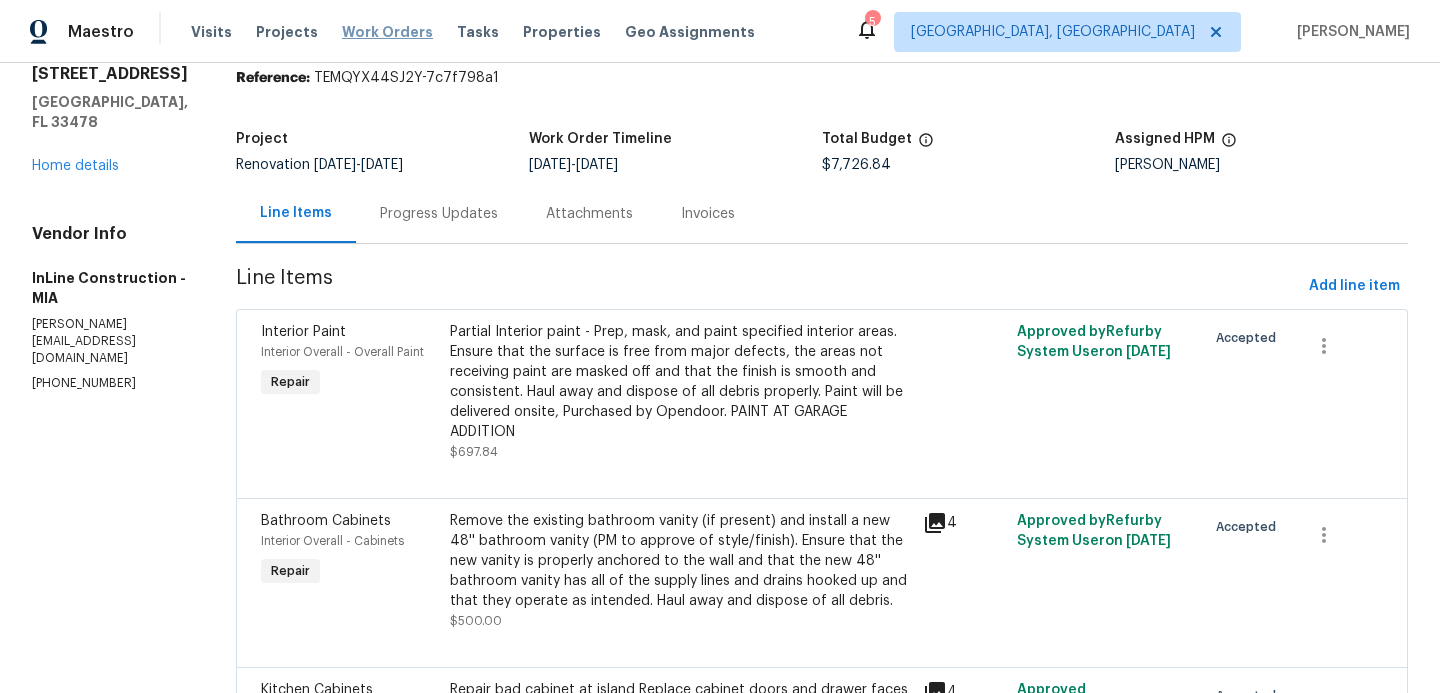 click on "Work Orders" at bounding box center (387, 32) 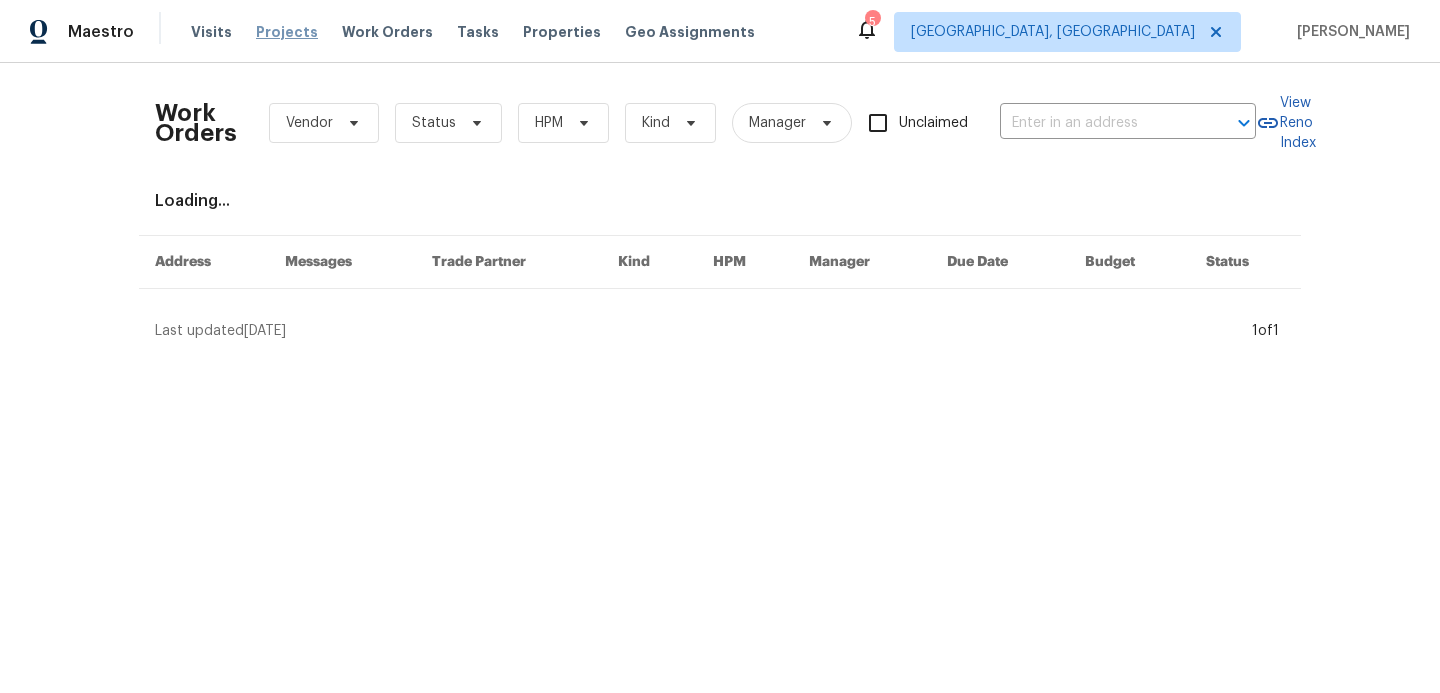 click on "Projects" at bounding box center (287, 32) 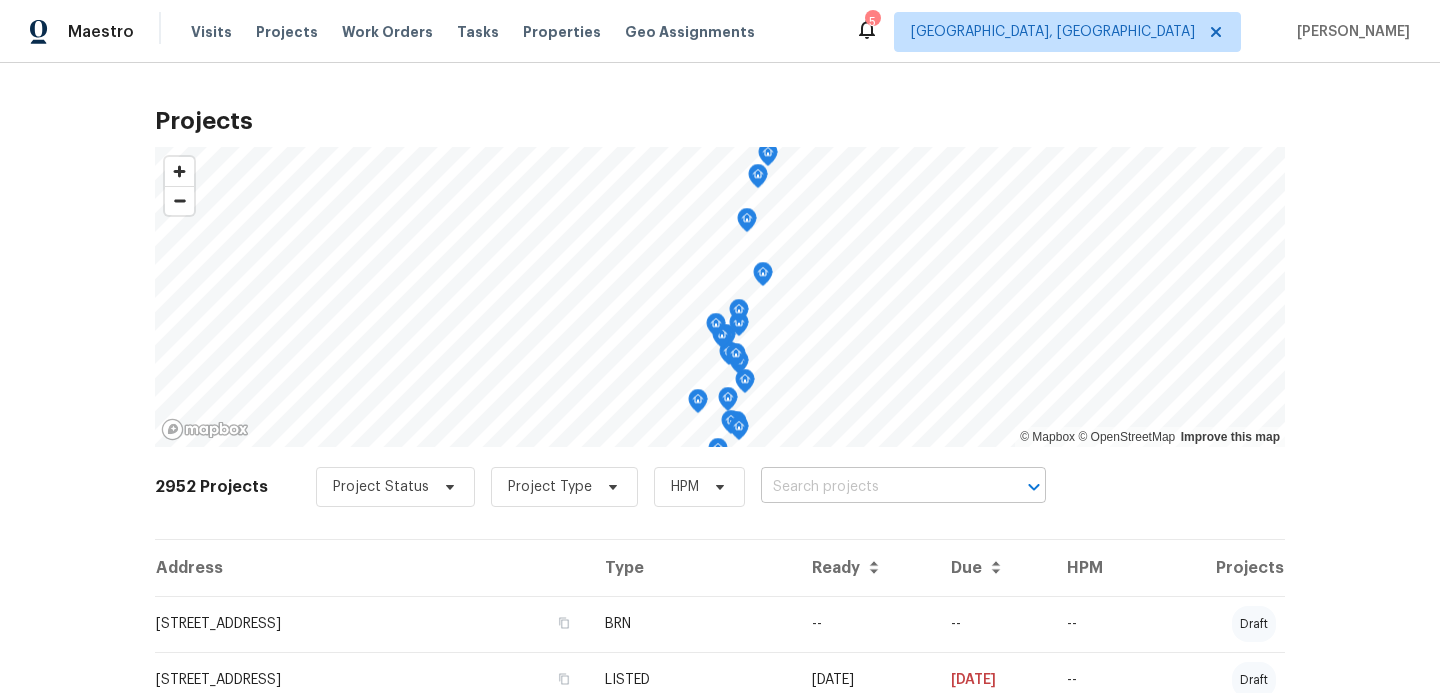 click at bounding box center [875, 487] 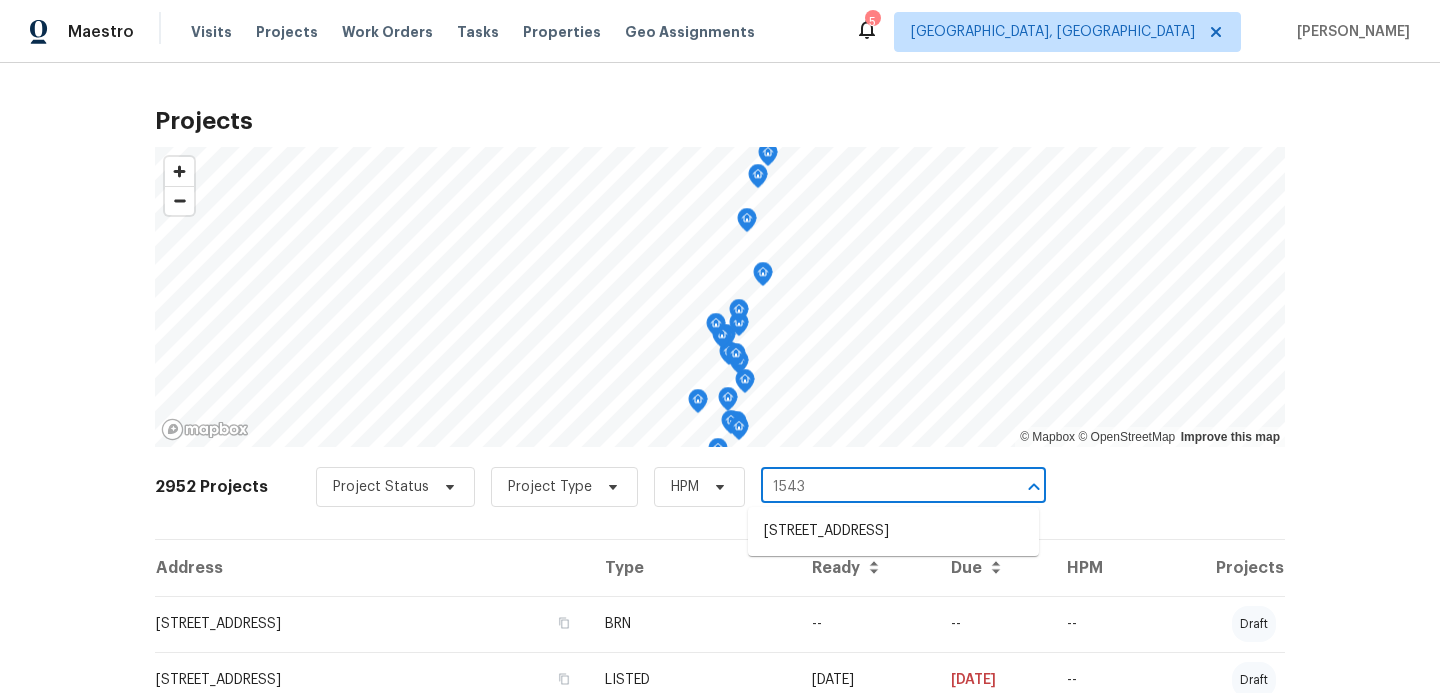 type on "15431" 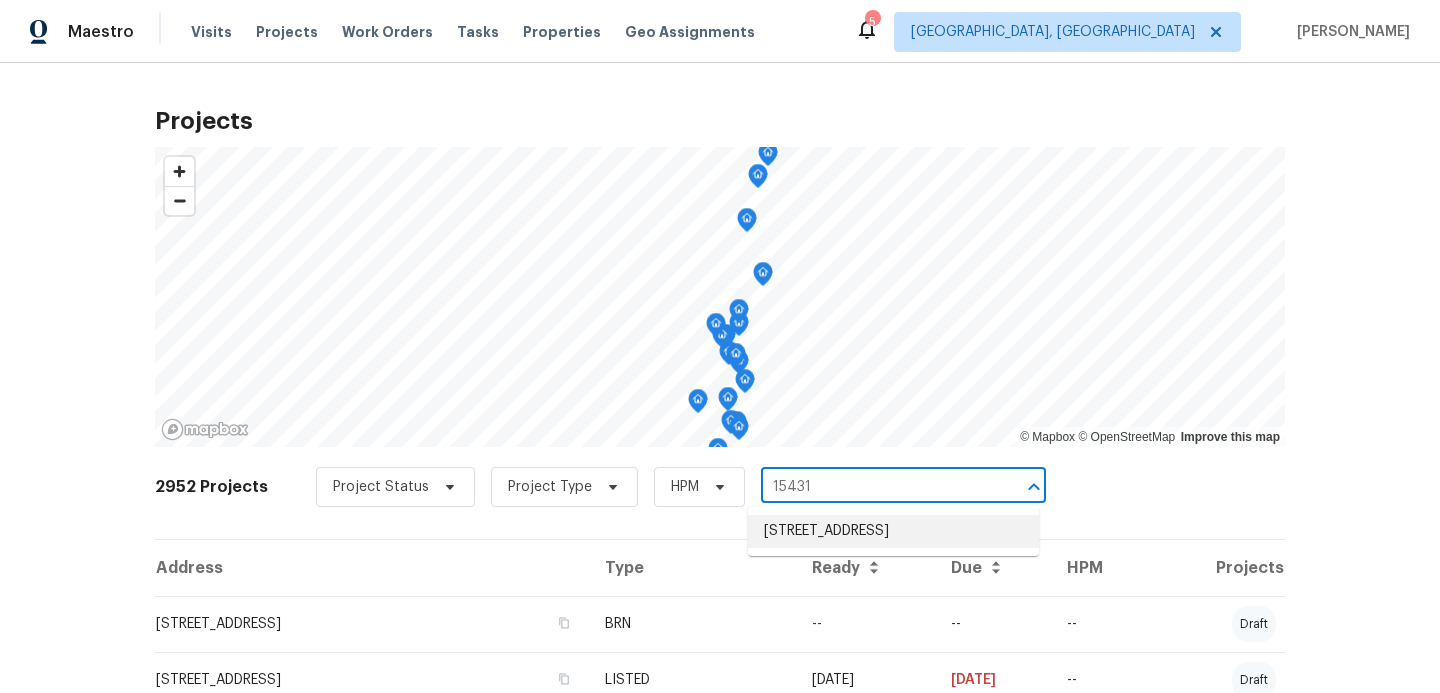 click on "[STREET_ADDRESS]" at bounding box center [893, 531] 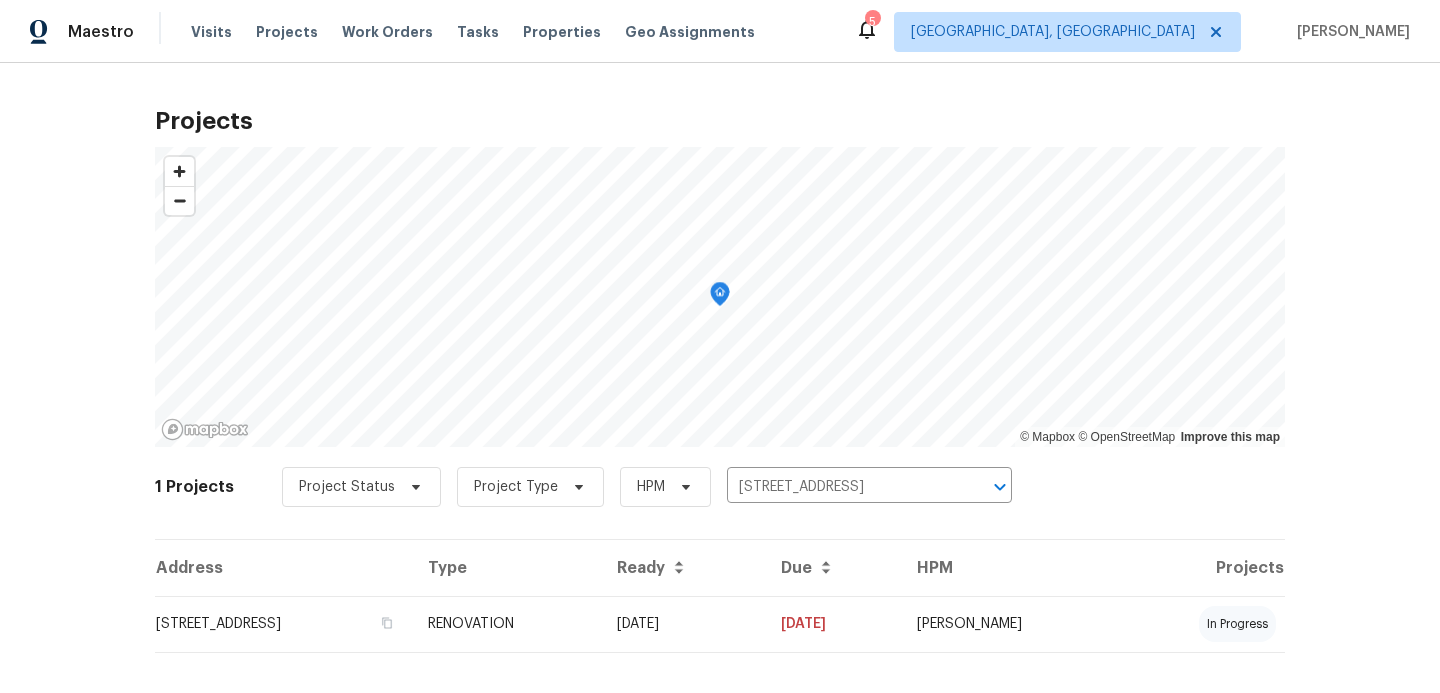 scroll, scrollTop: 23, scrollLeft: 0, axis: vertical 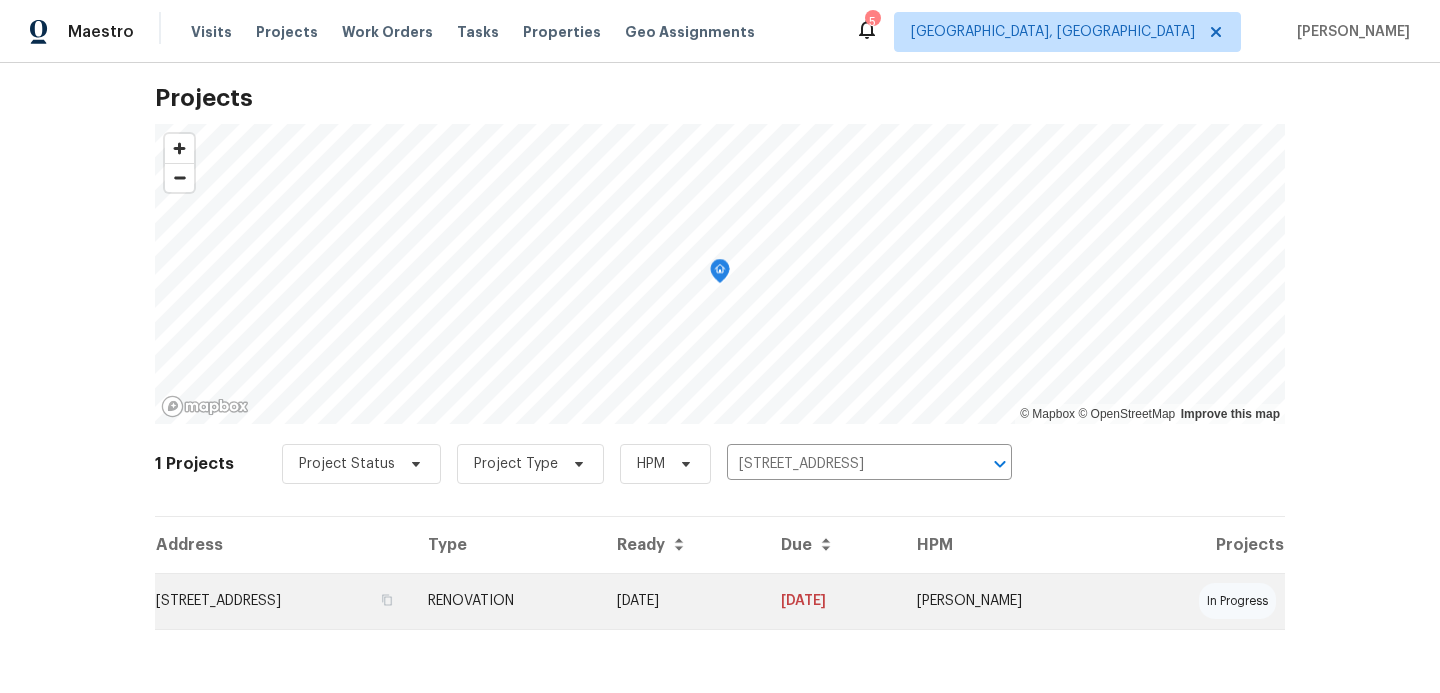 click on "RENOVATION" at bounding box center (506, 601) 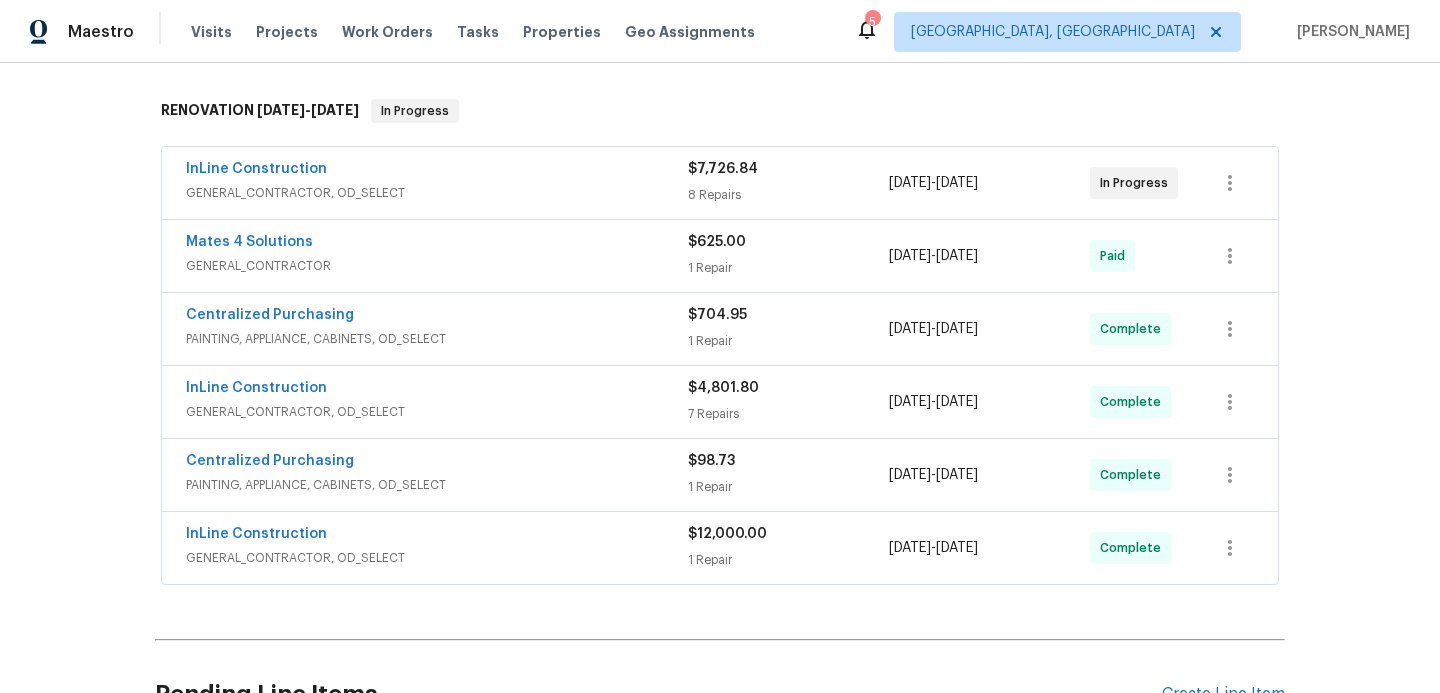 scroll, scrollTop: 290, scrollLeft: 0, axis: vertical 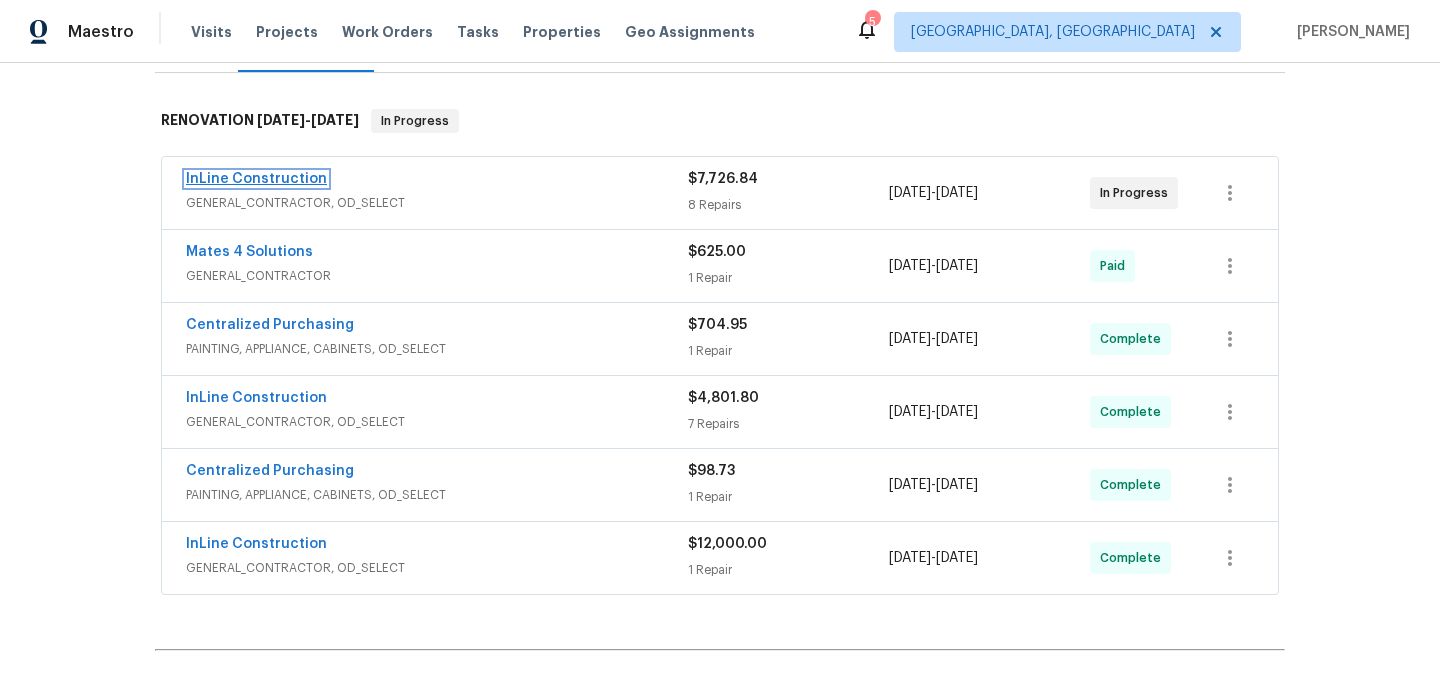 click on "InLine Construction" at bounding box center (256, 179) 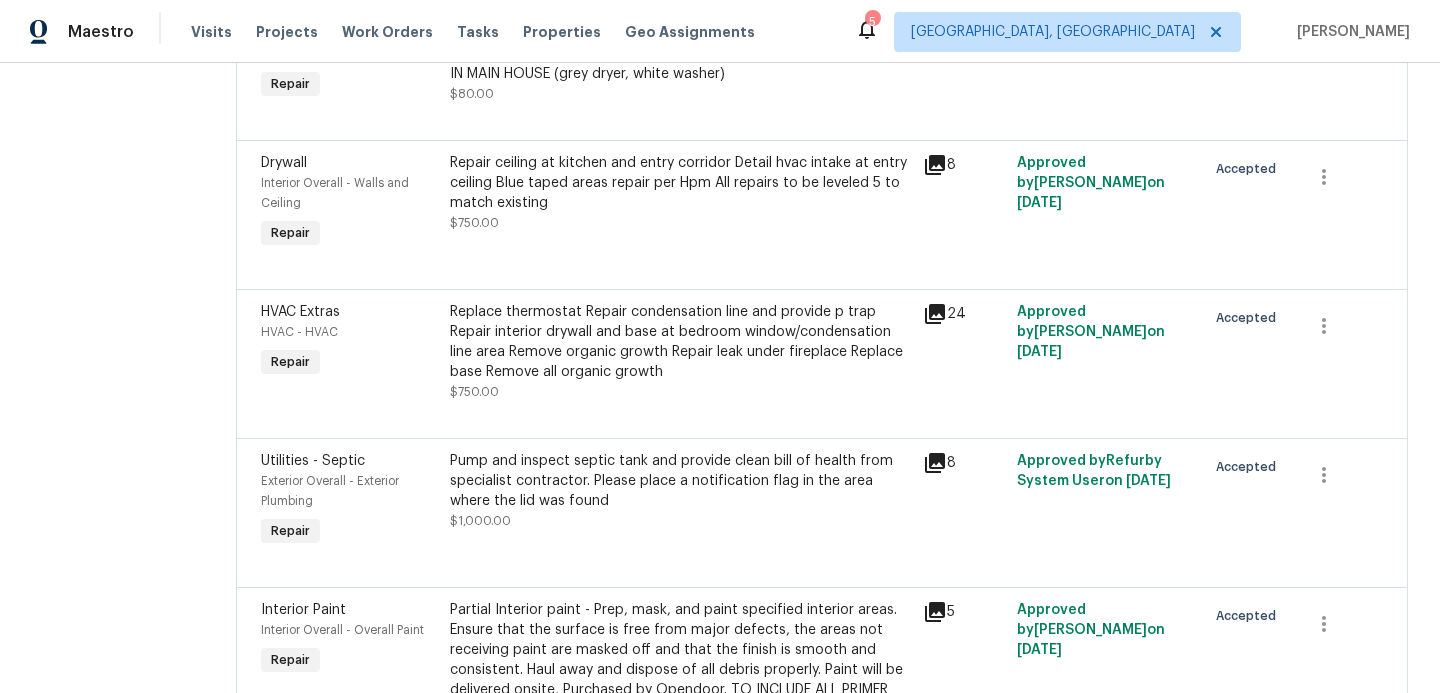 scroll, scrollTop: 864, scrollLeft: 0, axis: vertical 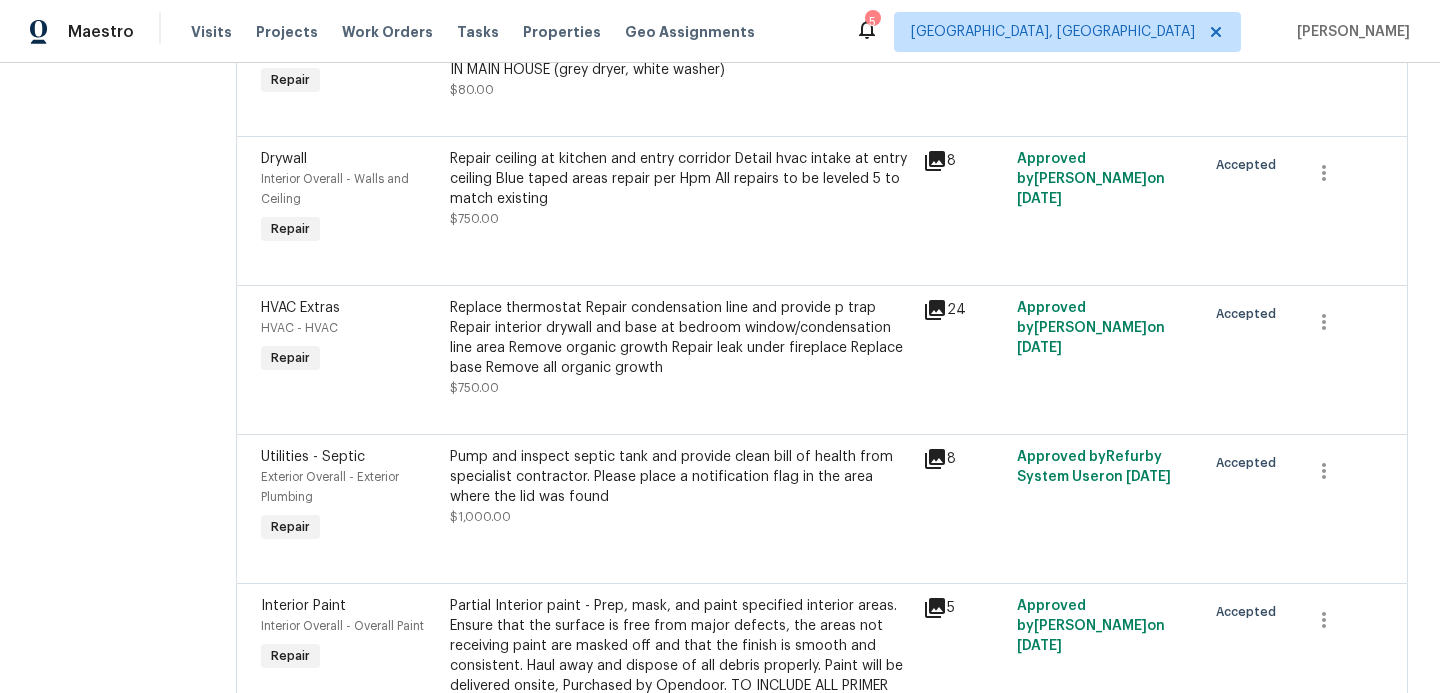 click on "Pump and inspect septic tank and provide clean bill of health from specialist contractor. Please place a notification flag in the area where the lid was found" at bounding box center [680, 477] 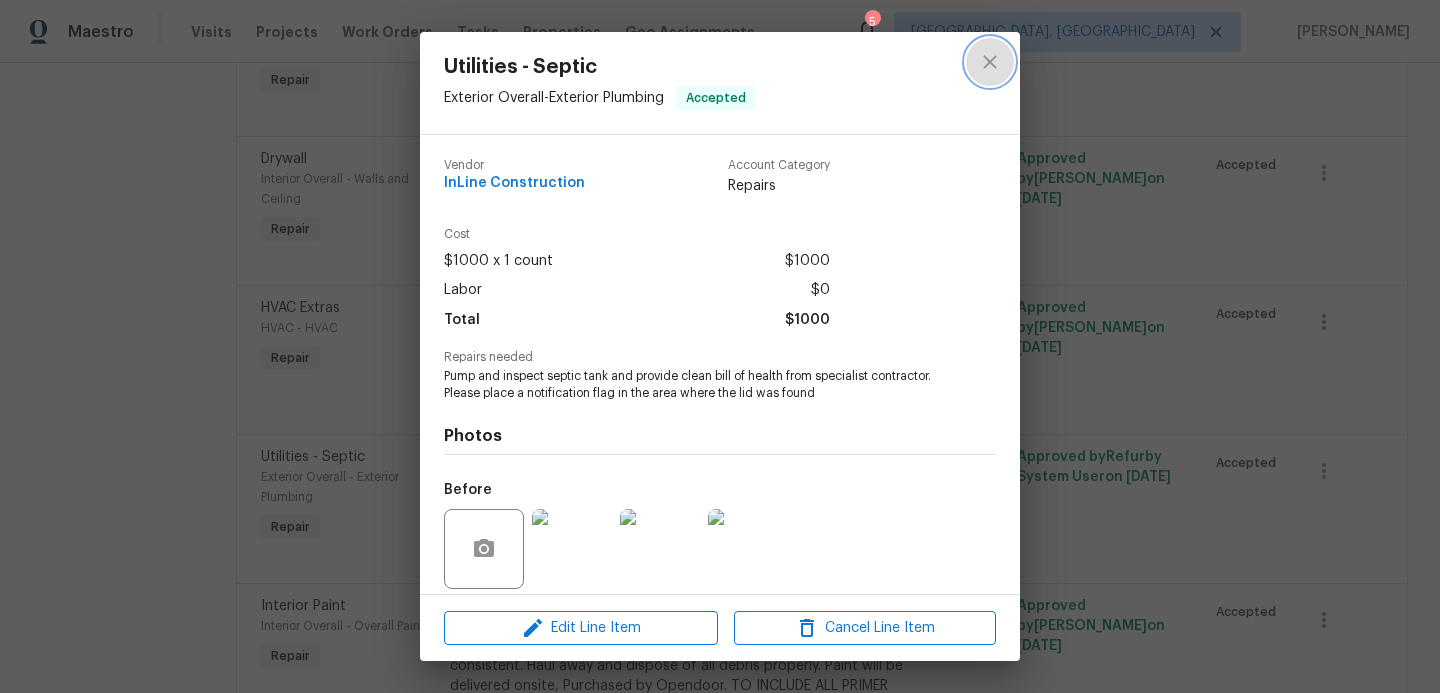 click 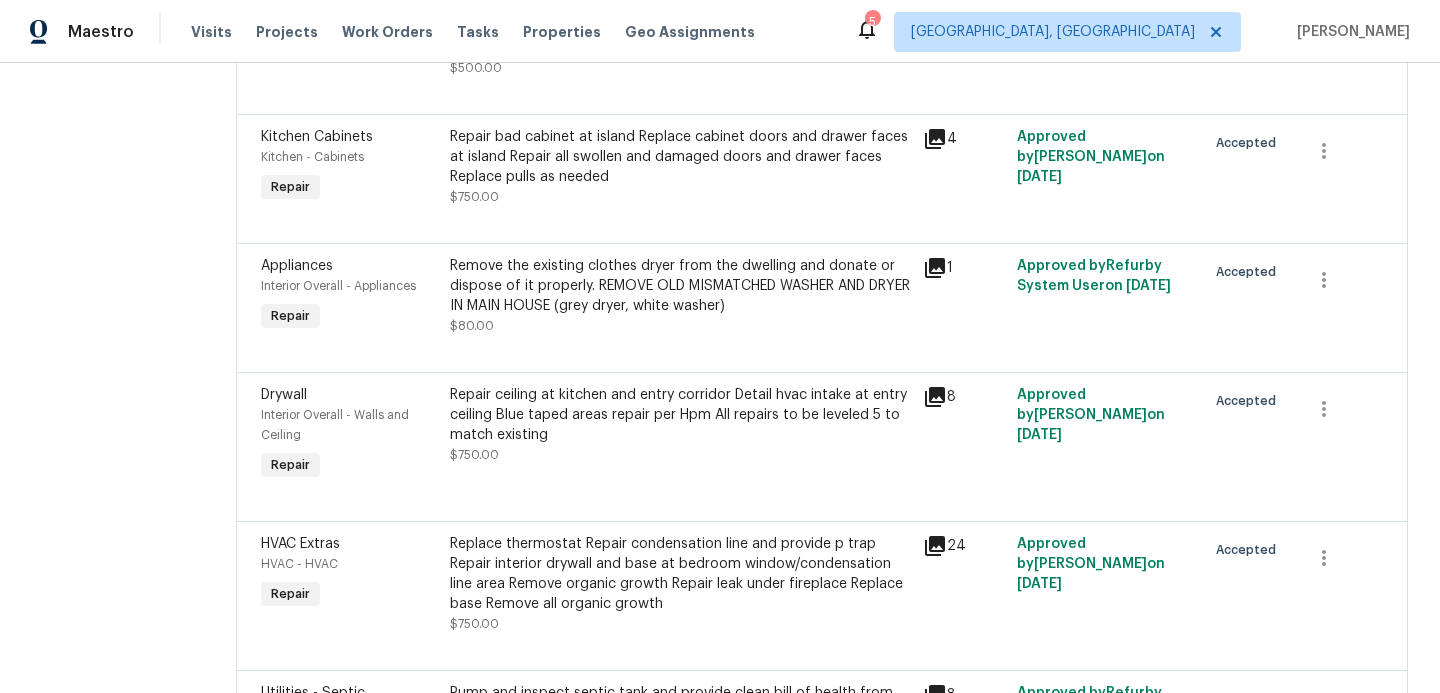 scroll, scrollTop: 0, scrollLeft: 0, axis: both 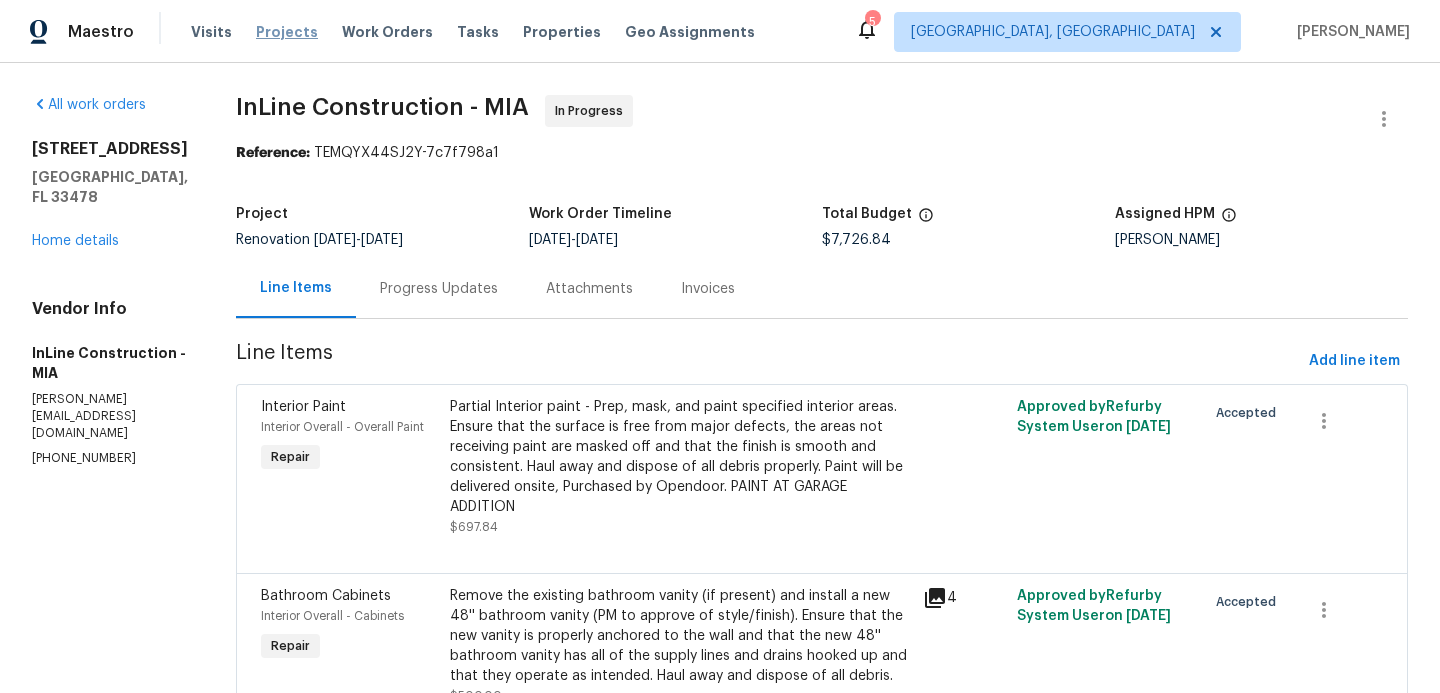 click on "Projects" at bounding box center [287, 32] 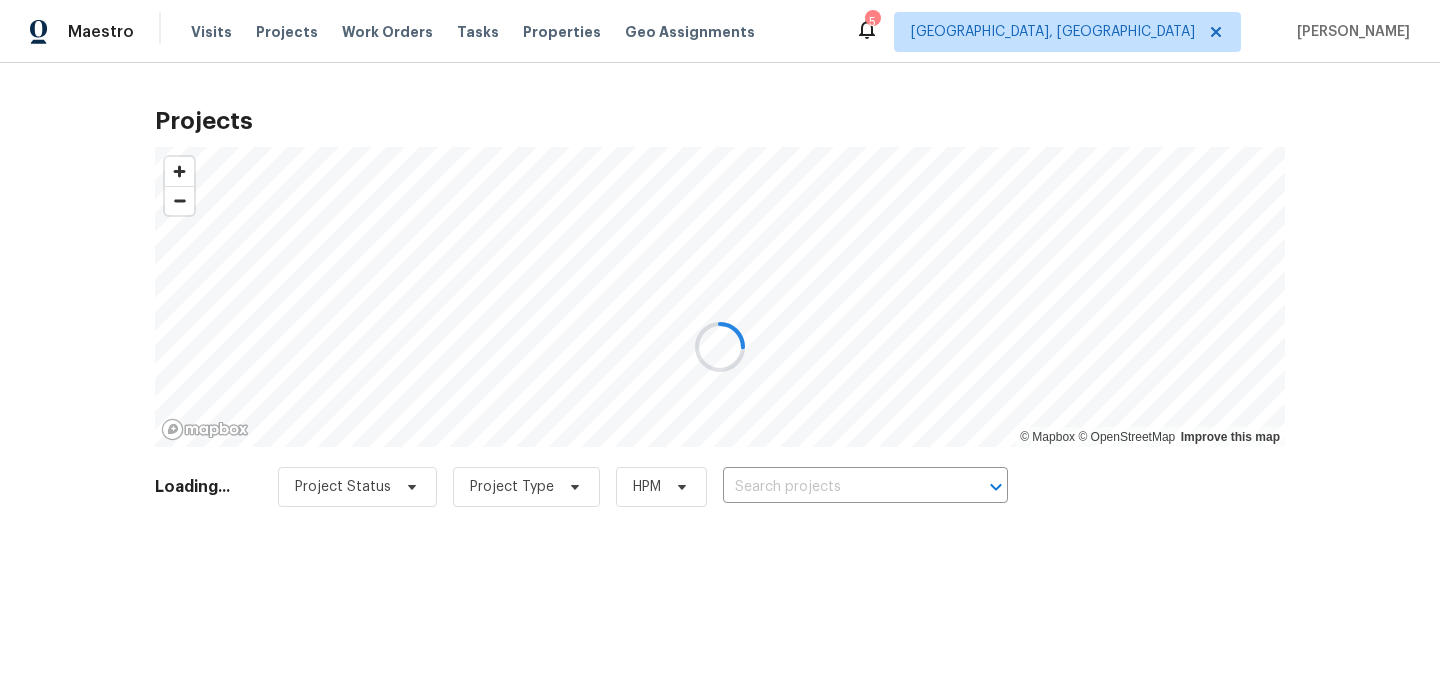 click at bounding box center [720, 346] 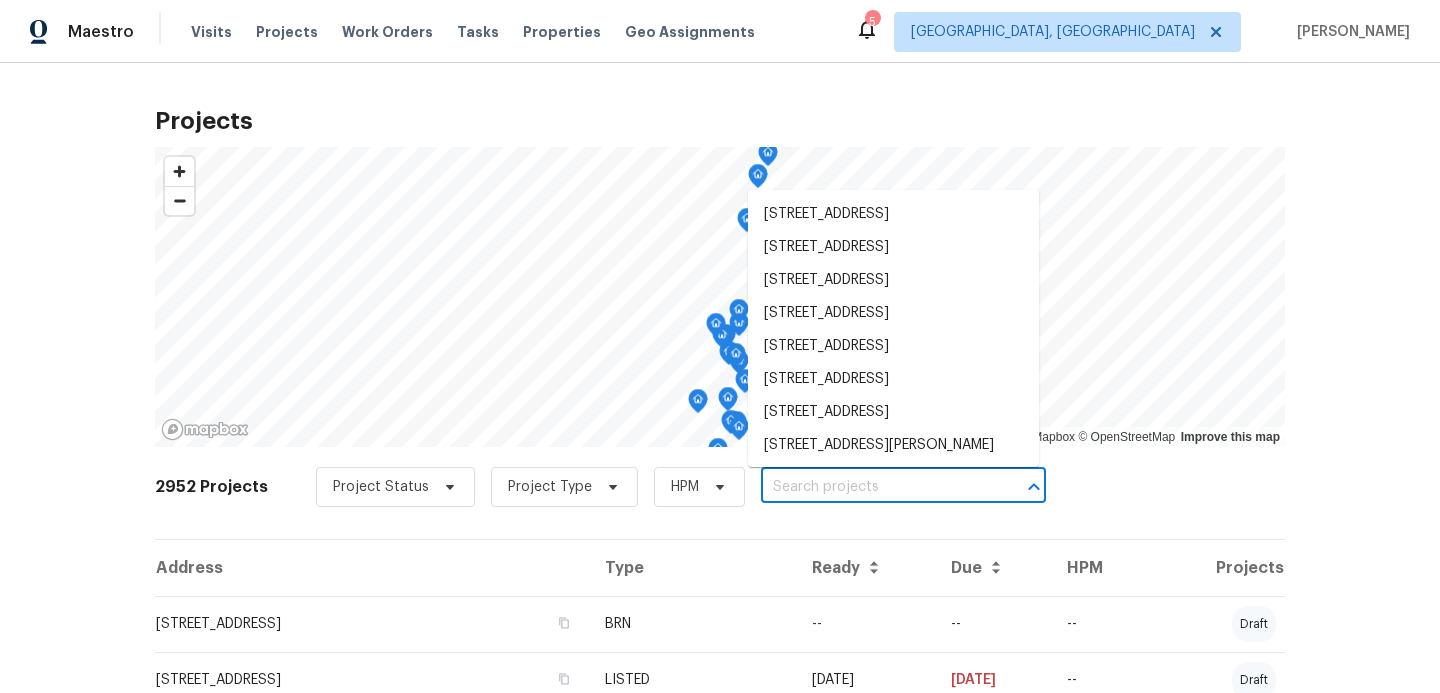 click at bounding box center (875, 487) 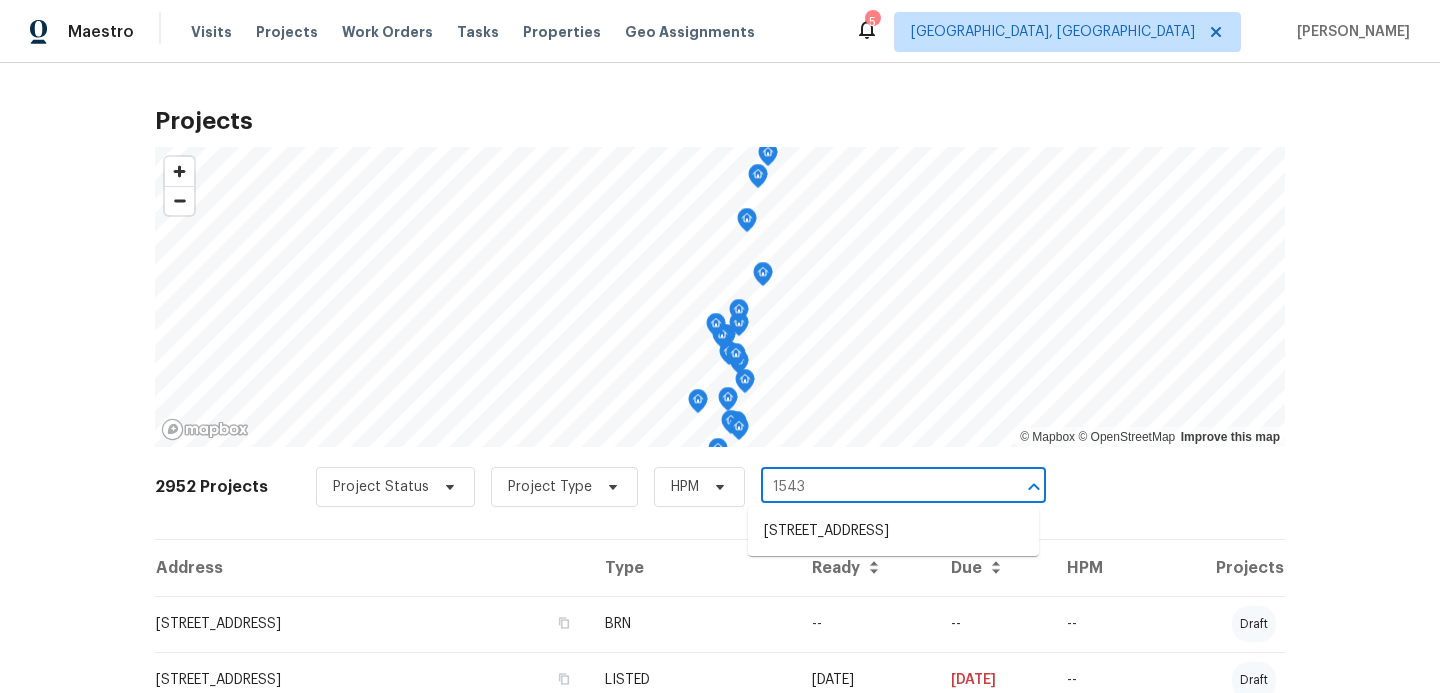 type on "15431" 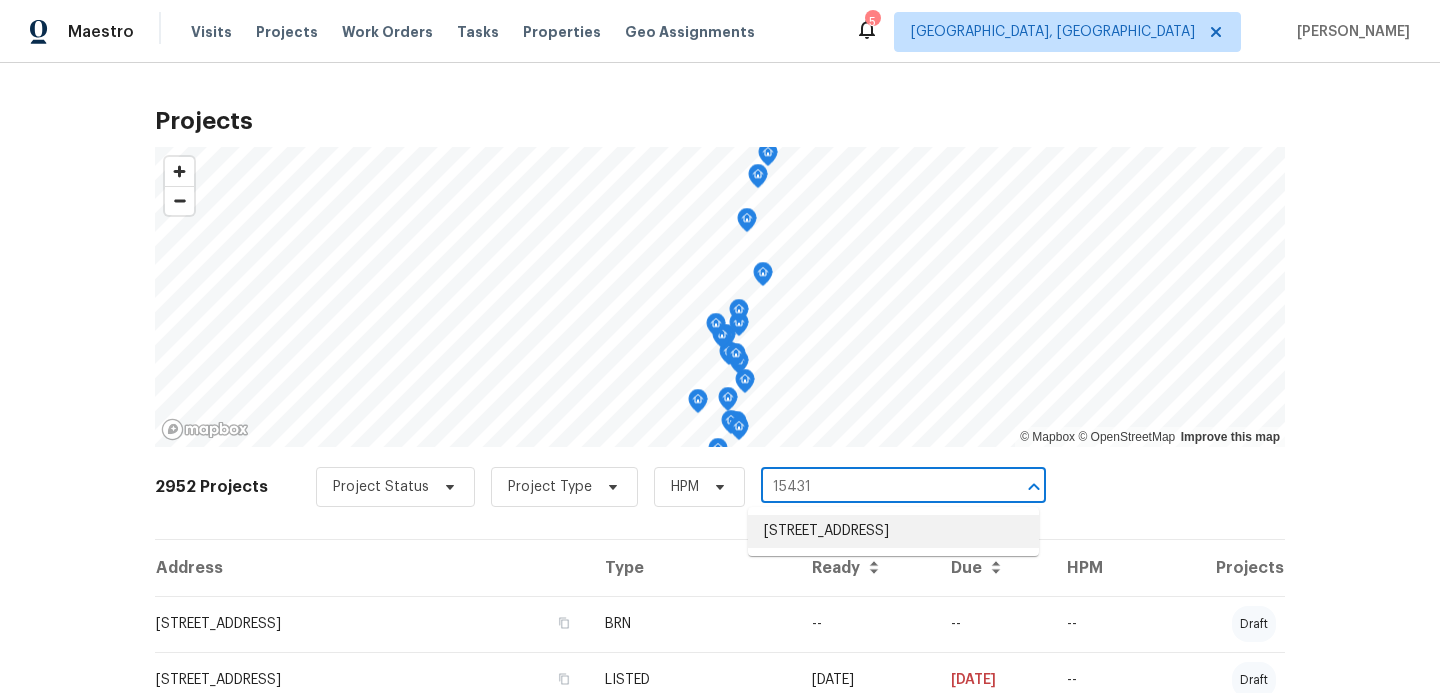 click on "[STREET_ADDRESS]" at bounding box center [893, 531] 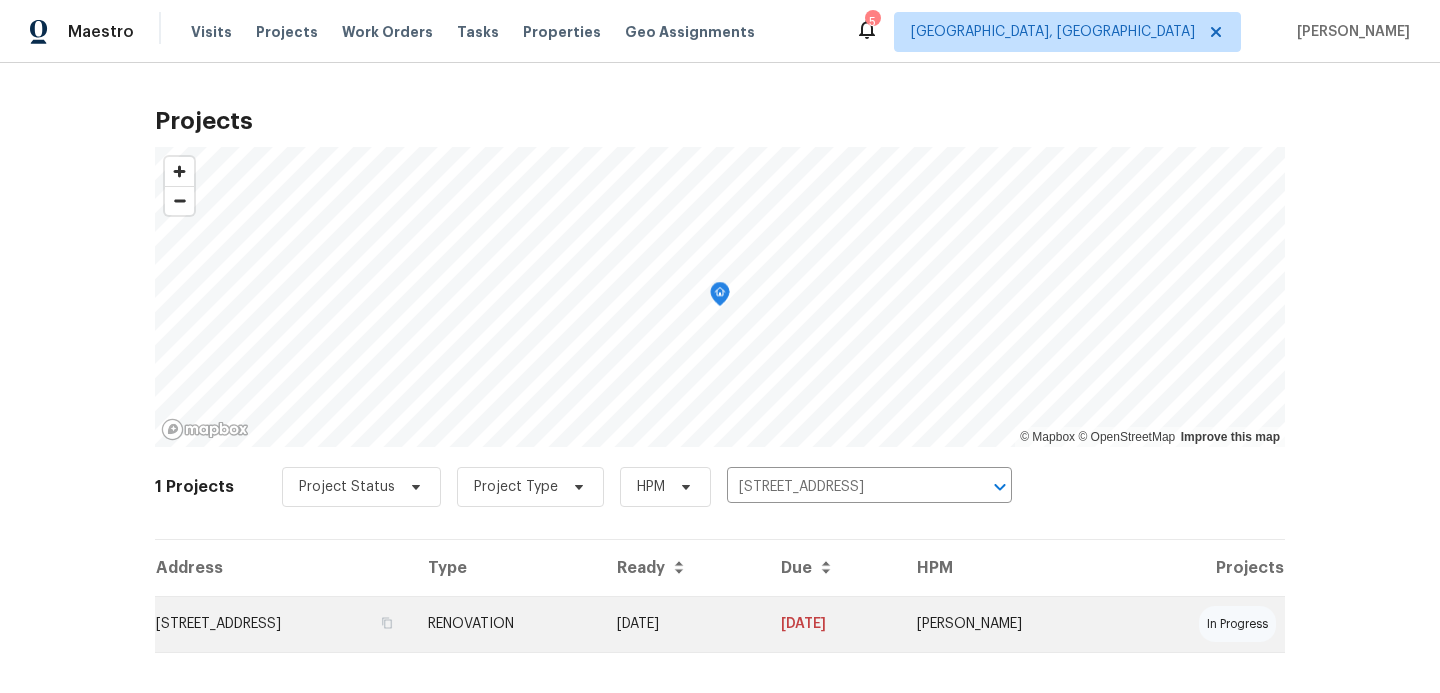 click on "[STREET_ADDRESS]" at bounding box center [283, 624] 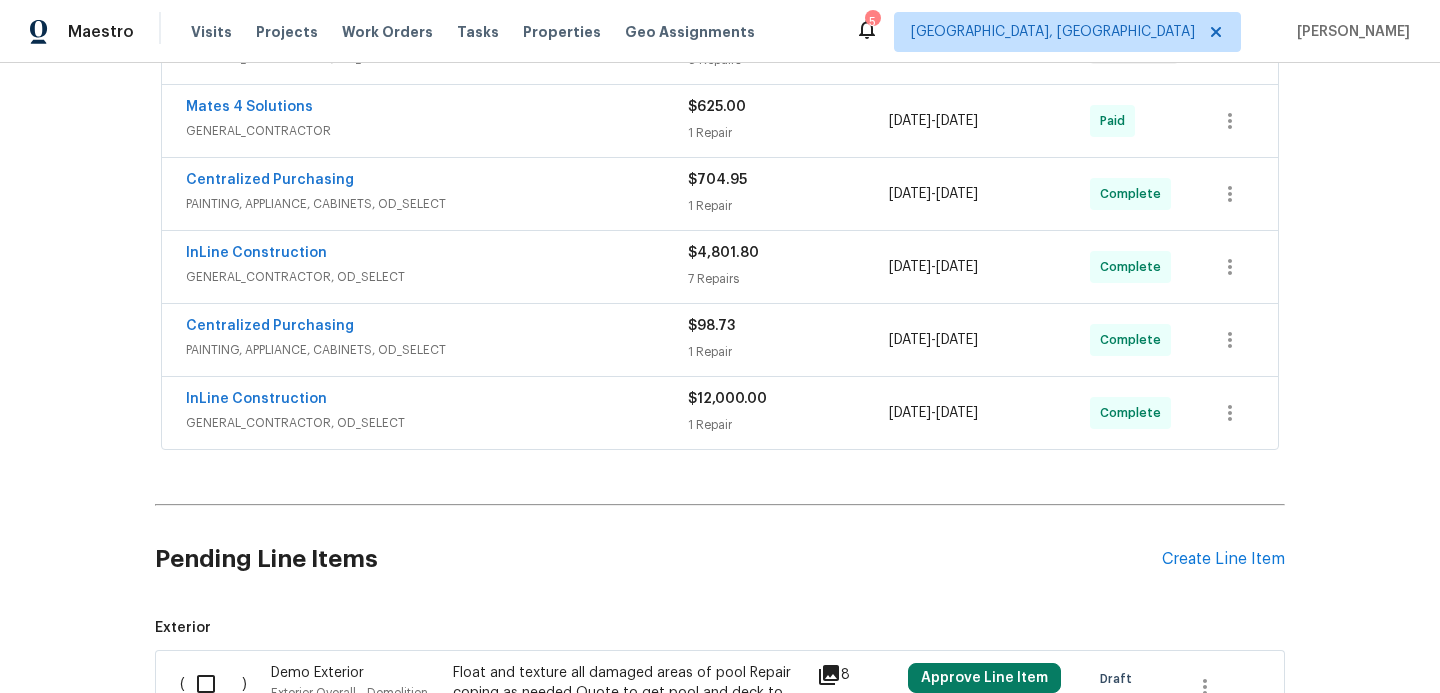 scroll, scrollTop: 788, scrollLeft: 0, axis: vertical 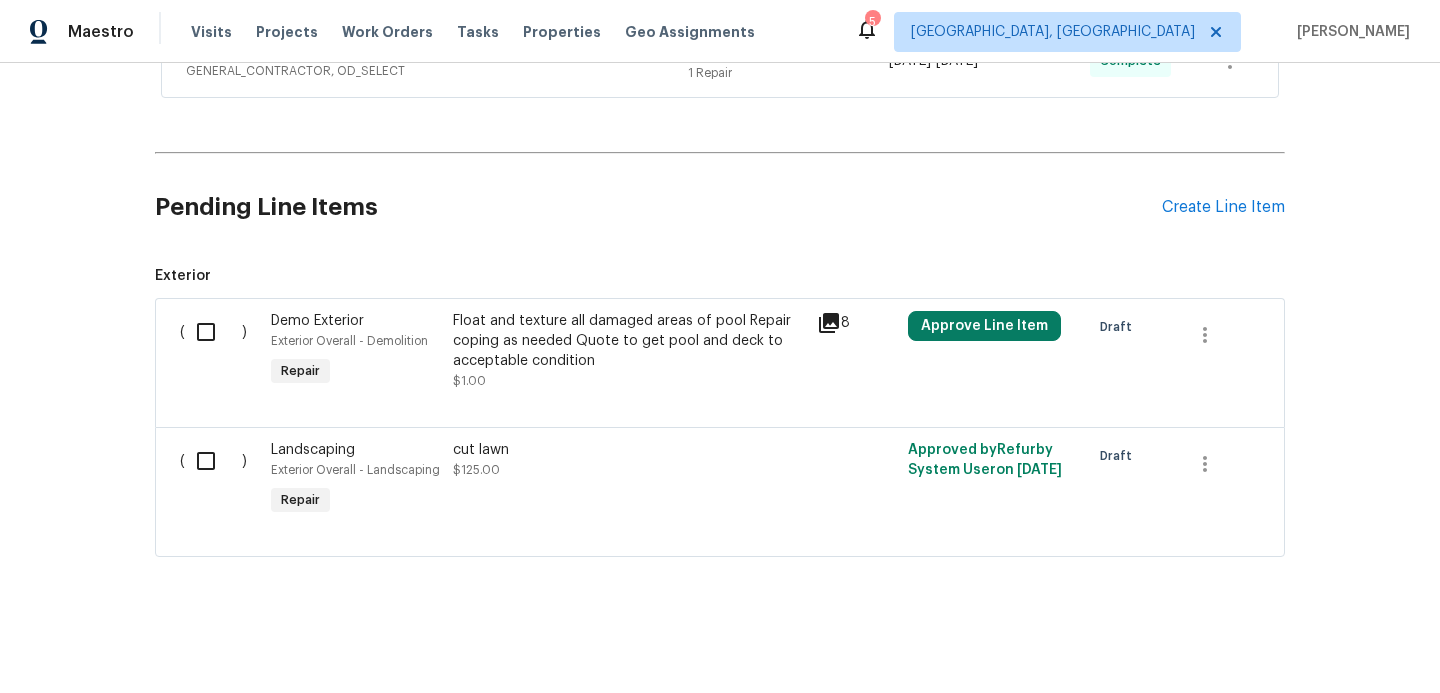 click at bounding box center [213, 461] 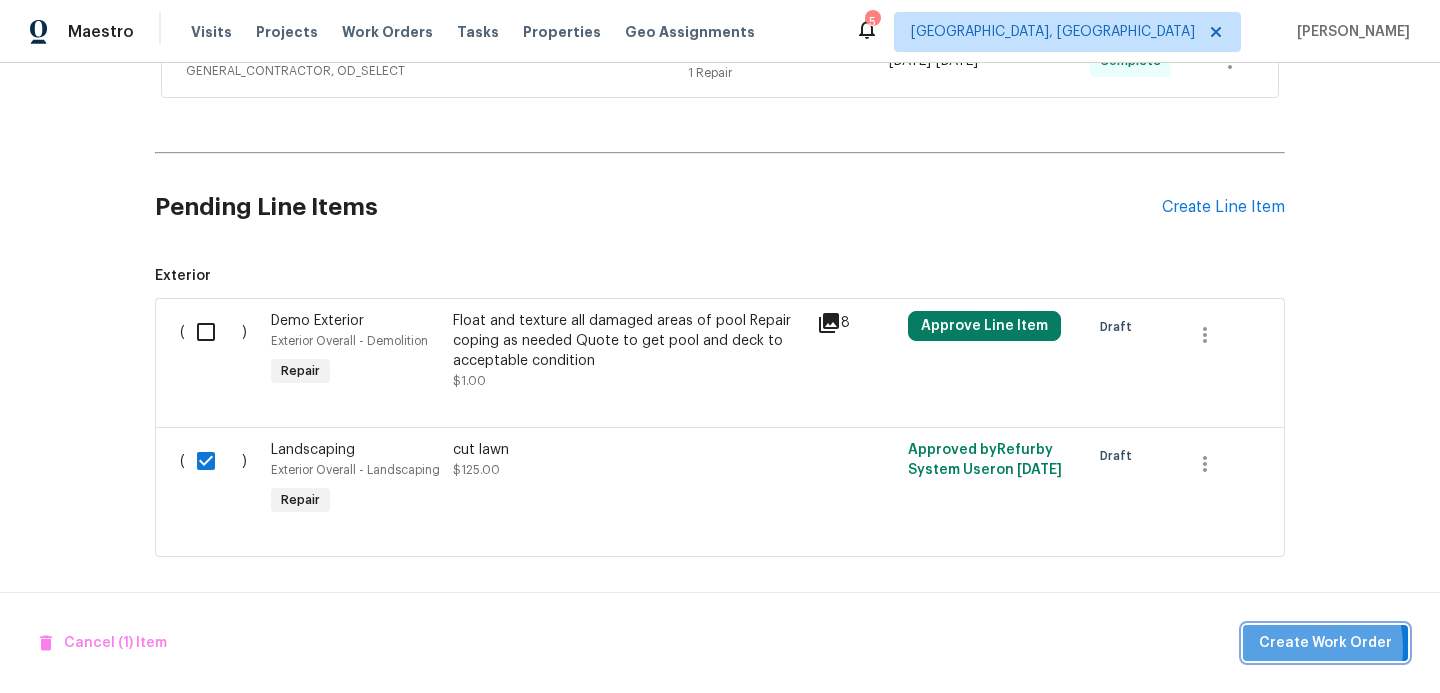 click on "Create Work Order" at bounding box center (1325, 643) 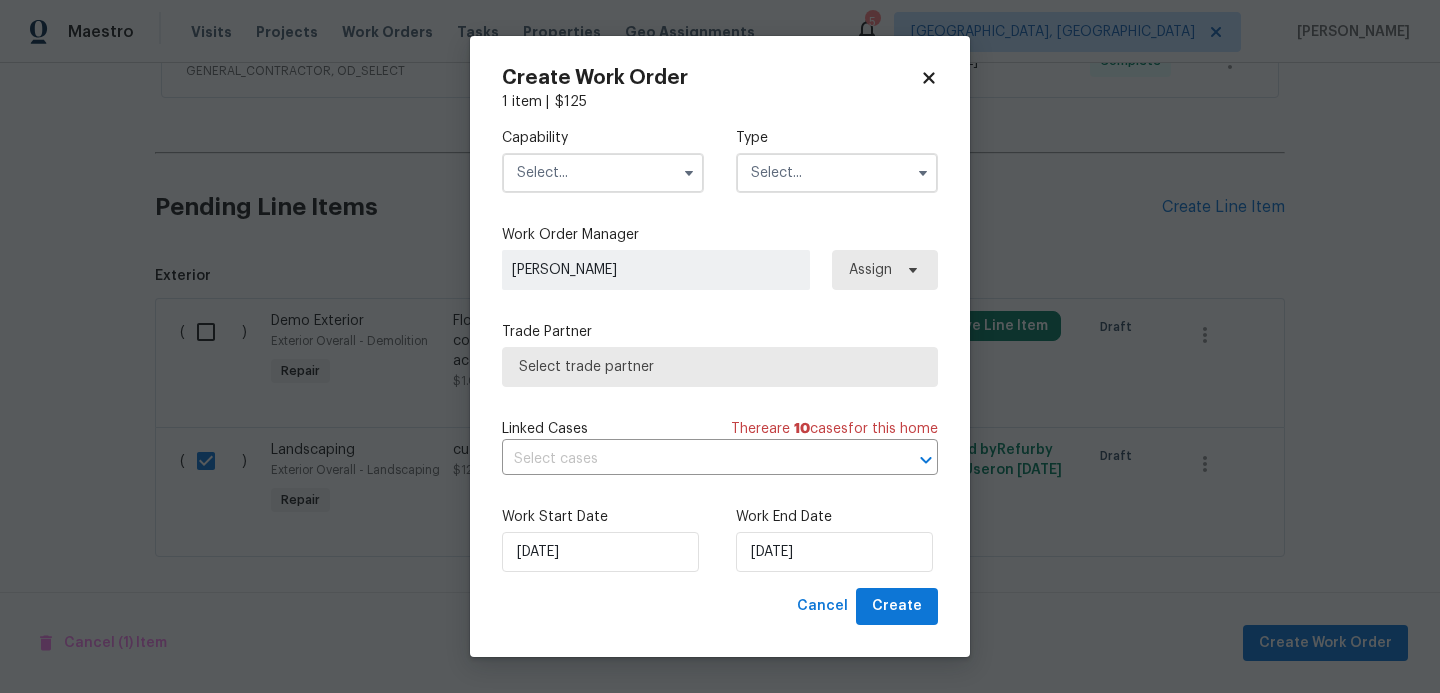 click on "Select trade partner" at bounding box center [720, 367] 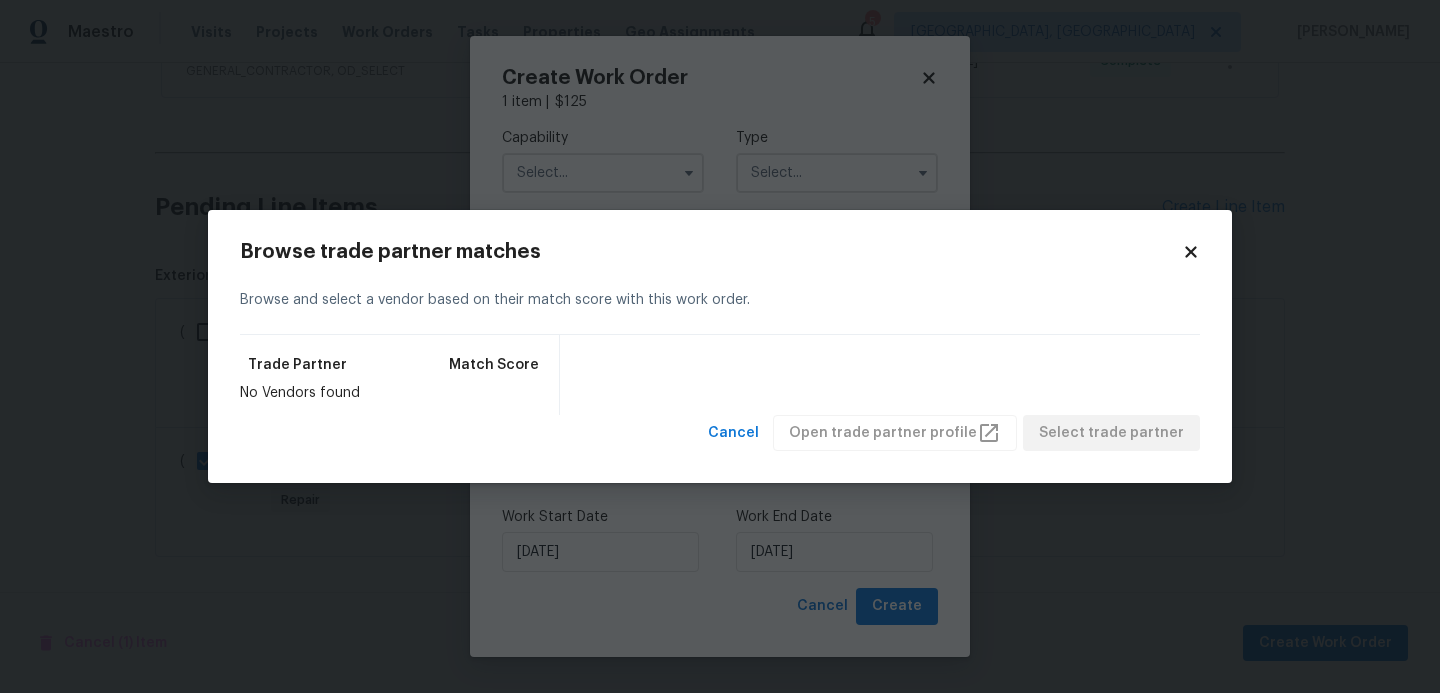 click on "Browse trade partner matches" at bounding box center [711, 252] 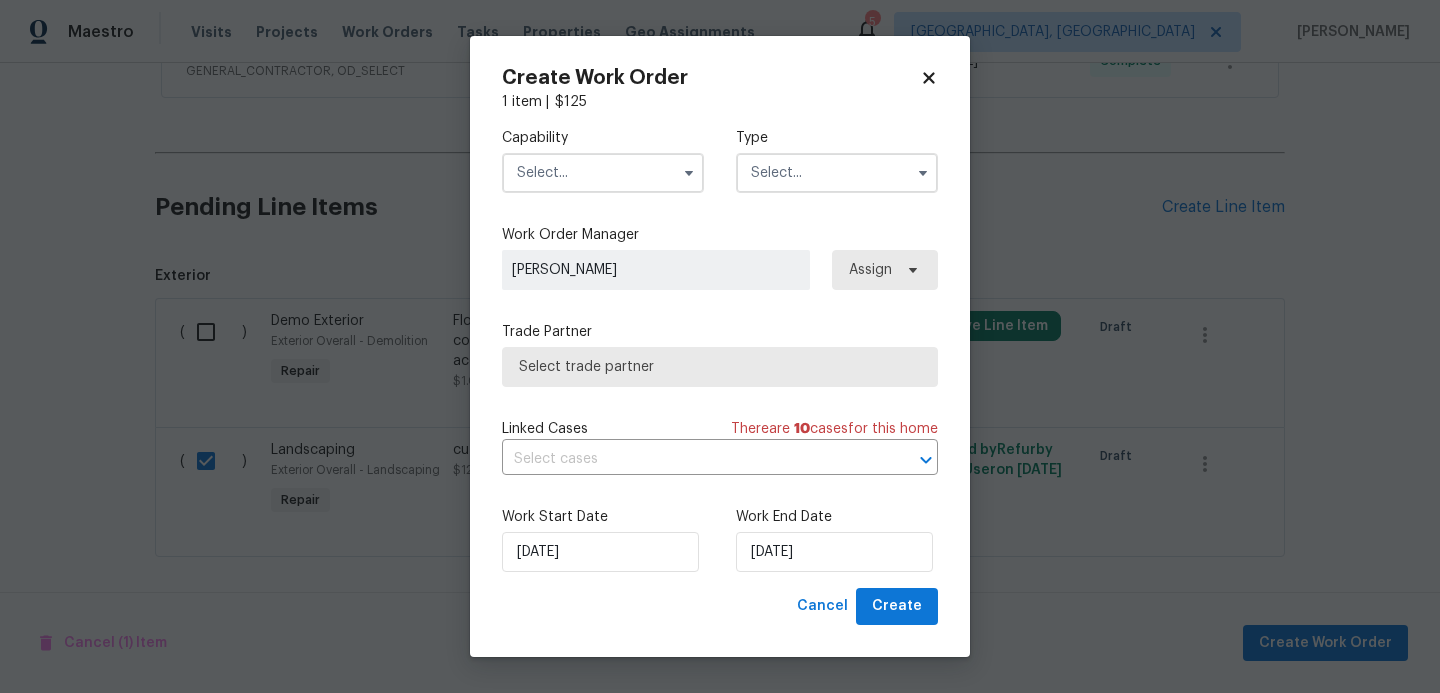 click at bounding box center (603, 173) 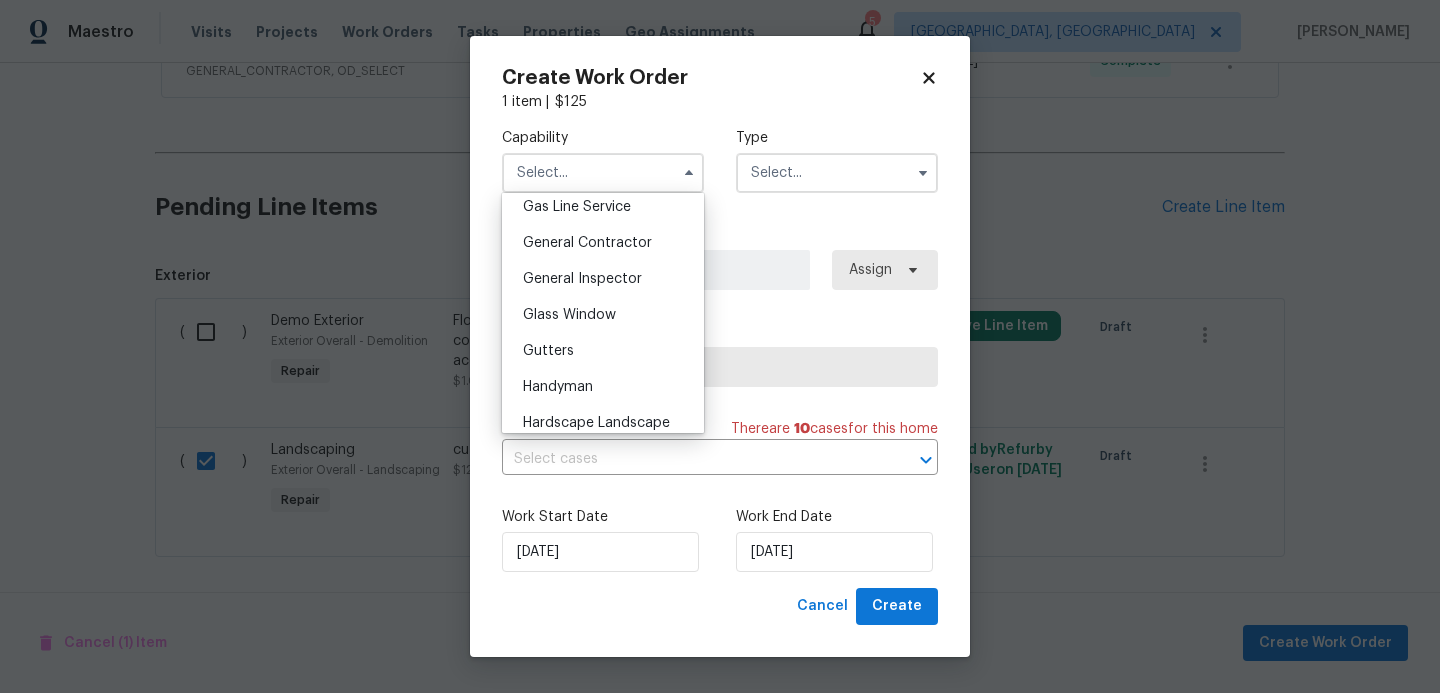 scroll, scrollTop: 930, scrollLeft: 0, axis: vertical 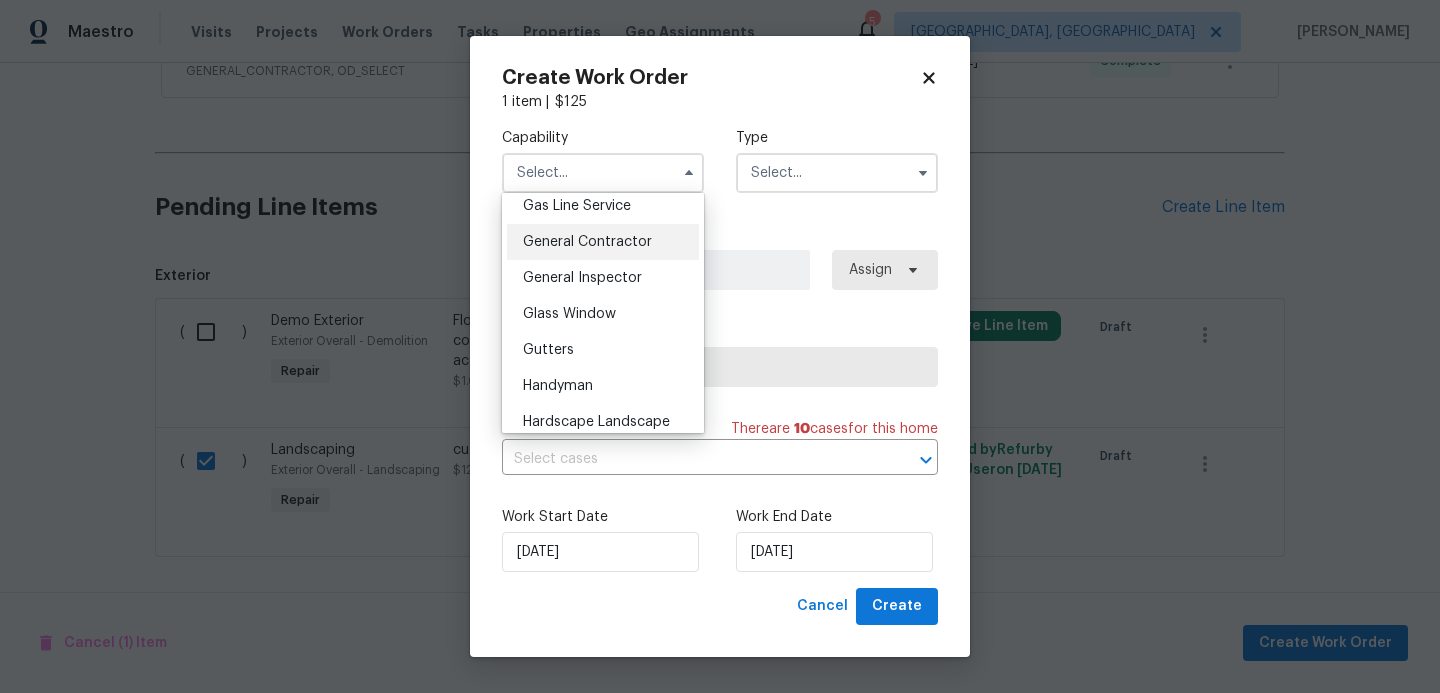 click on "General Contractor" at bounding box center (587, 242) 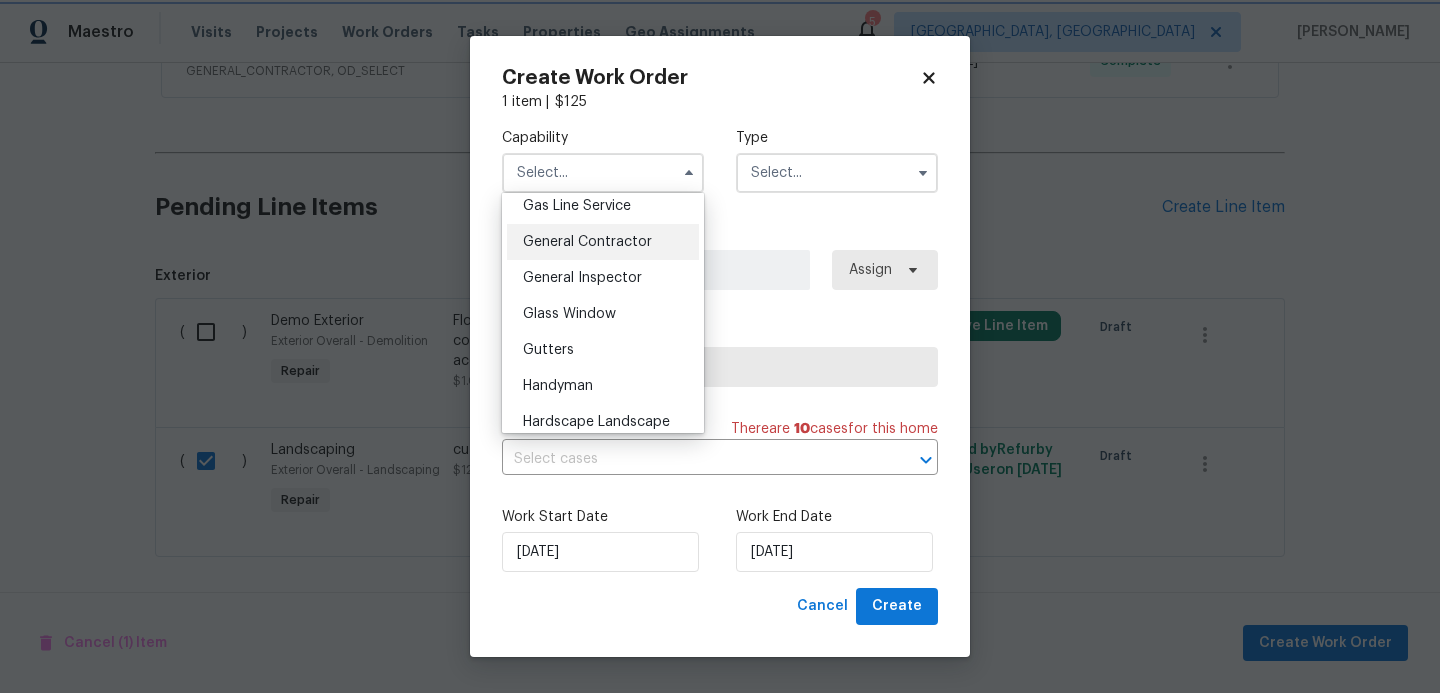 type on "General Contractor" 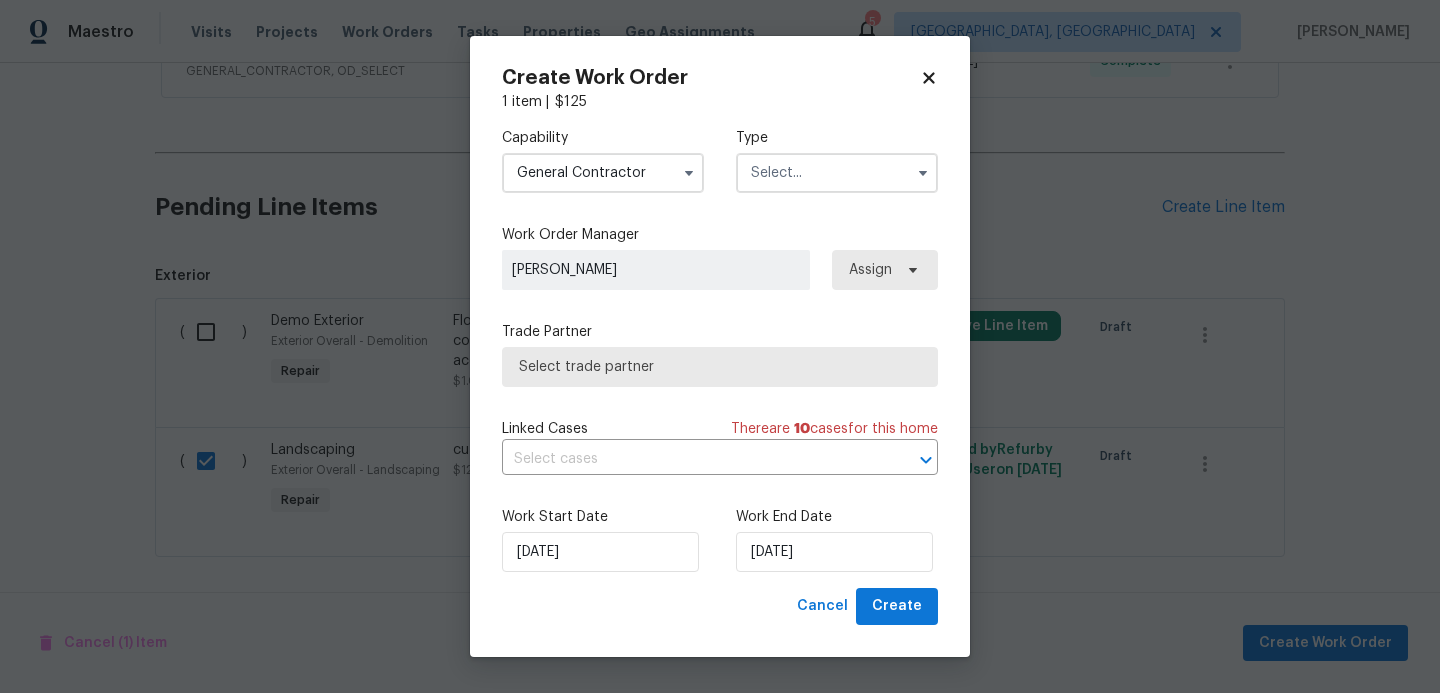 click at bounding box center [837, 173] 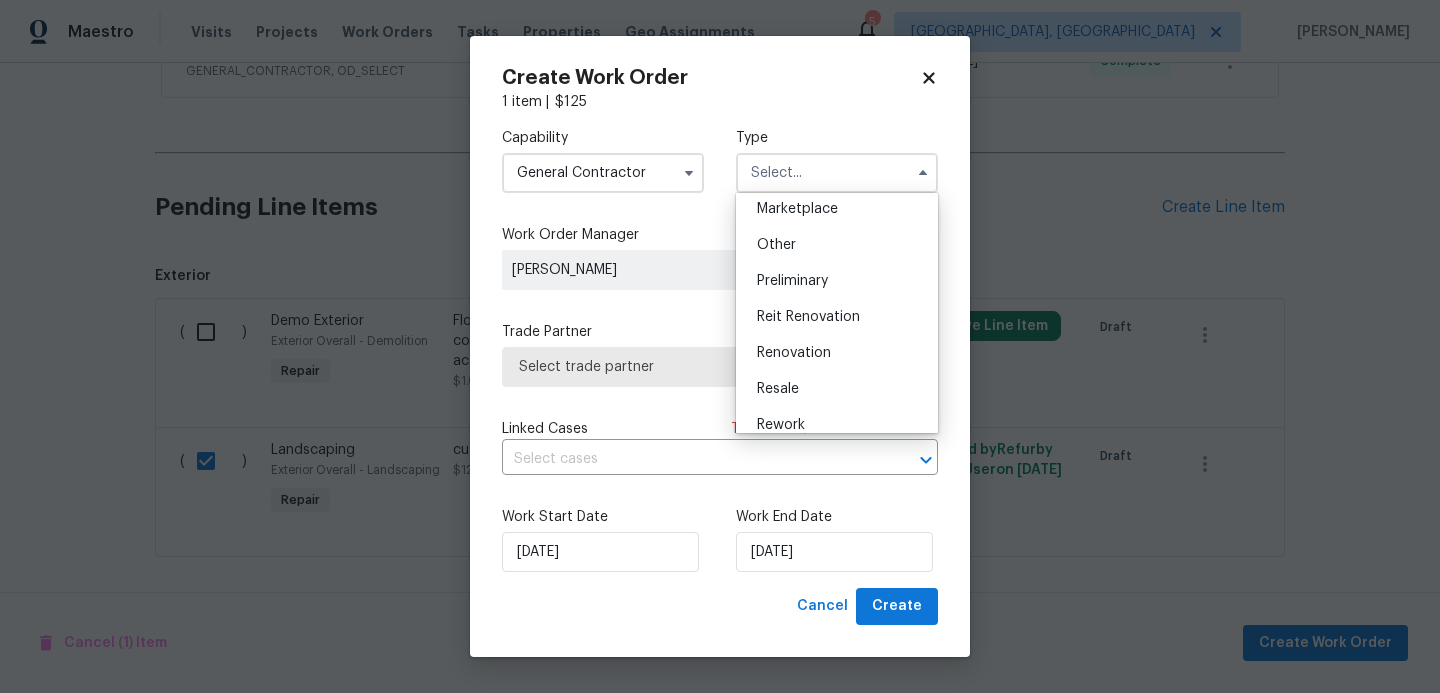 scroll, scrollTop: 370, scrollLeft: 0, axis: vertical 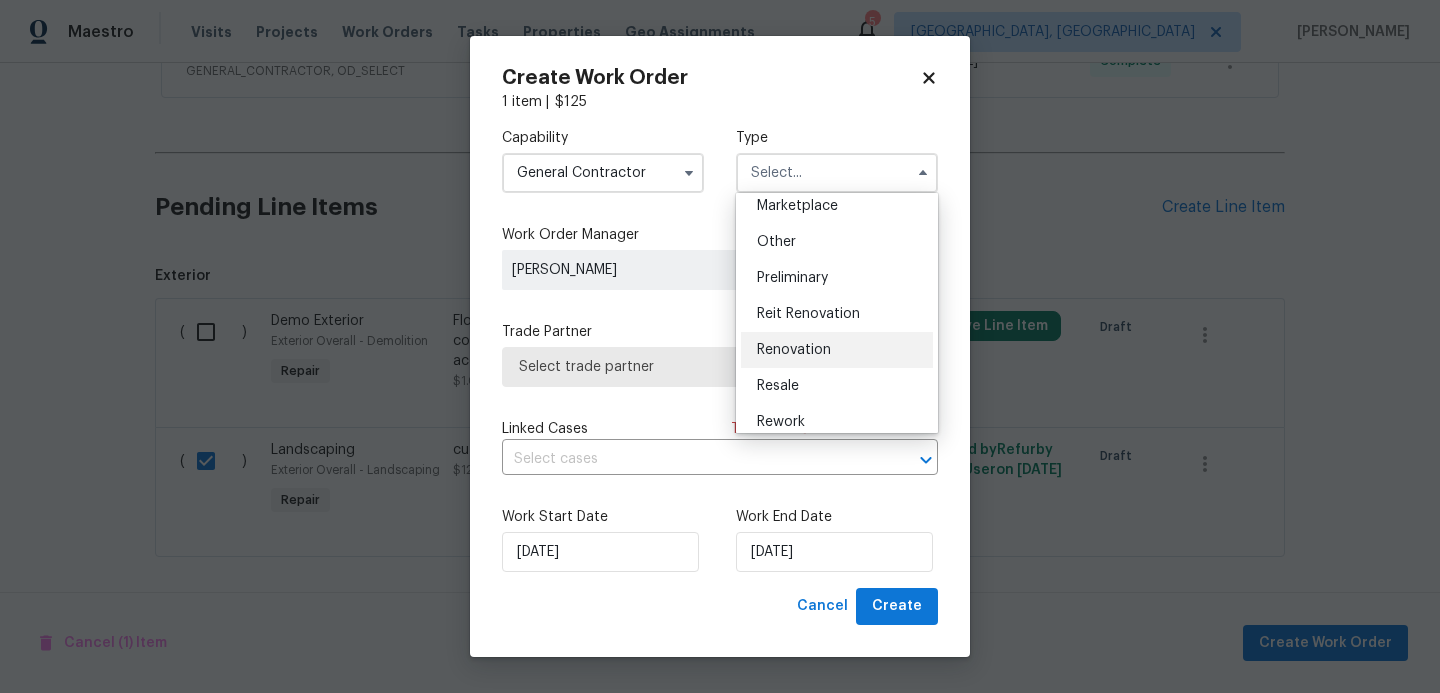 click on "Renovation" at bounding box center (794, 350) 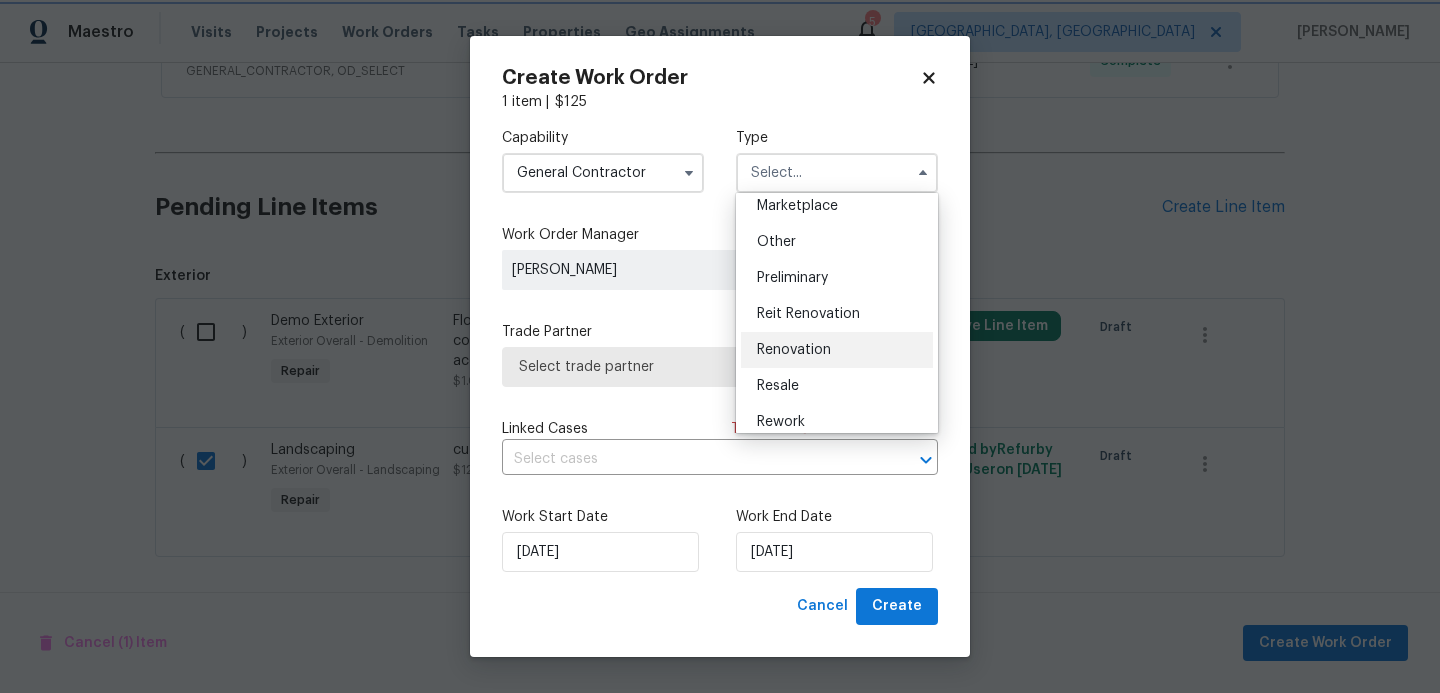 type on "Renovation" 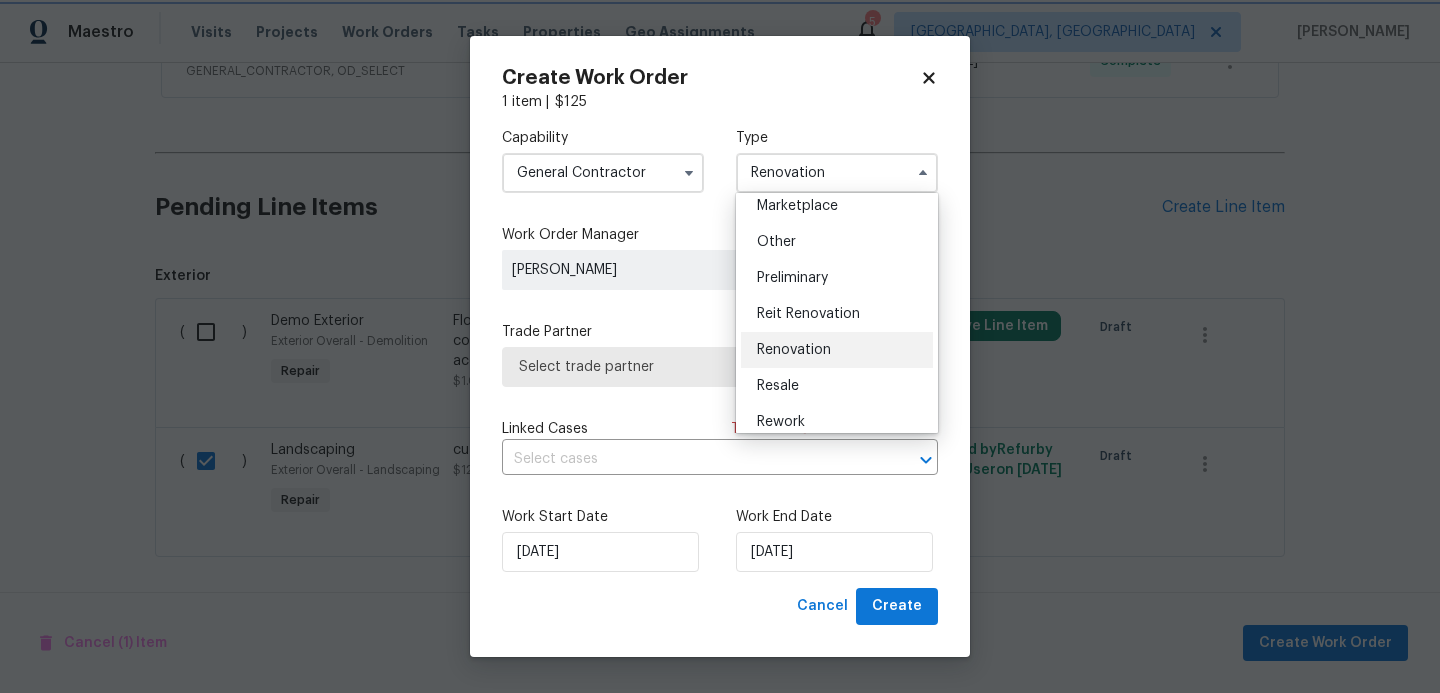 scroll, scrollTop: 0, scrollLeft: 0, axis: both 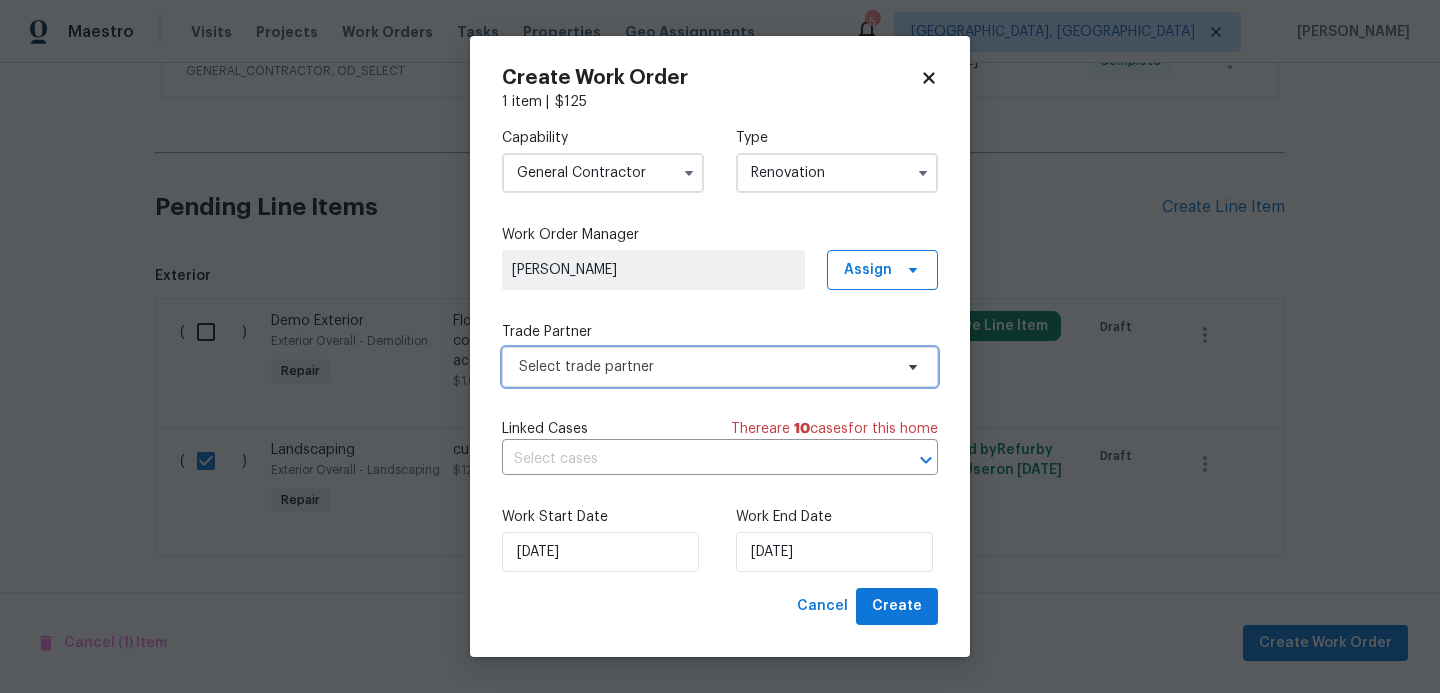 click on "Select trade partner" at bounding box center [720, 367] 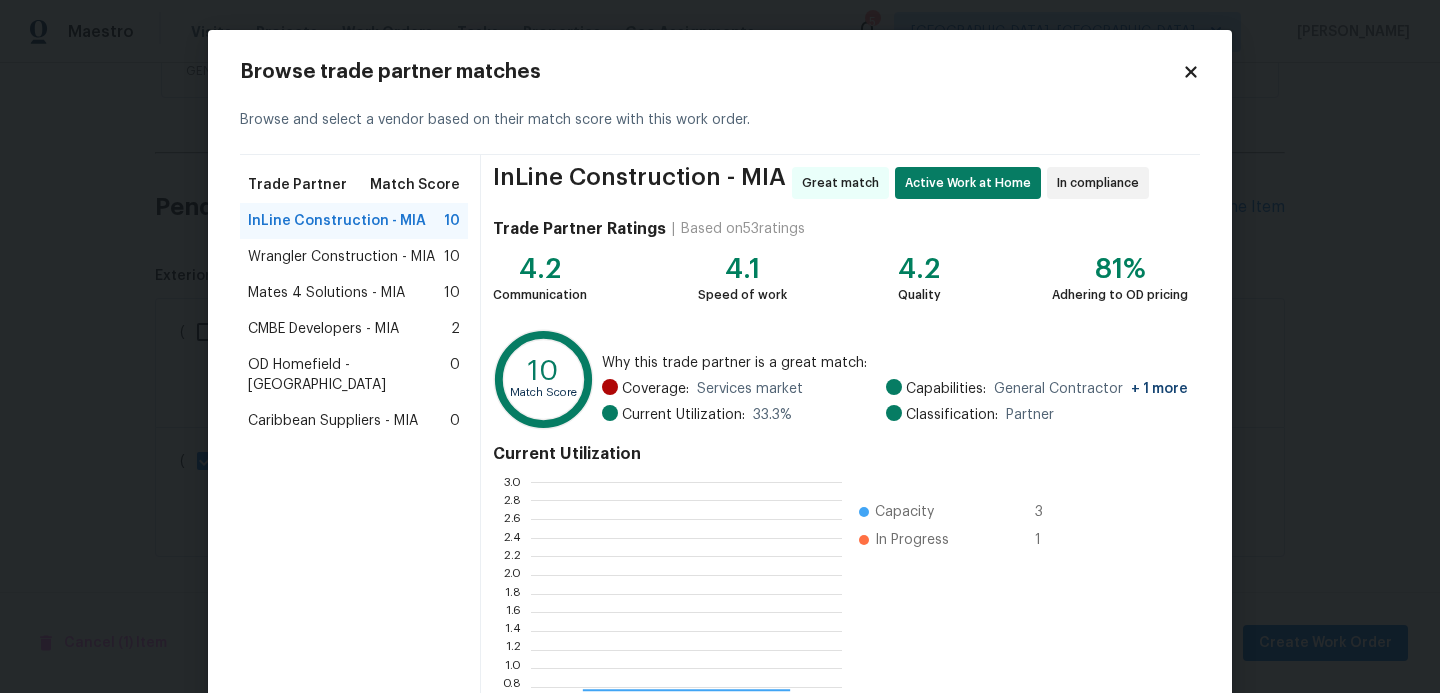 scroll, scrollTop: 2, scrollLeft: 1, axis: both 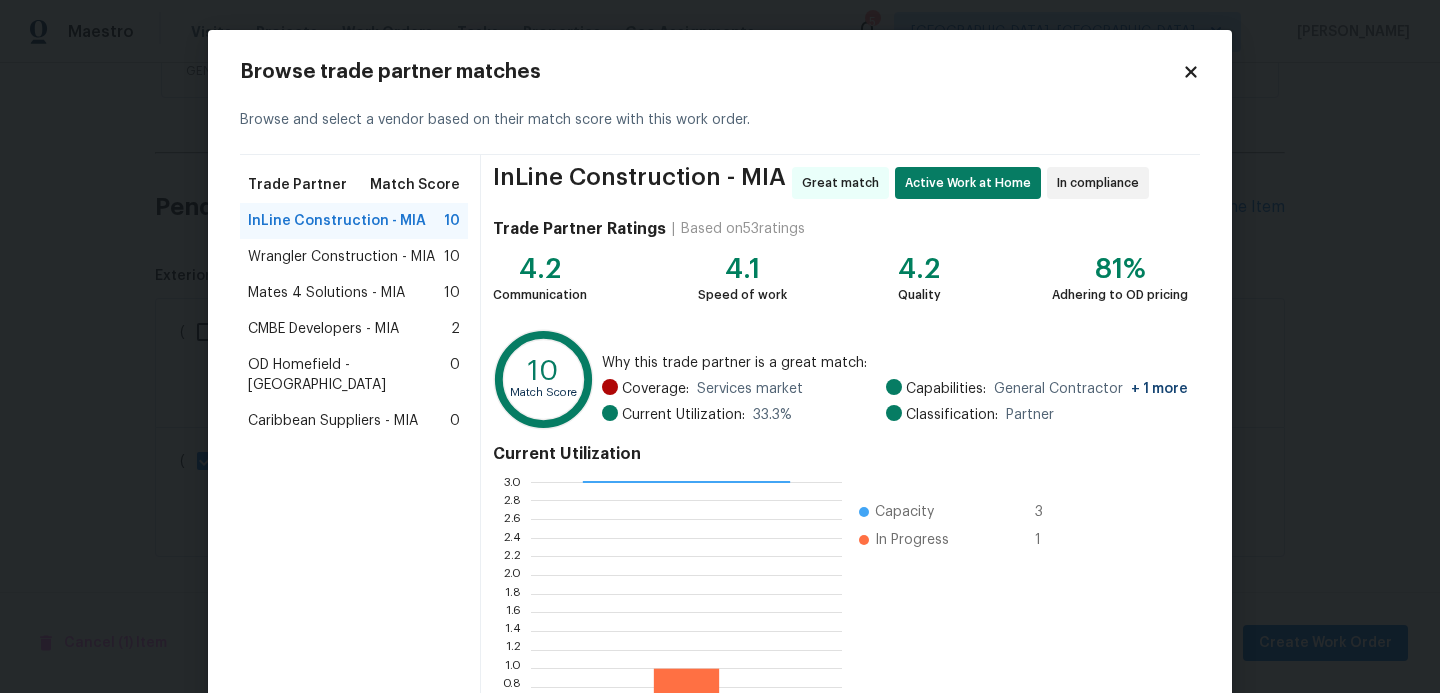click on "Mates 4 Solutions - MIA" at bounding box center (326, 293) 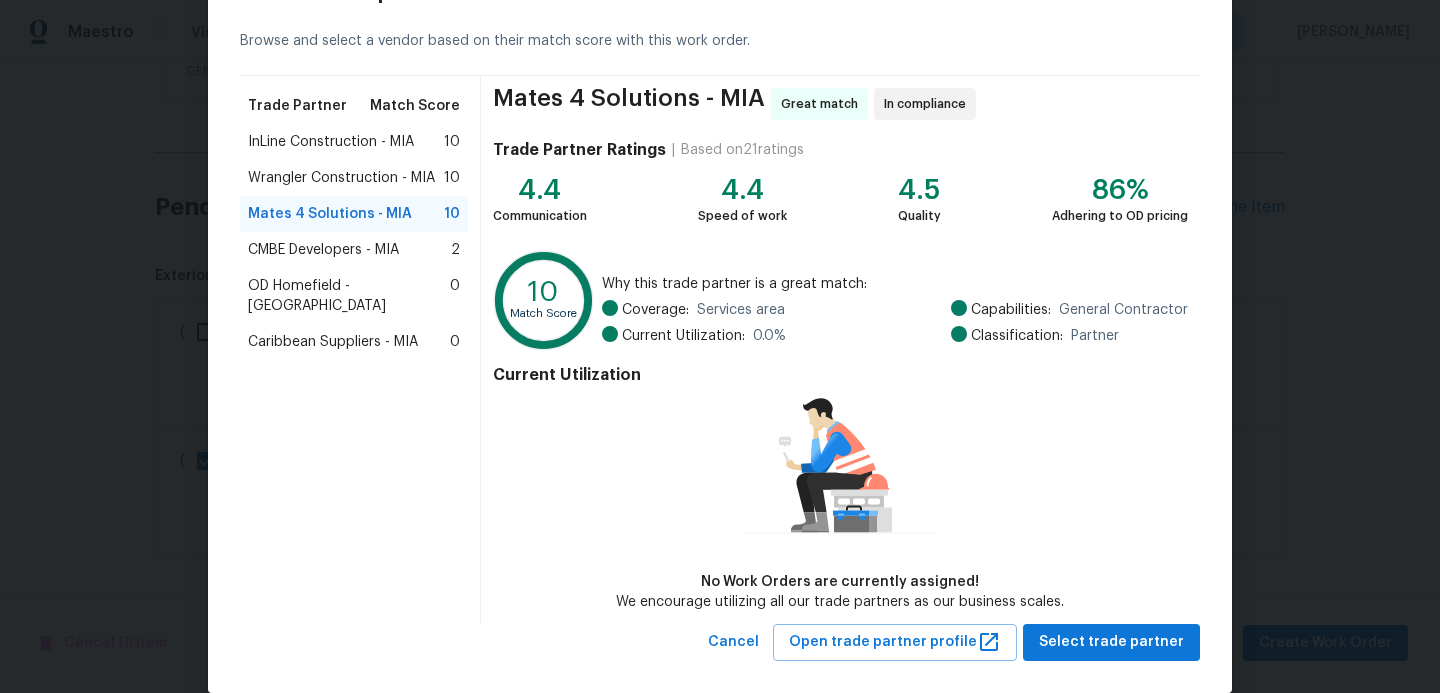 scroll, scrollTop: 107, scrollLeft: 0, axis: vertical 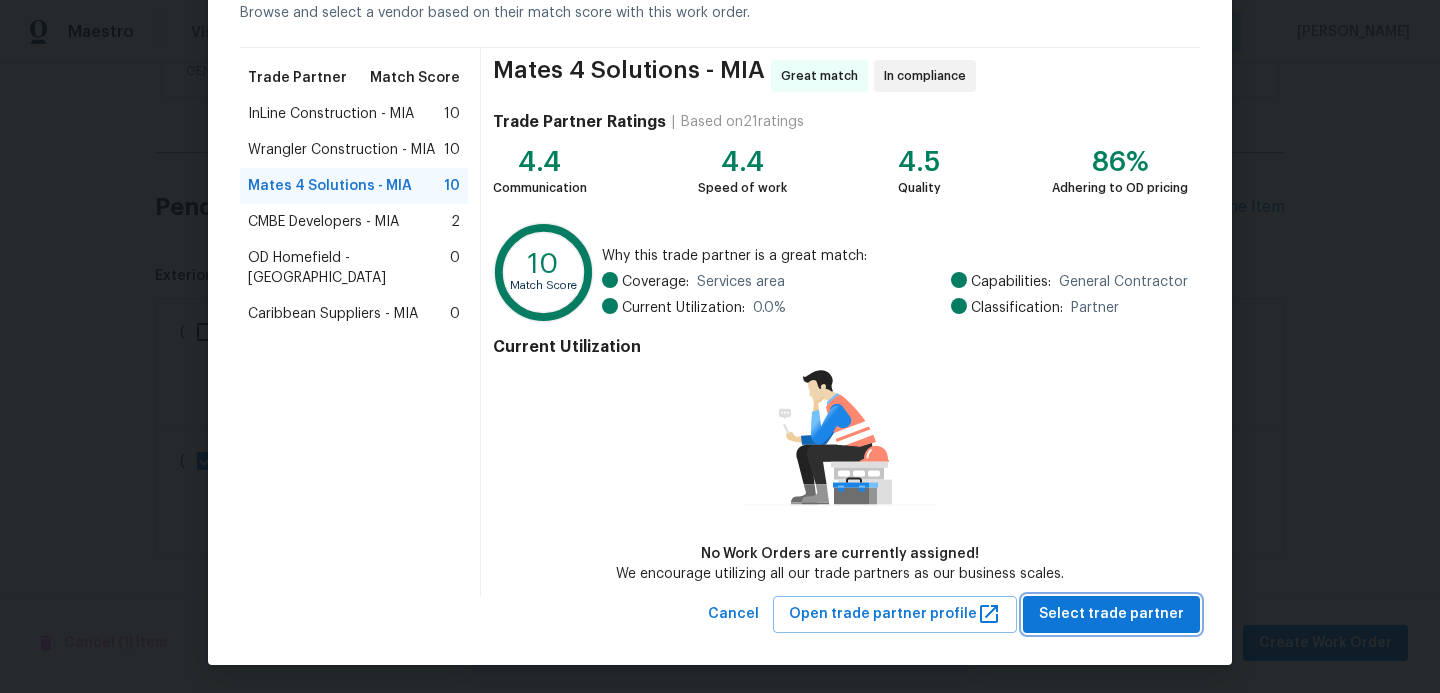 click on "Select trade partner" at bounding box center [1111, 614] 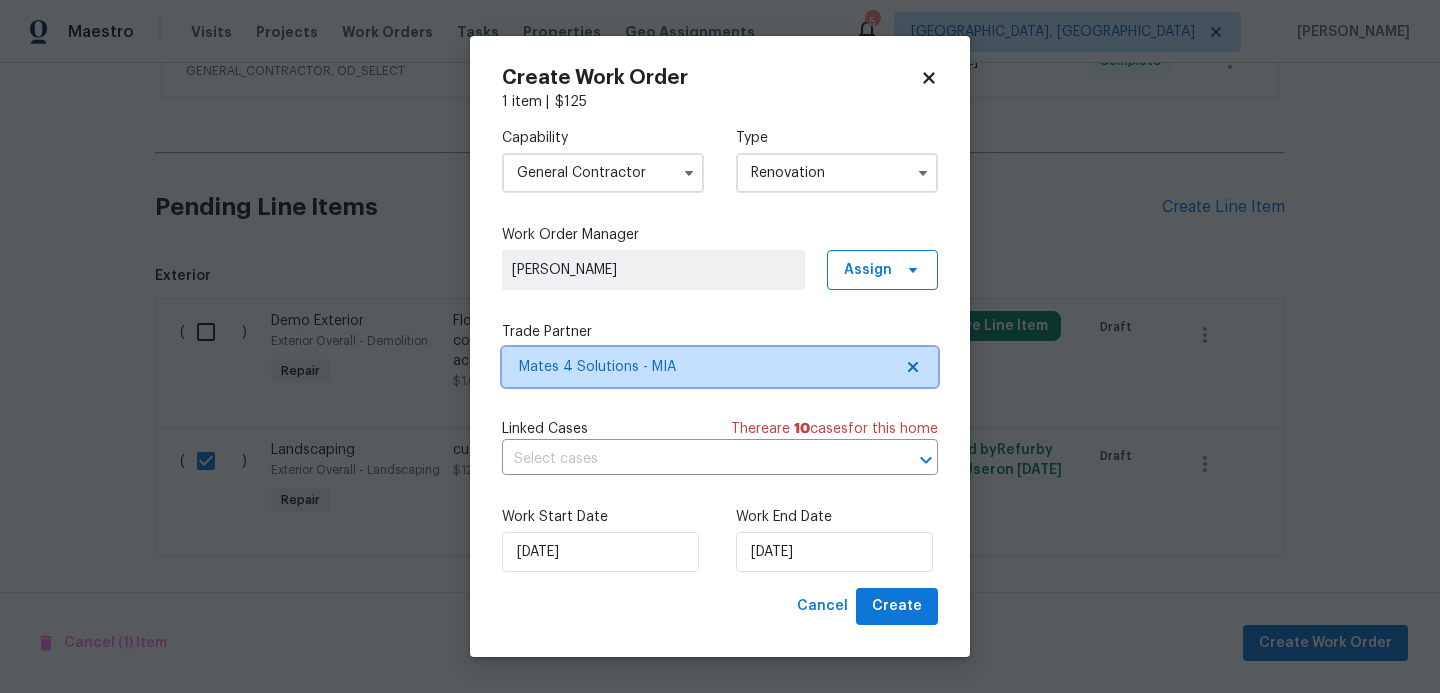 scroll, scrollTop: 0, scrollLeft: 0, axis: both 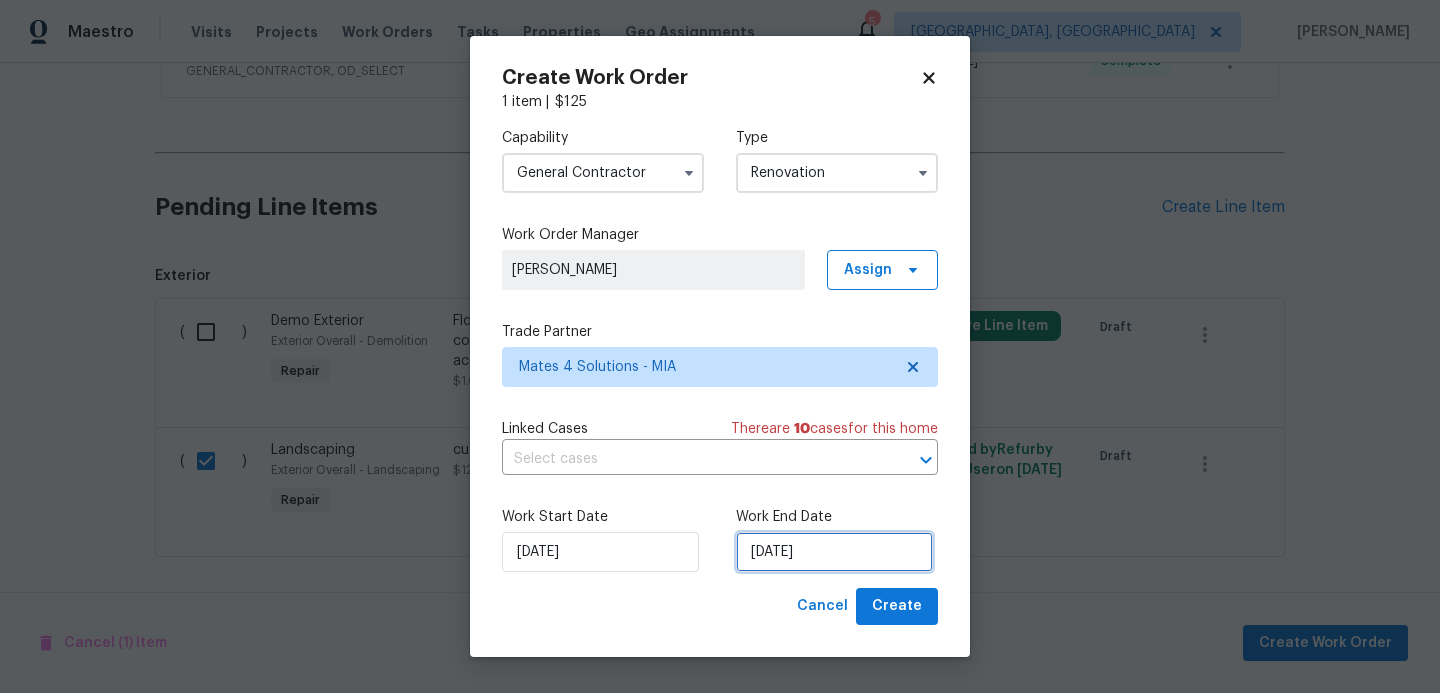 click on "[DATE]" at bounding box center (834, 552) 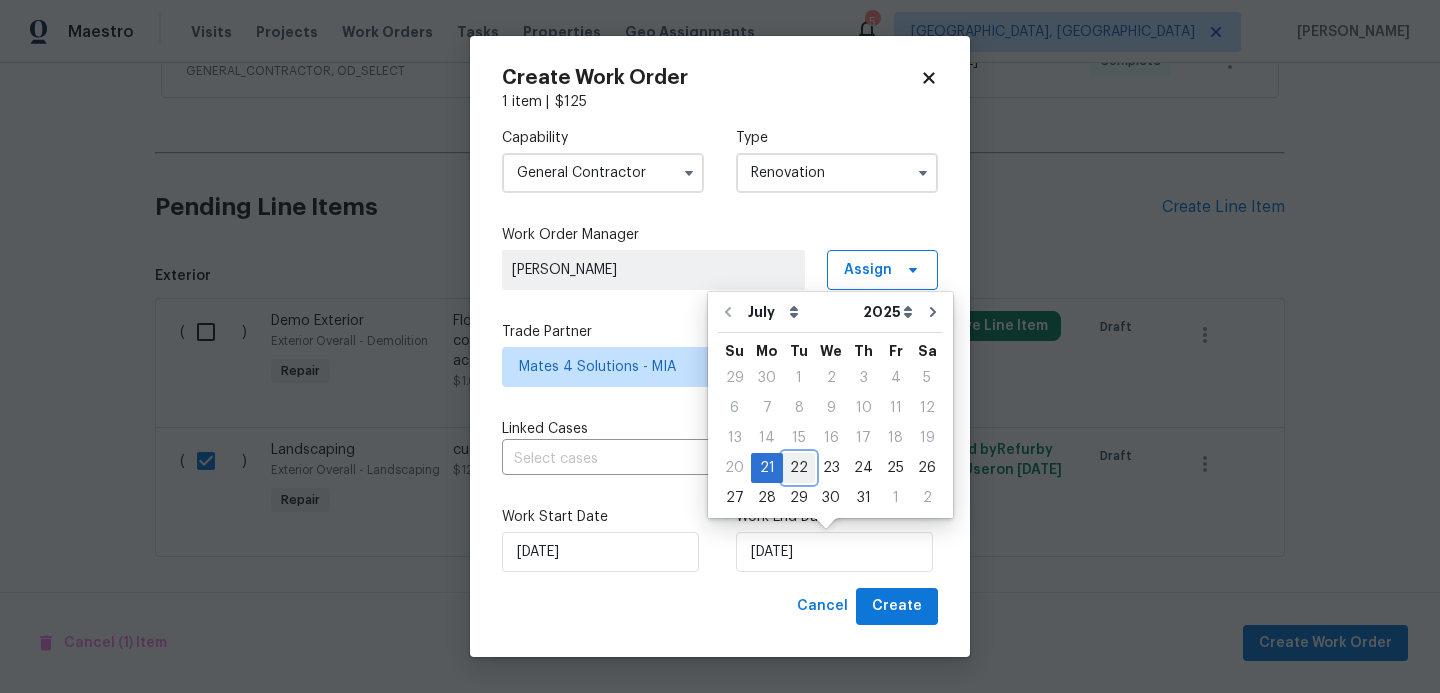 click on "22" at bounding box center [799, 468] 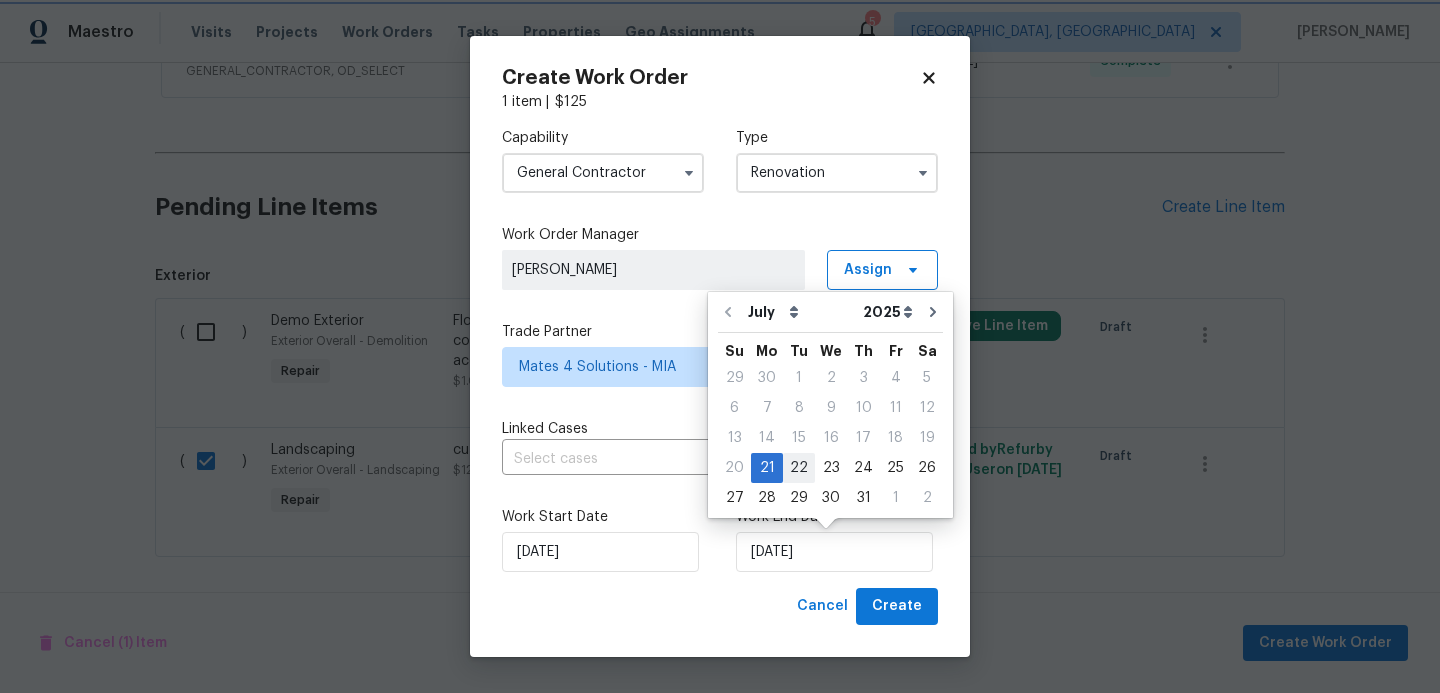 type on "[DATE]" 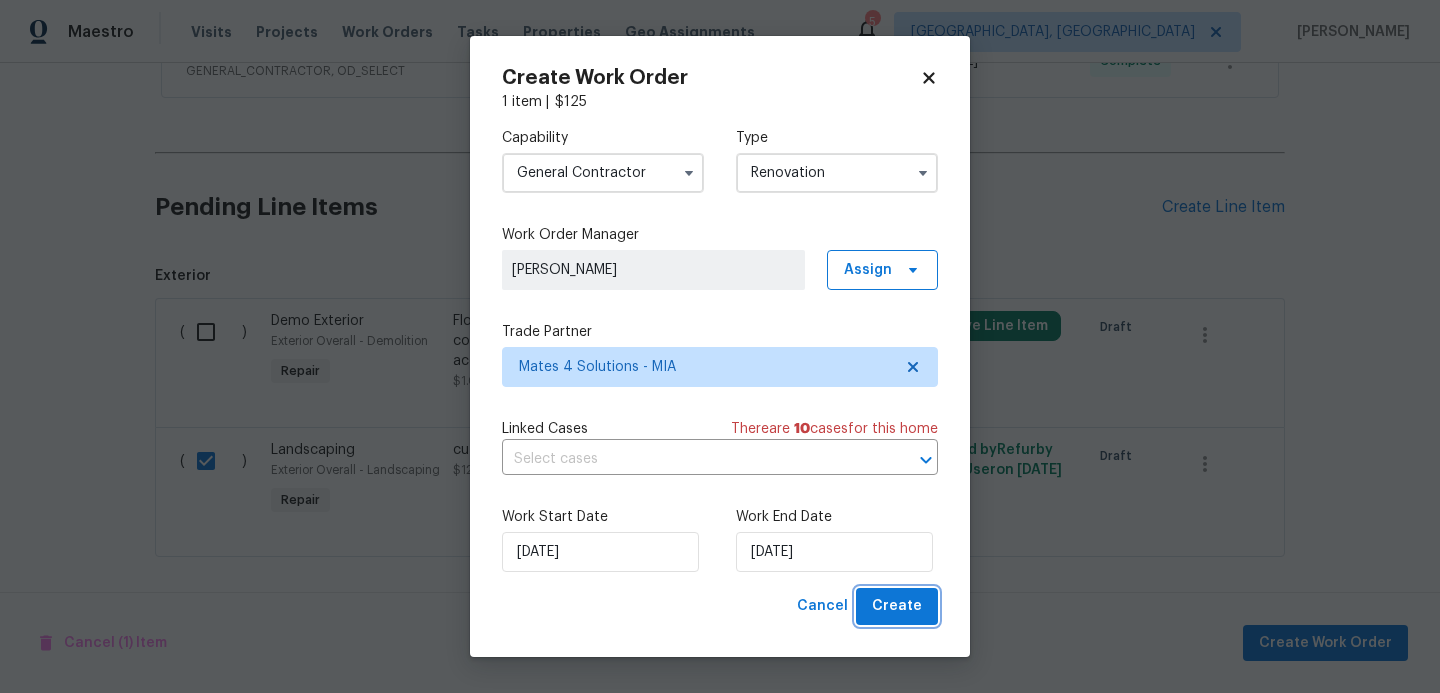click on "Create" at bounding box center (897, 606) 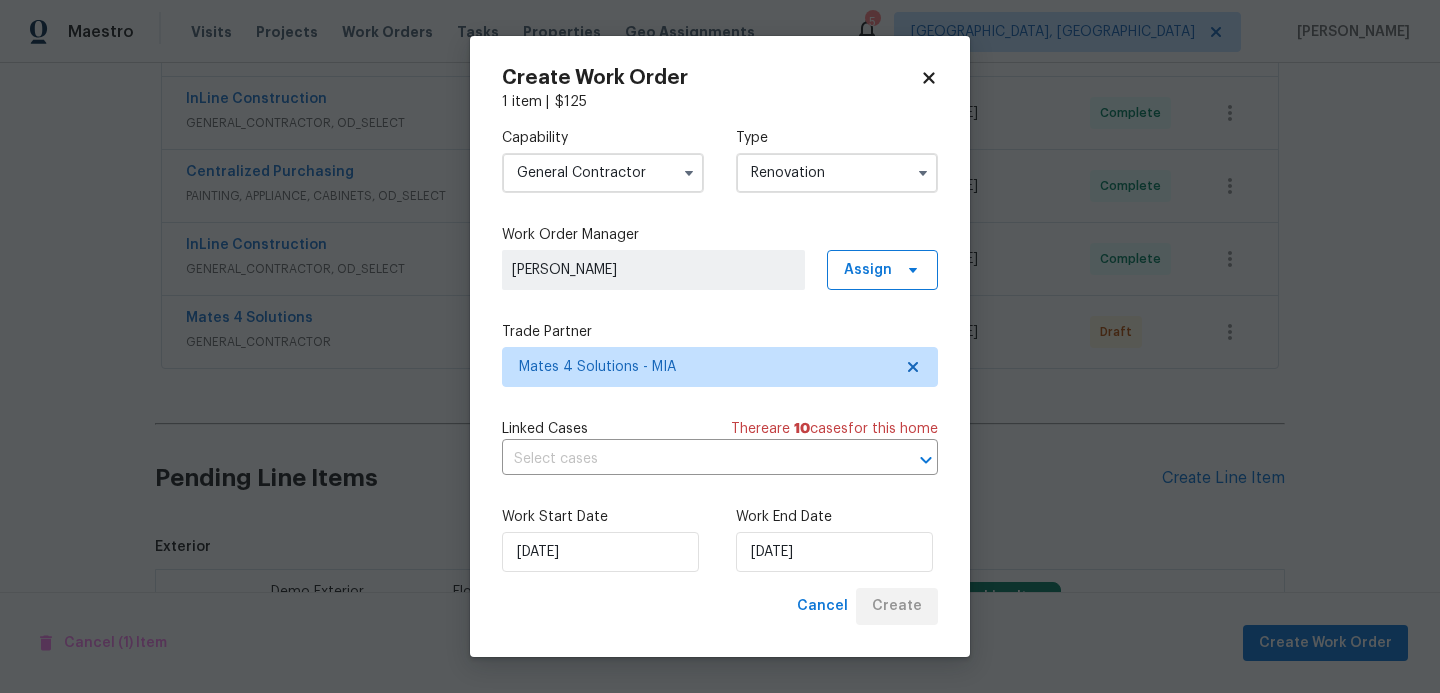 scroll, scrollTop: 731, scrollLeft: 0, axis: vertical 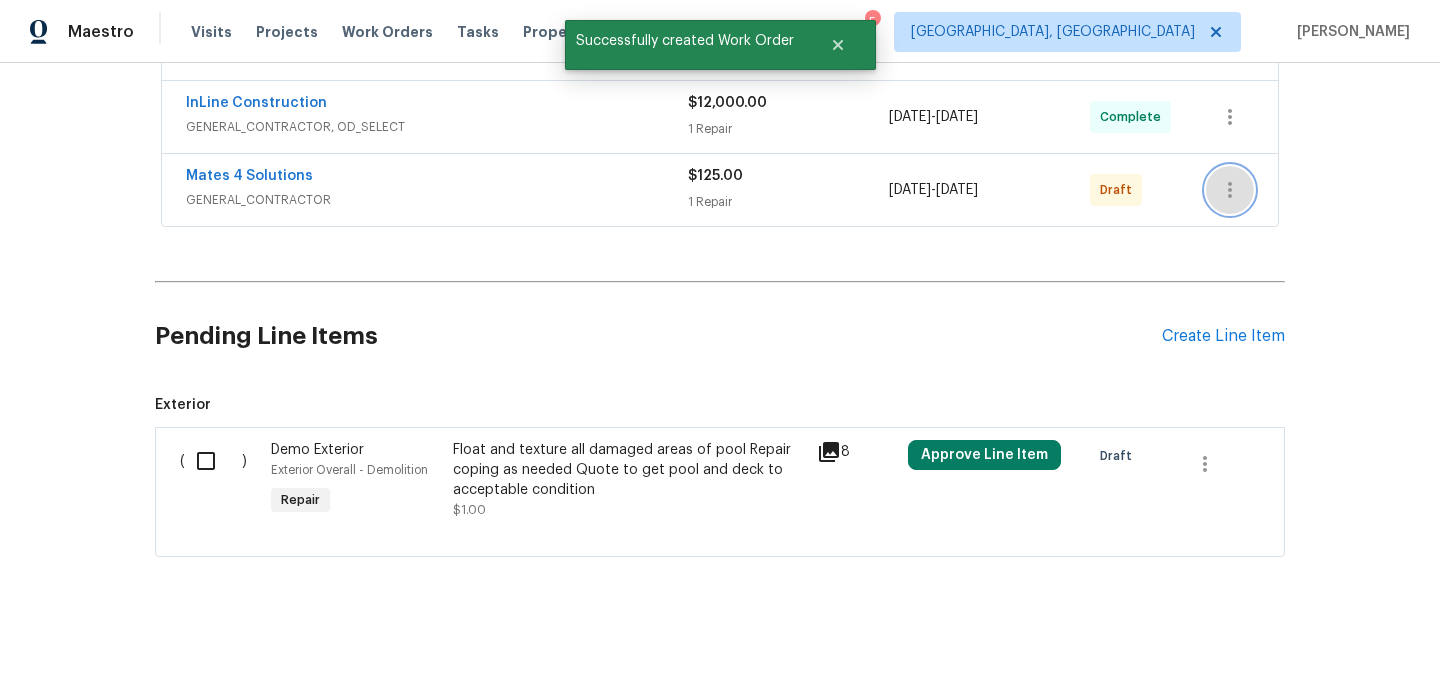click 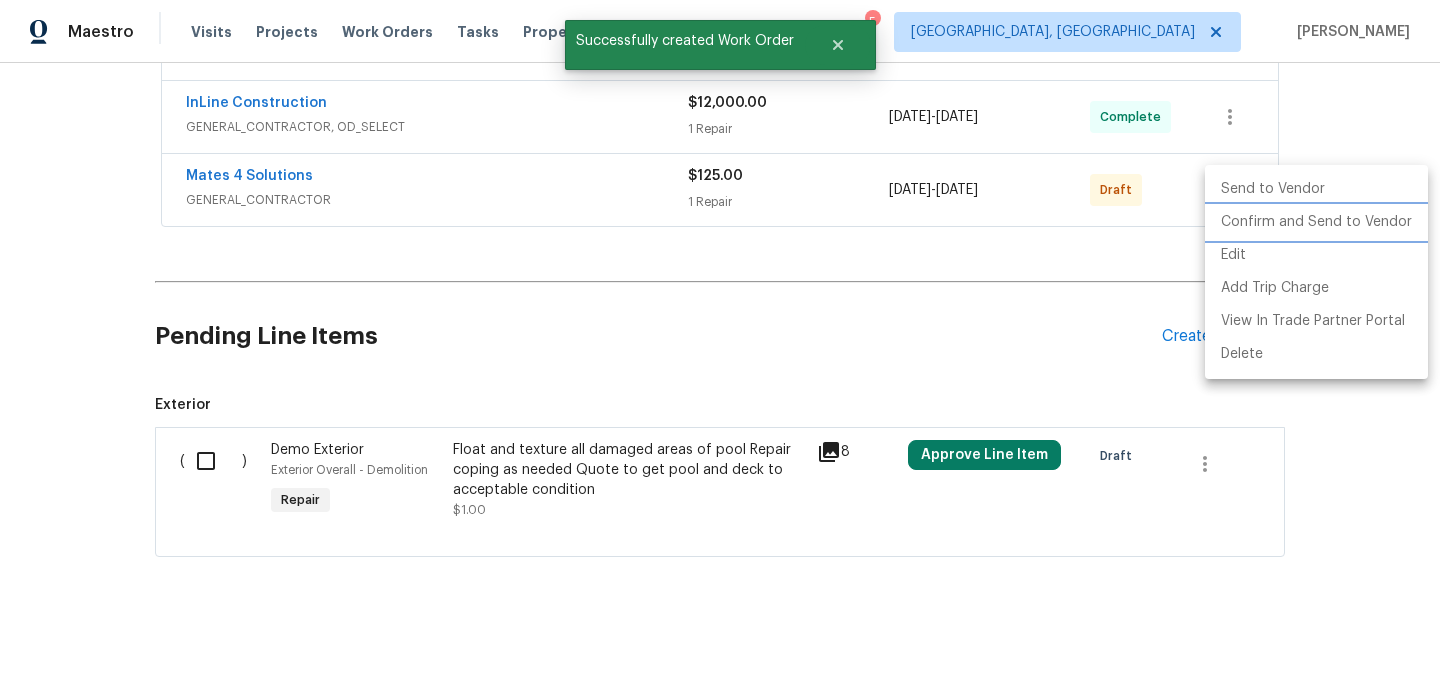 click on "Confirm and Send to Vendor" at bounding box center [1316, 222] 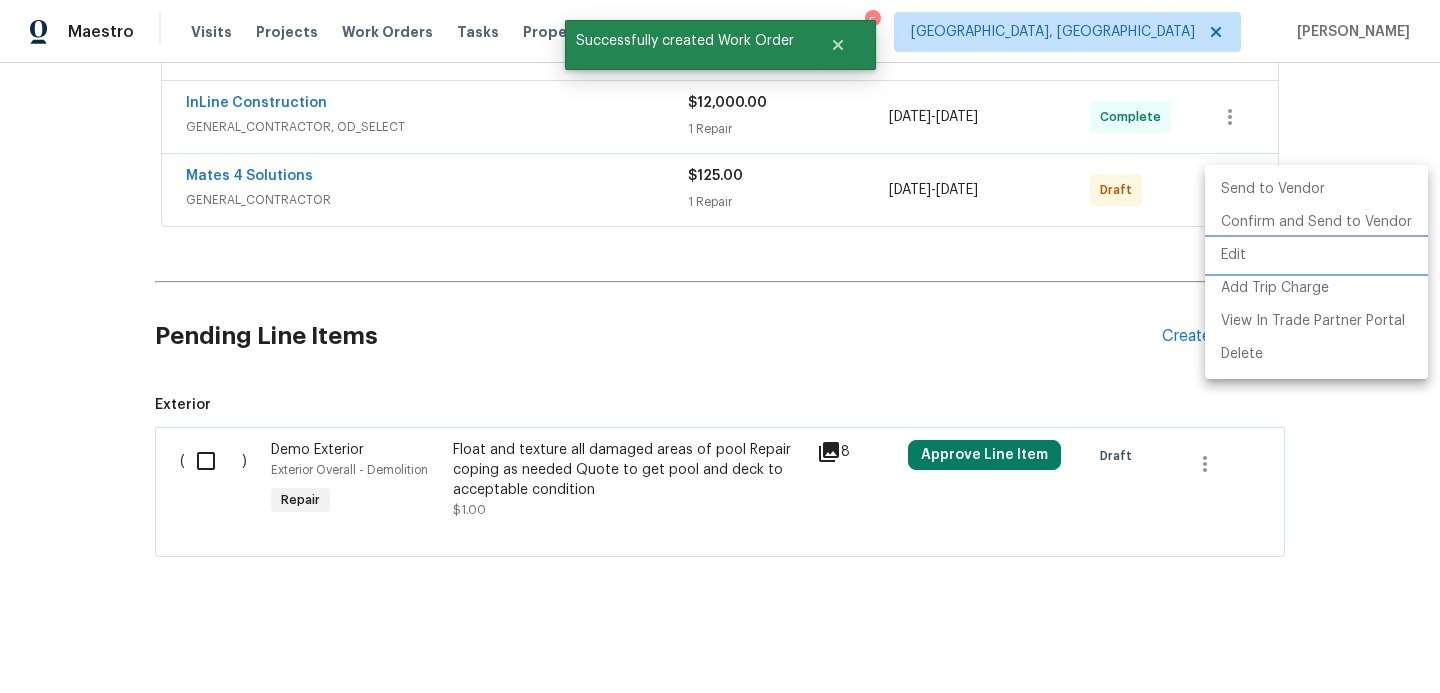 scroll, scrollTop: 366, scrollLeft: 0, axis: vertical 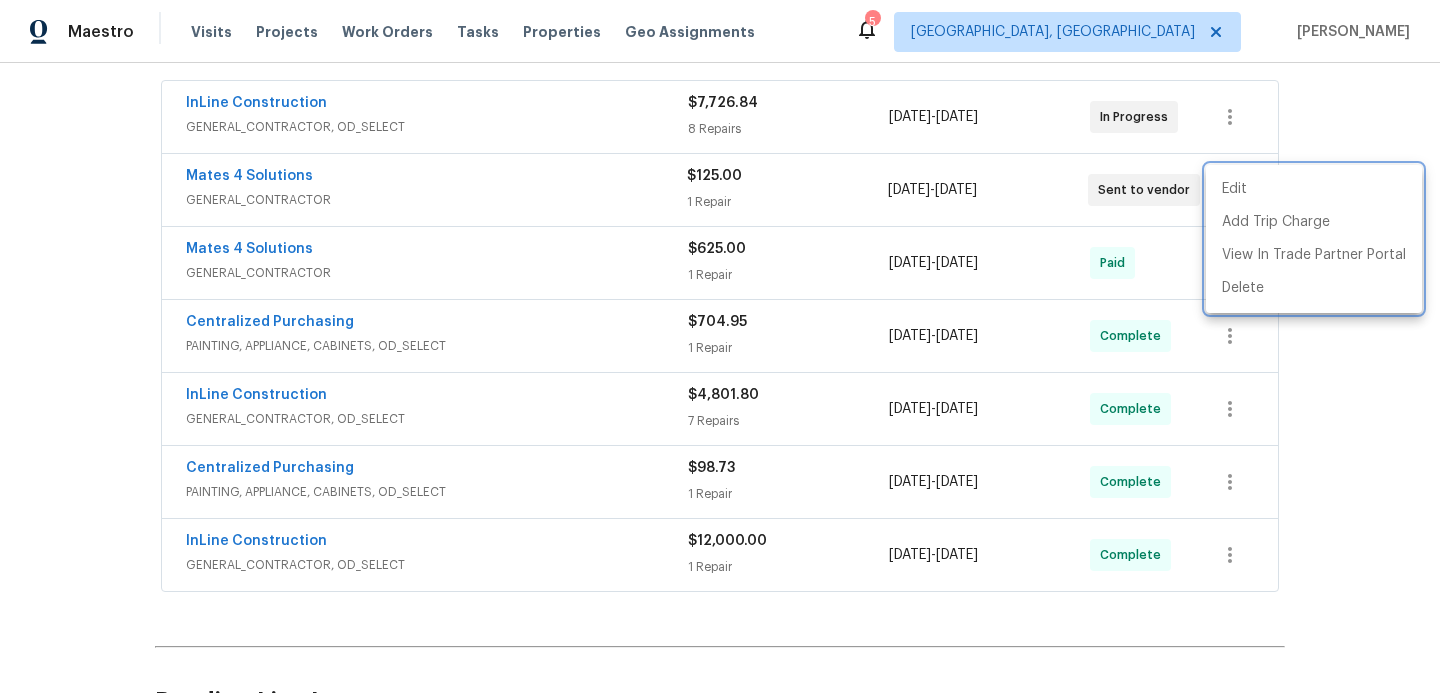 click at bounding box center [720, 346] 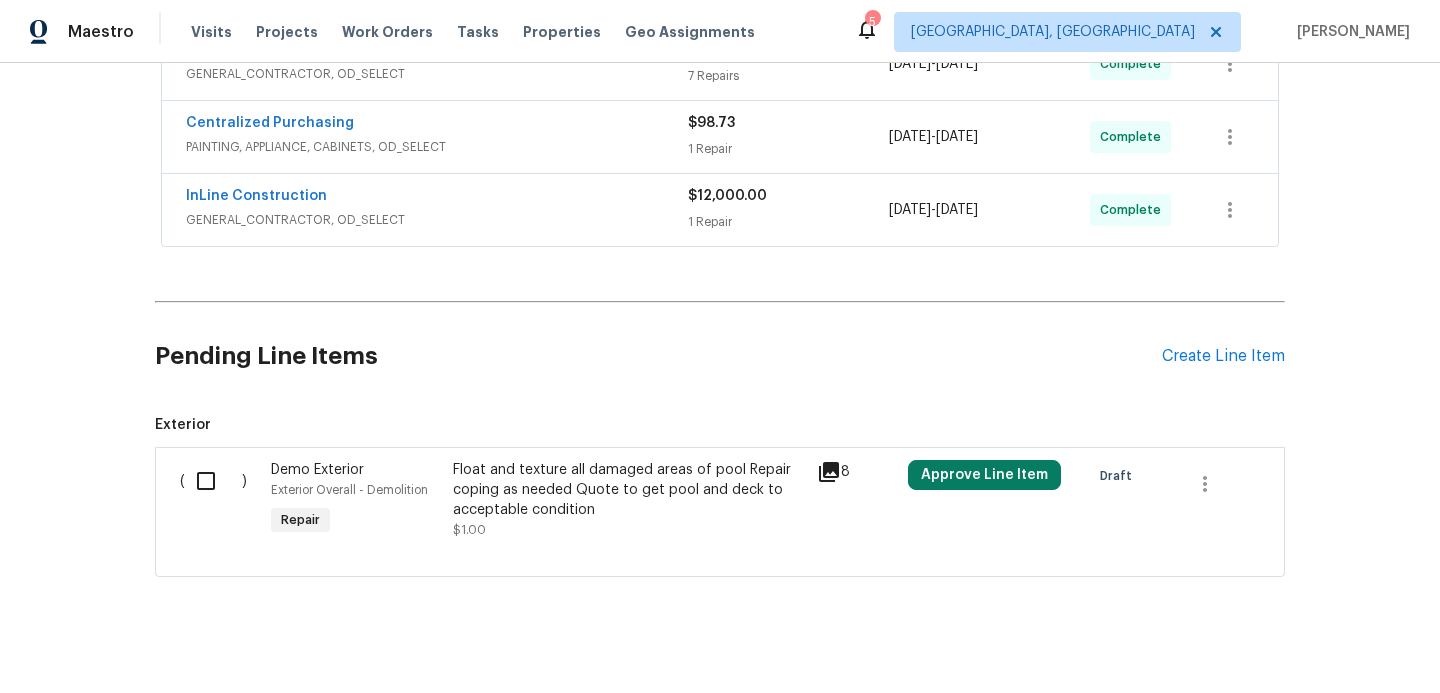 scroll, scrollTop: 731, scrollLeft: 0, axis: vertical 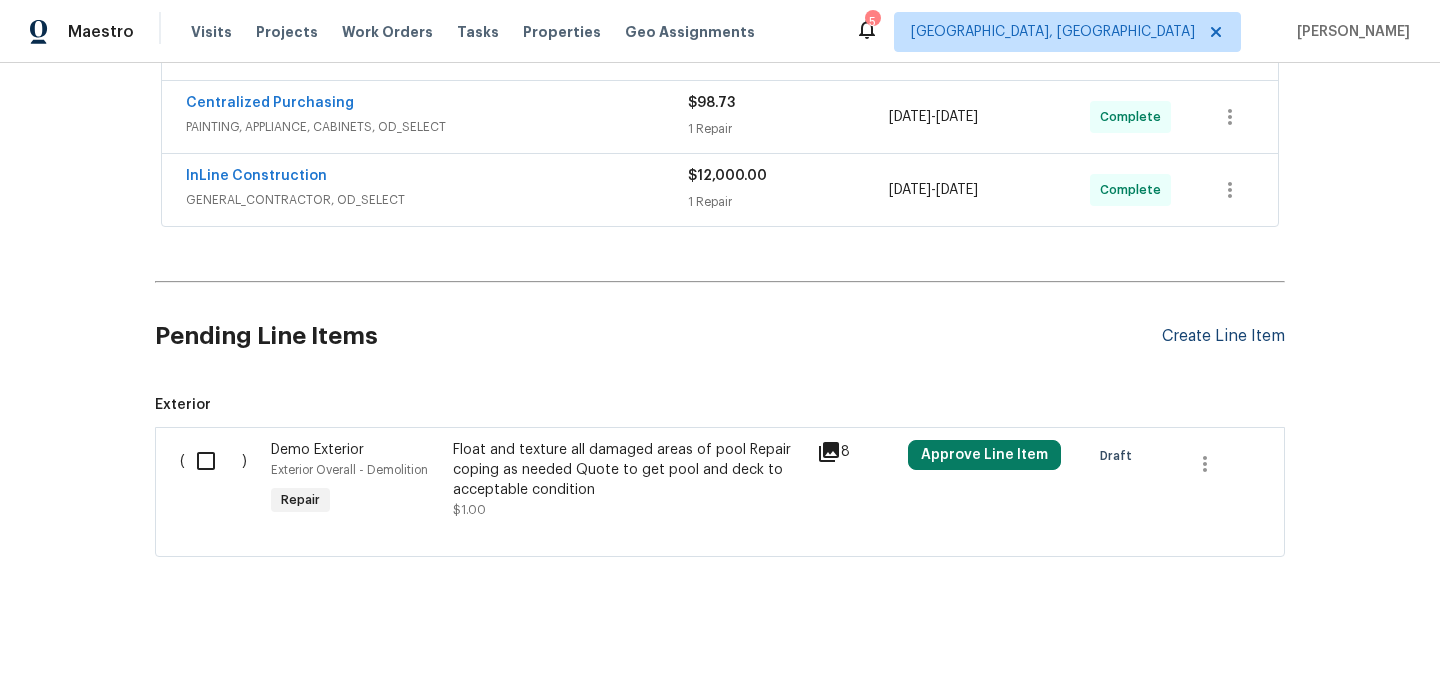 click on "Create Line Item" at bounding box center (1223, 336) 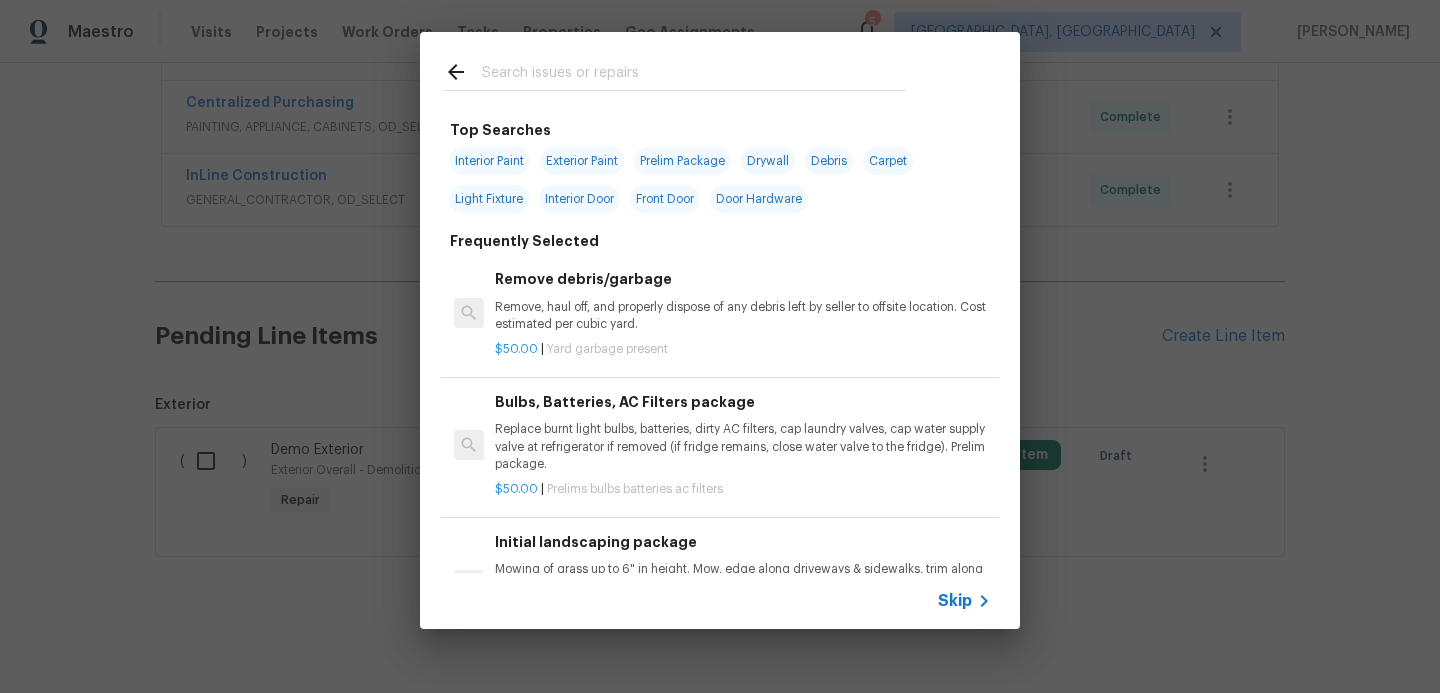 click at bounding box center (694, 75) 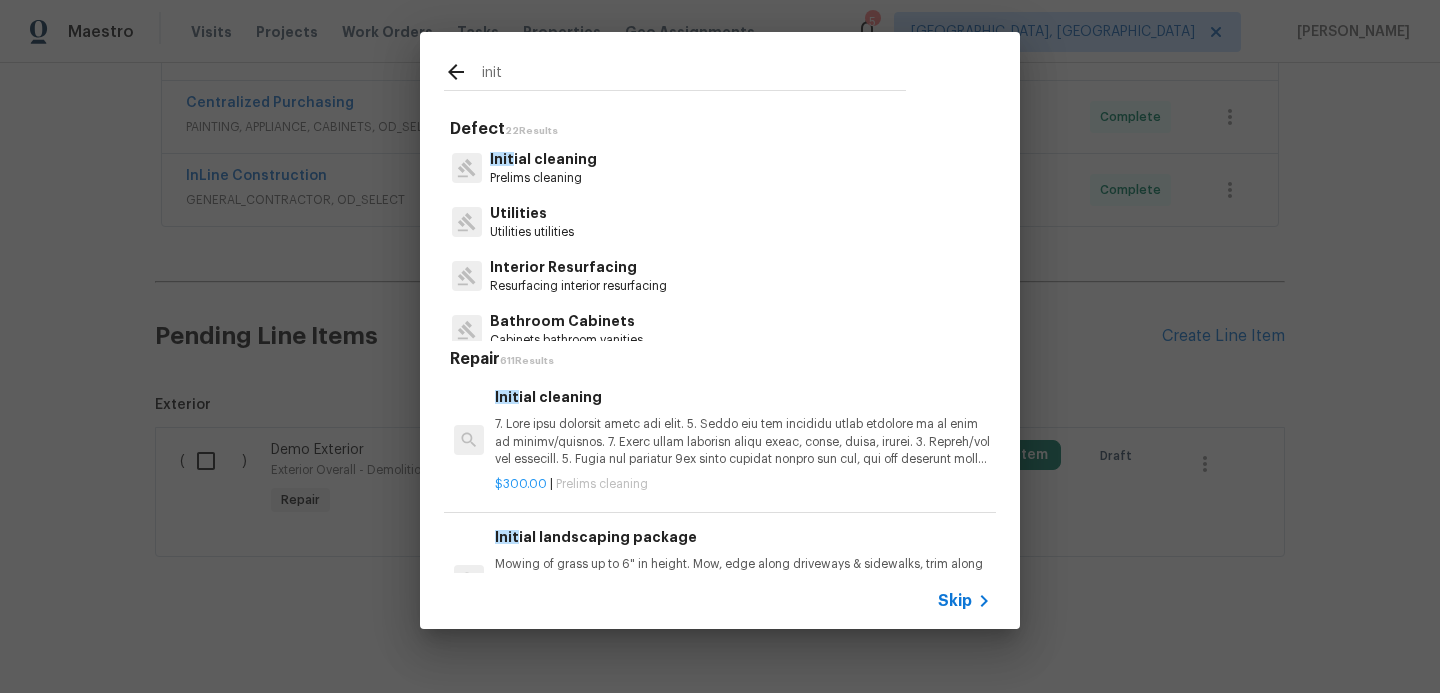 type on "init" 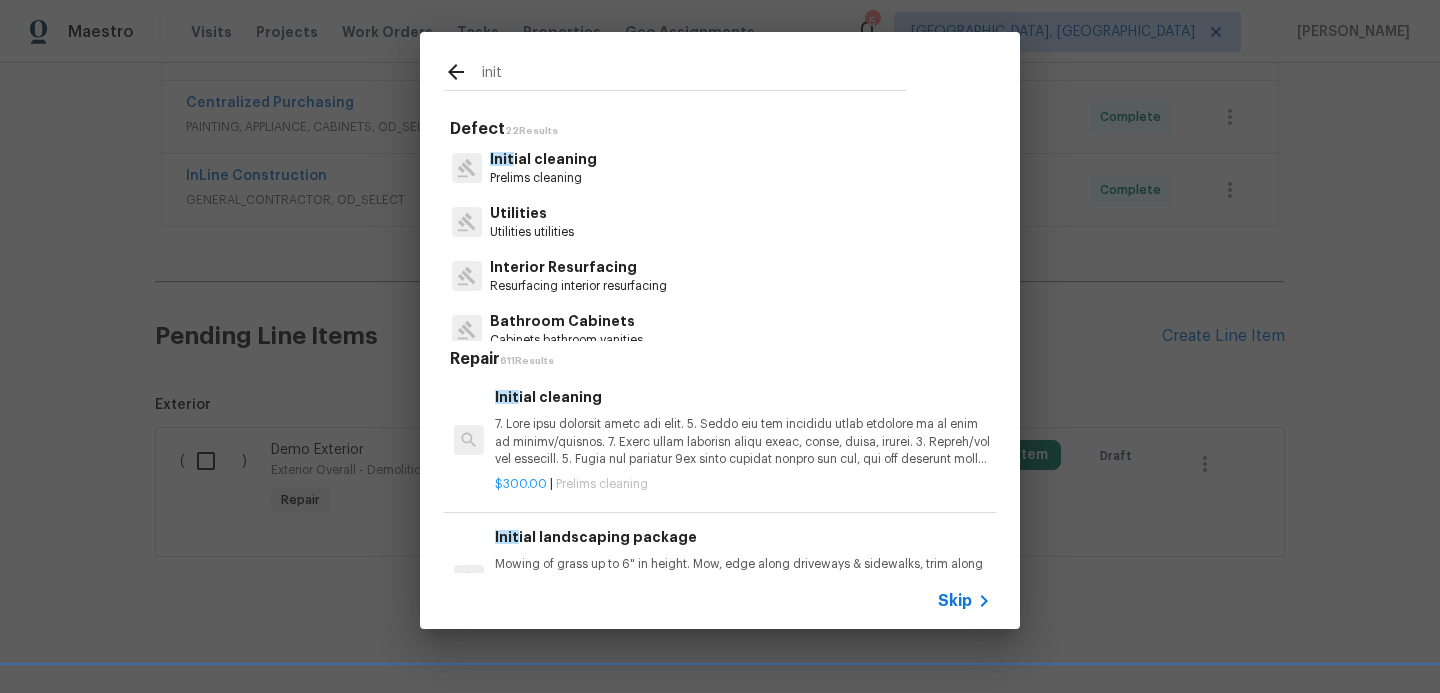 click on "Prelims cleaning" at bounding box center [543, 178] 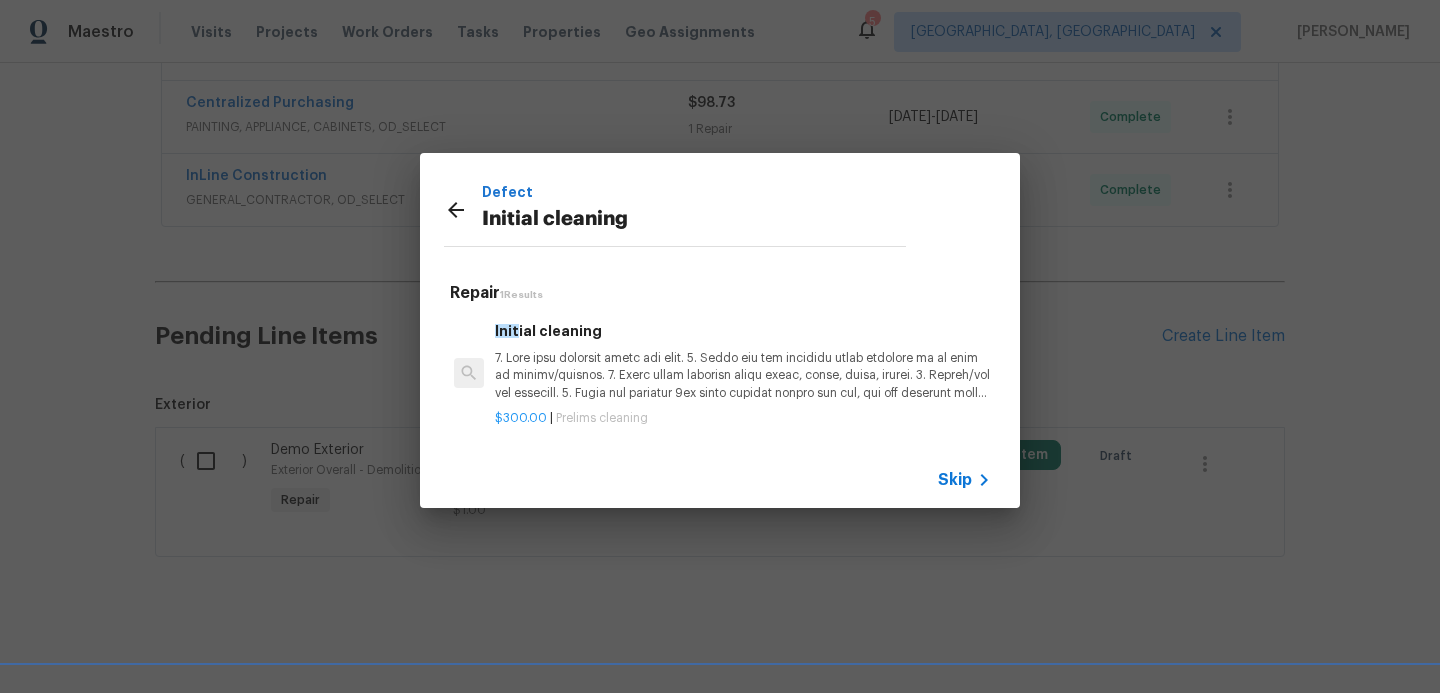 click at bounding box center [743, 375] 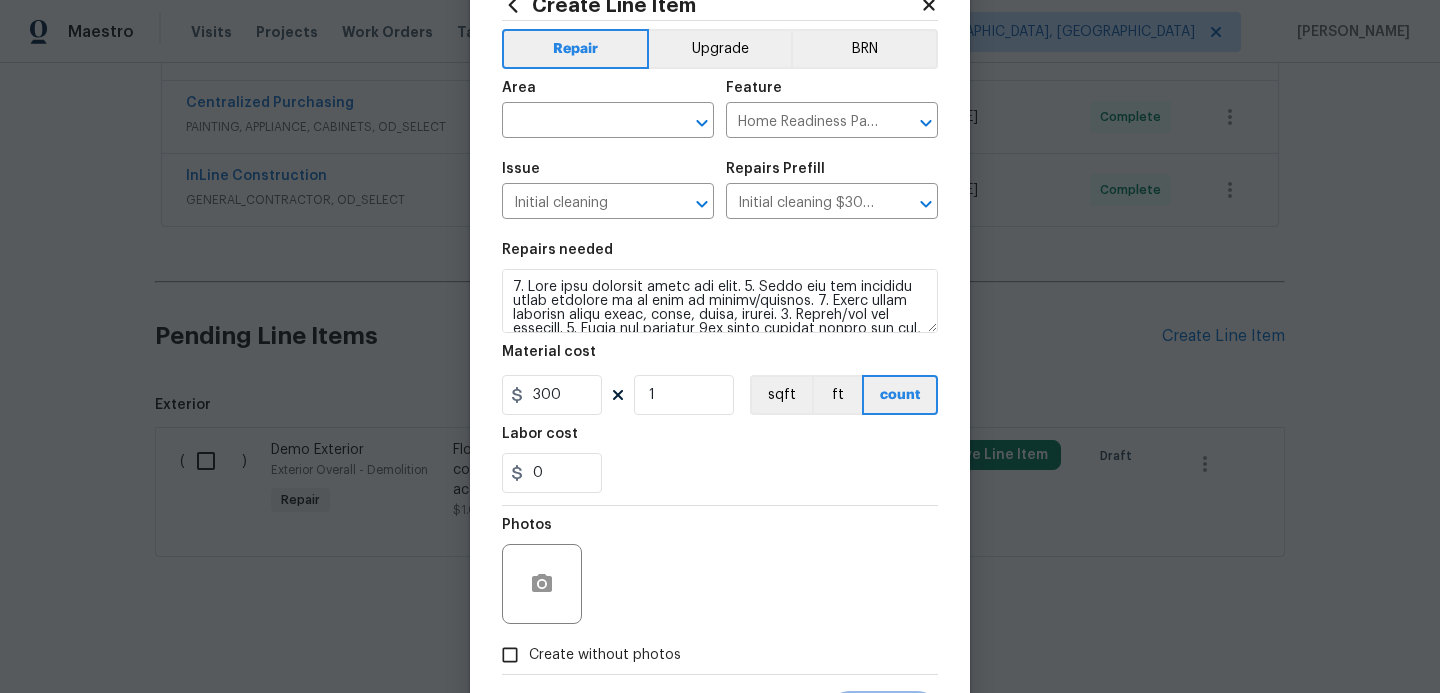scroll, scrollTop: 94, scrollLeft: 0, axis: vertical 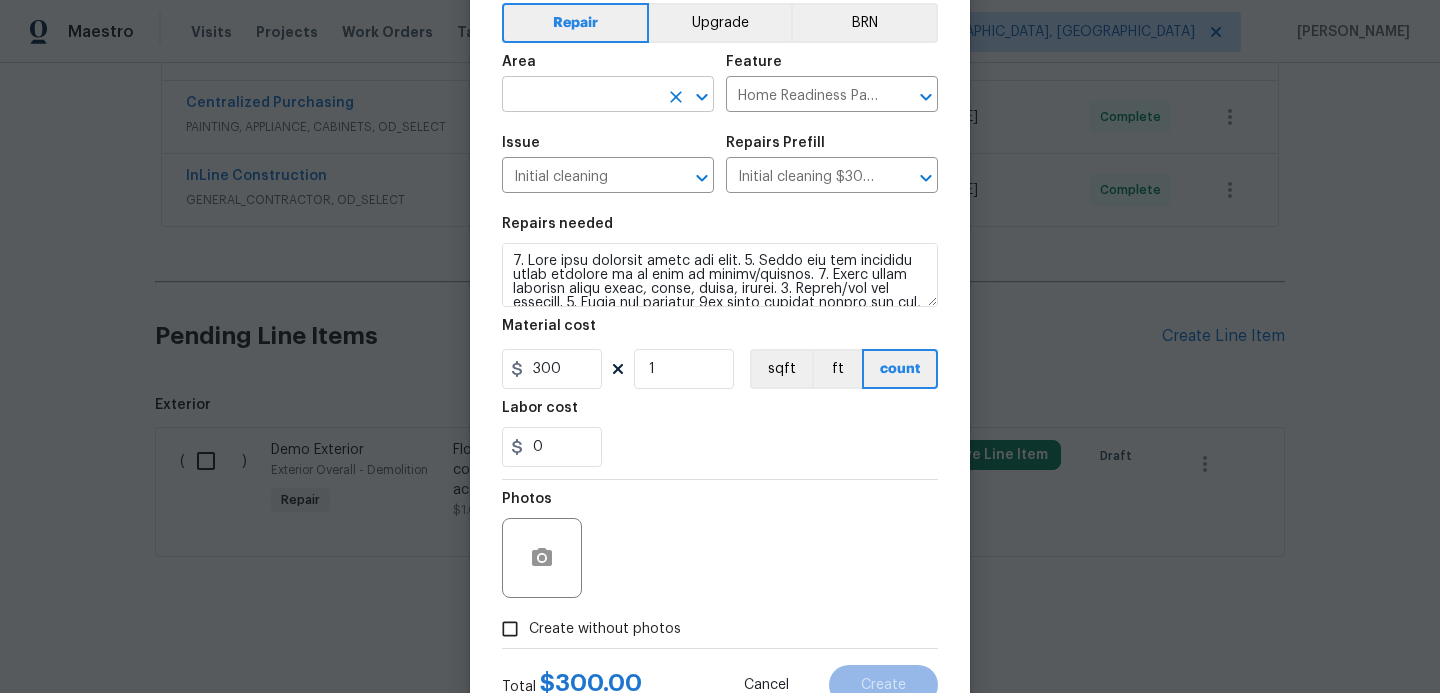 click at bounding box center (580, 96) 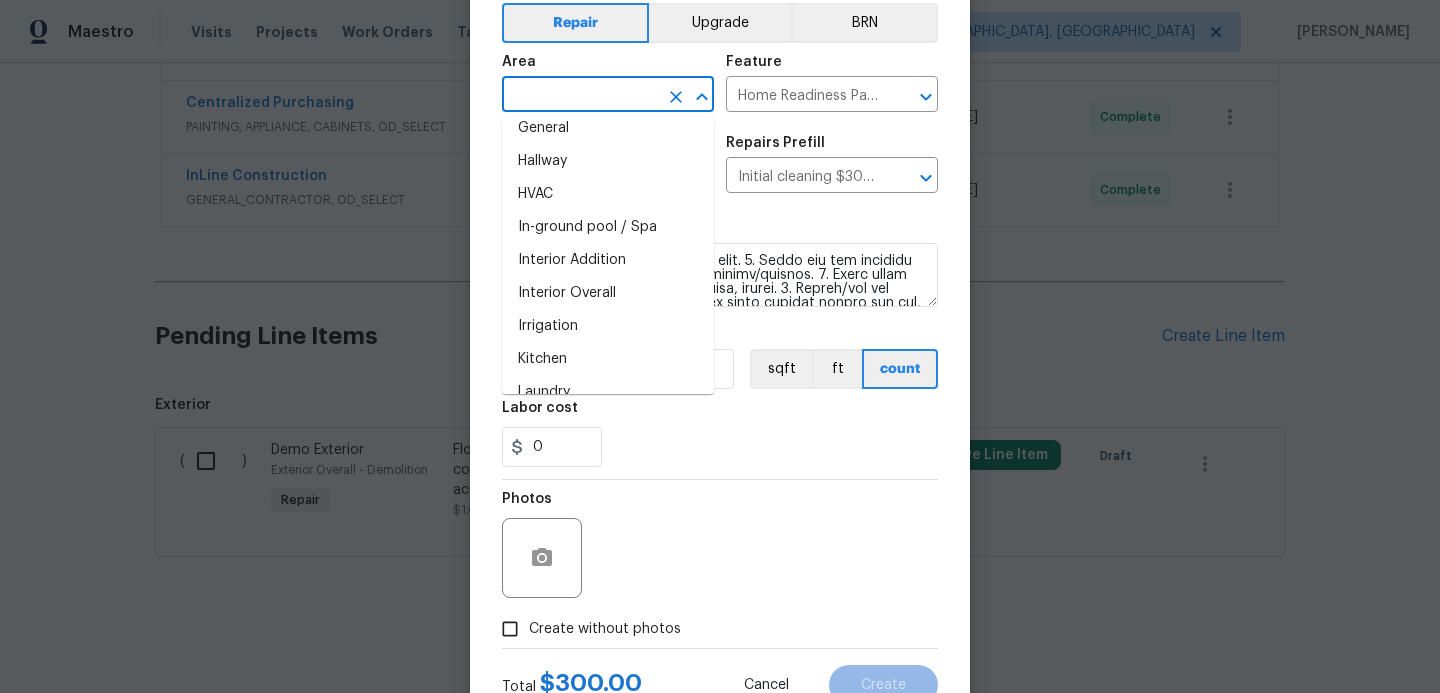 scroll, scrollTop: 697, scrollLeft: 0, axis: vertical 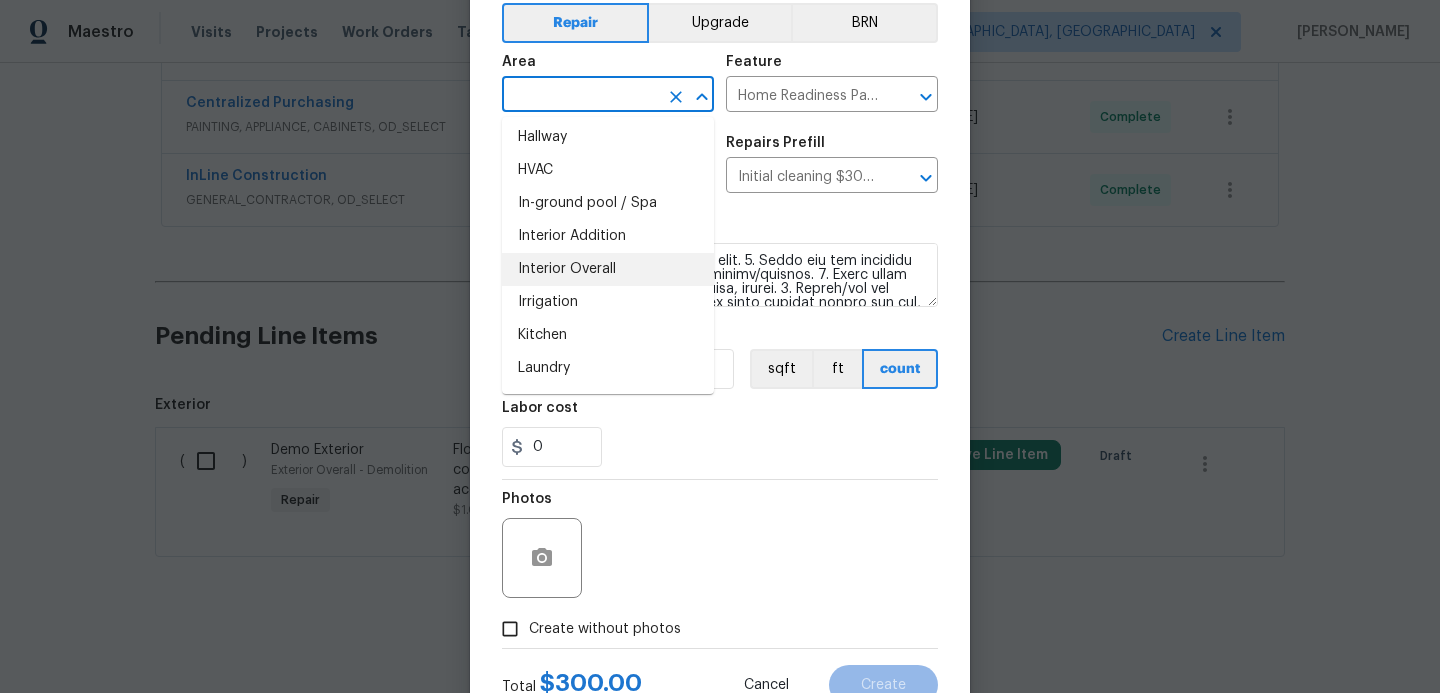 click on "Interior Overall" at bounding box center [608, 269] 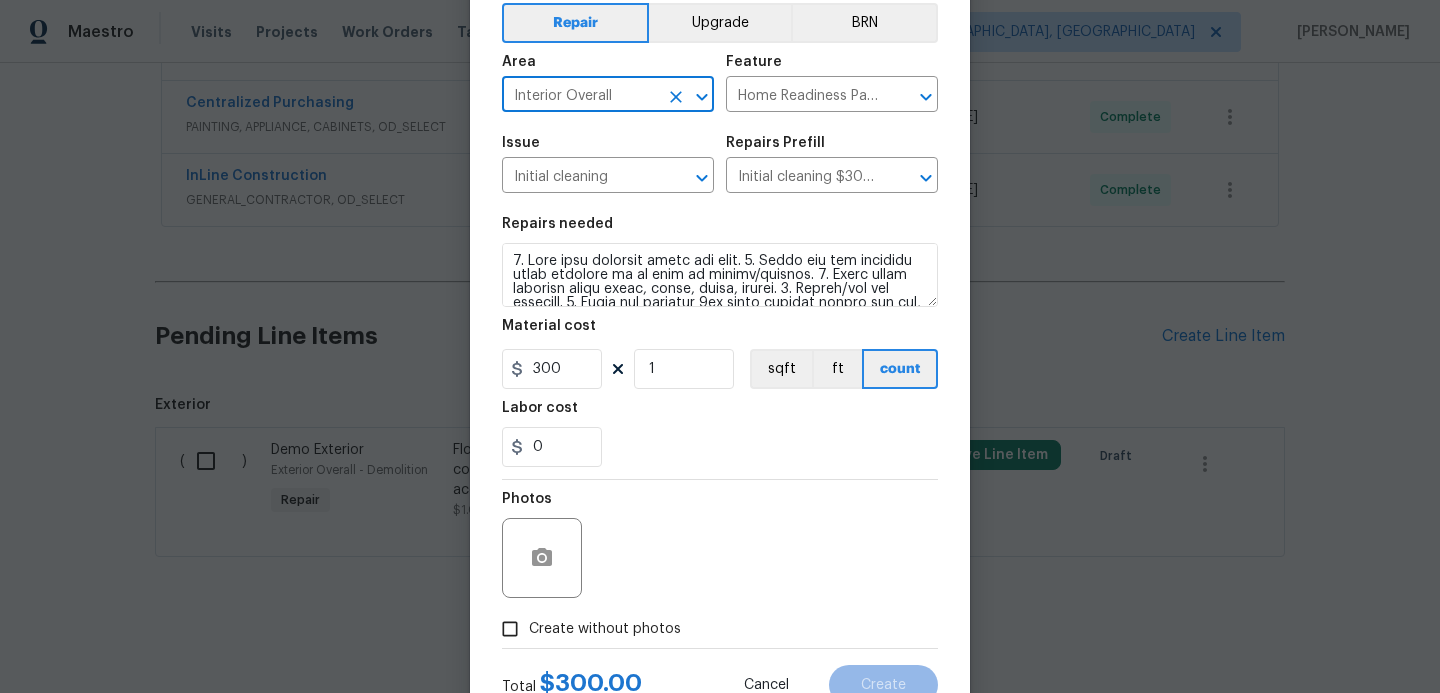 click on "Create without photos" at bounding box center [510, 629] 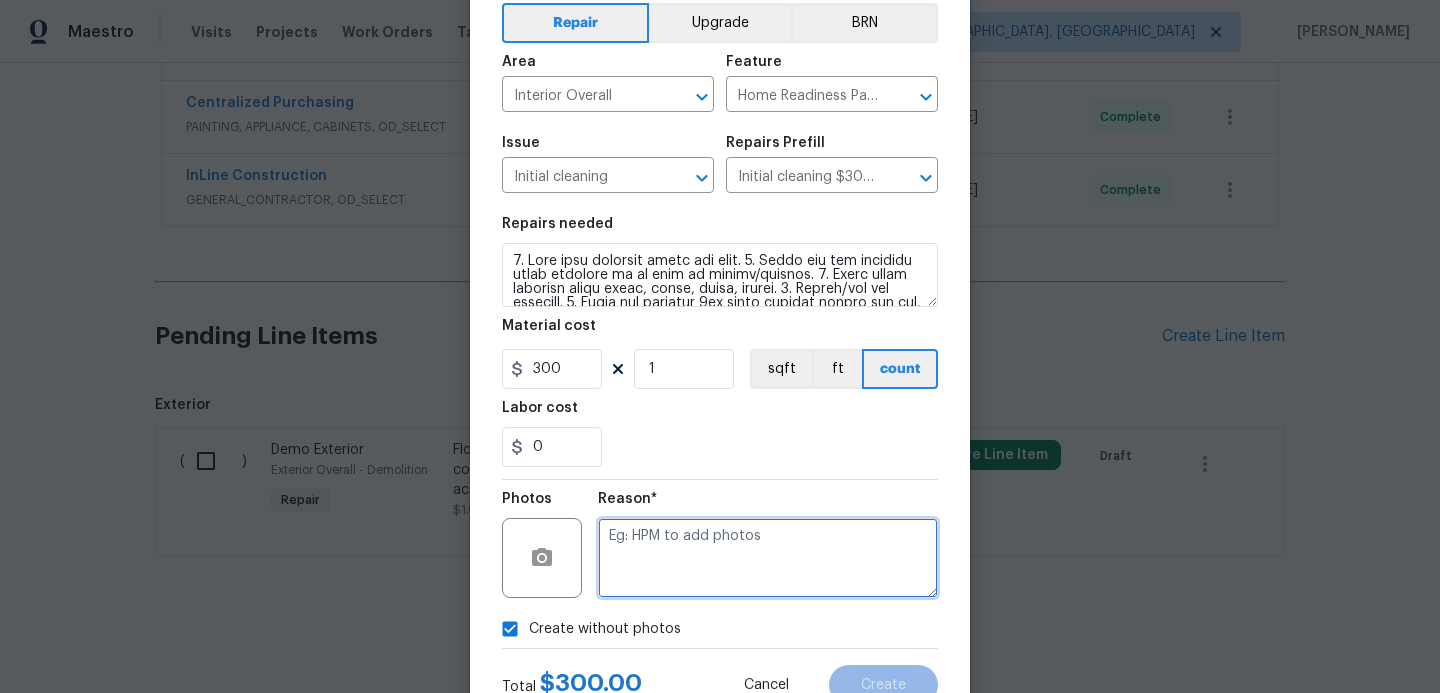 click at bounding box center [768, 558] 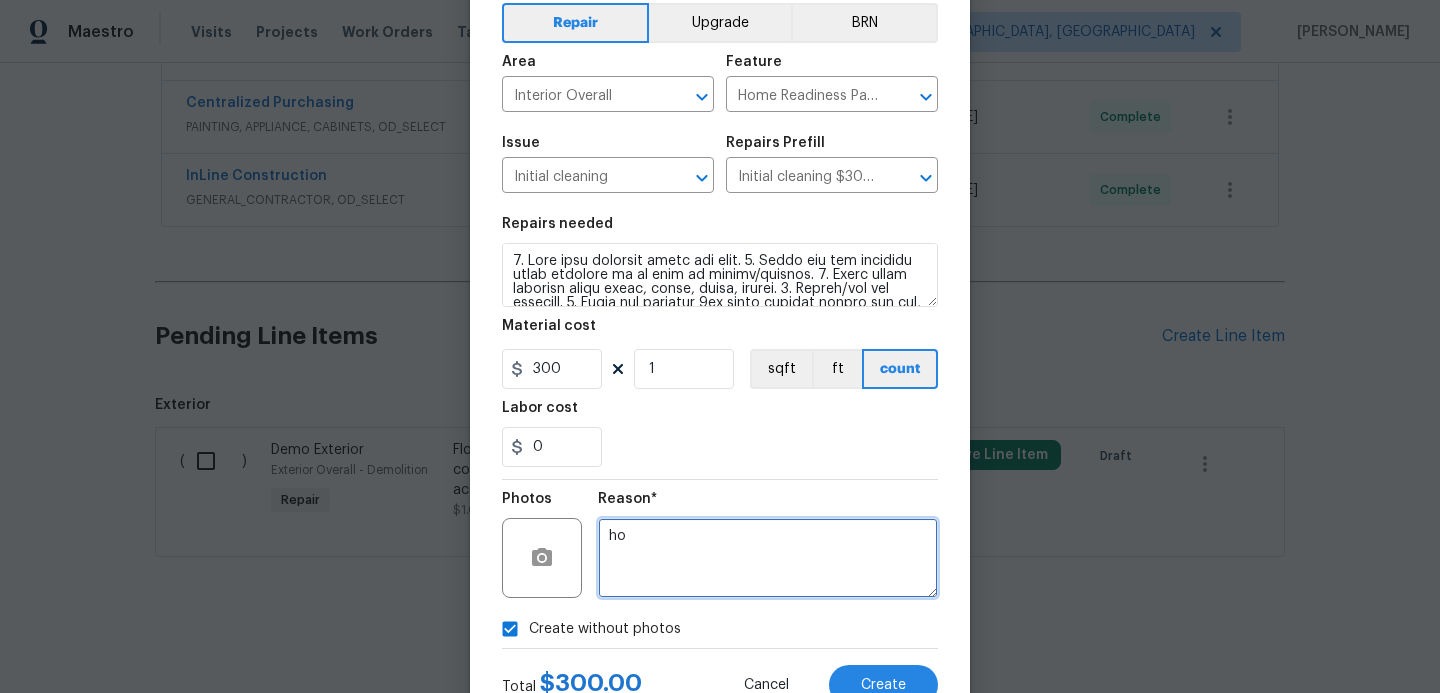 type on "h" 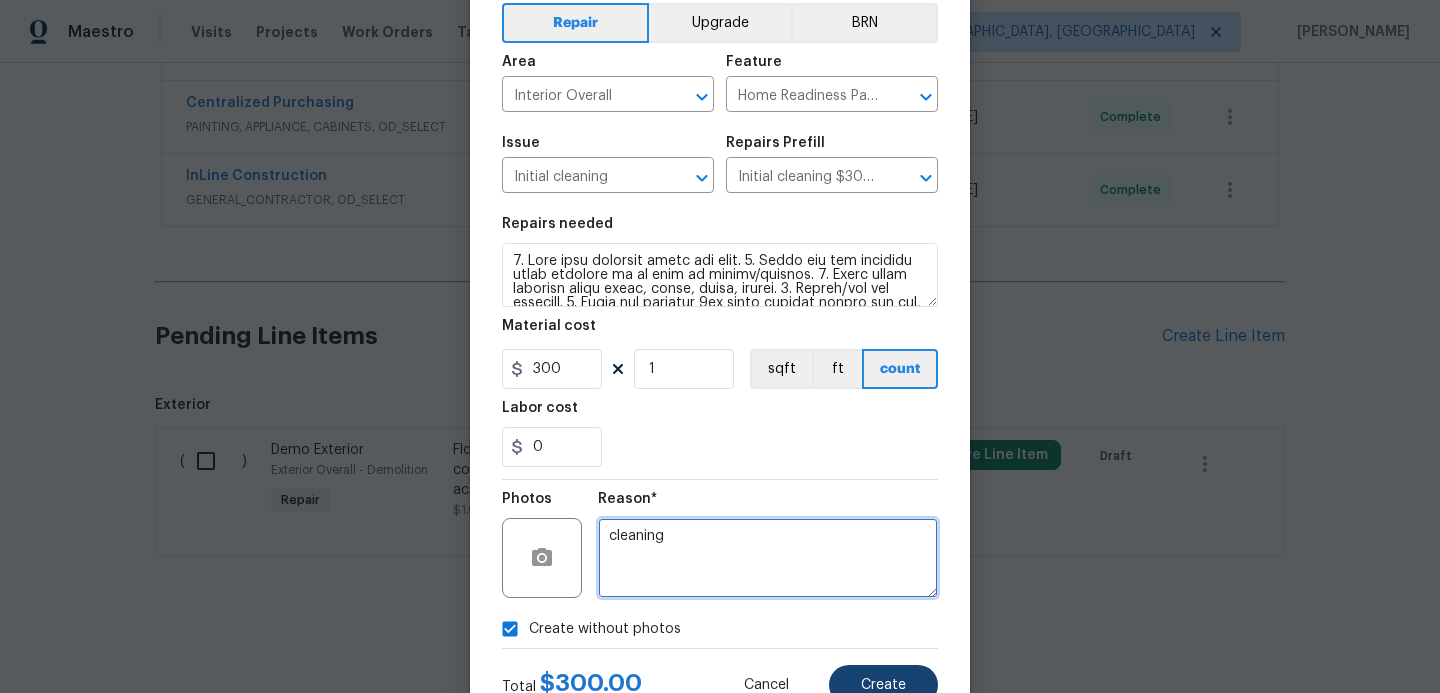 type on "cleaning" 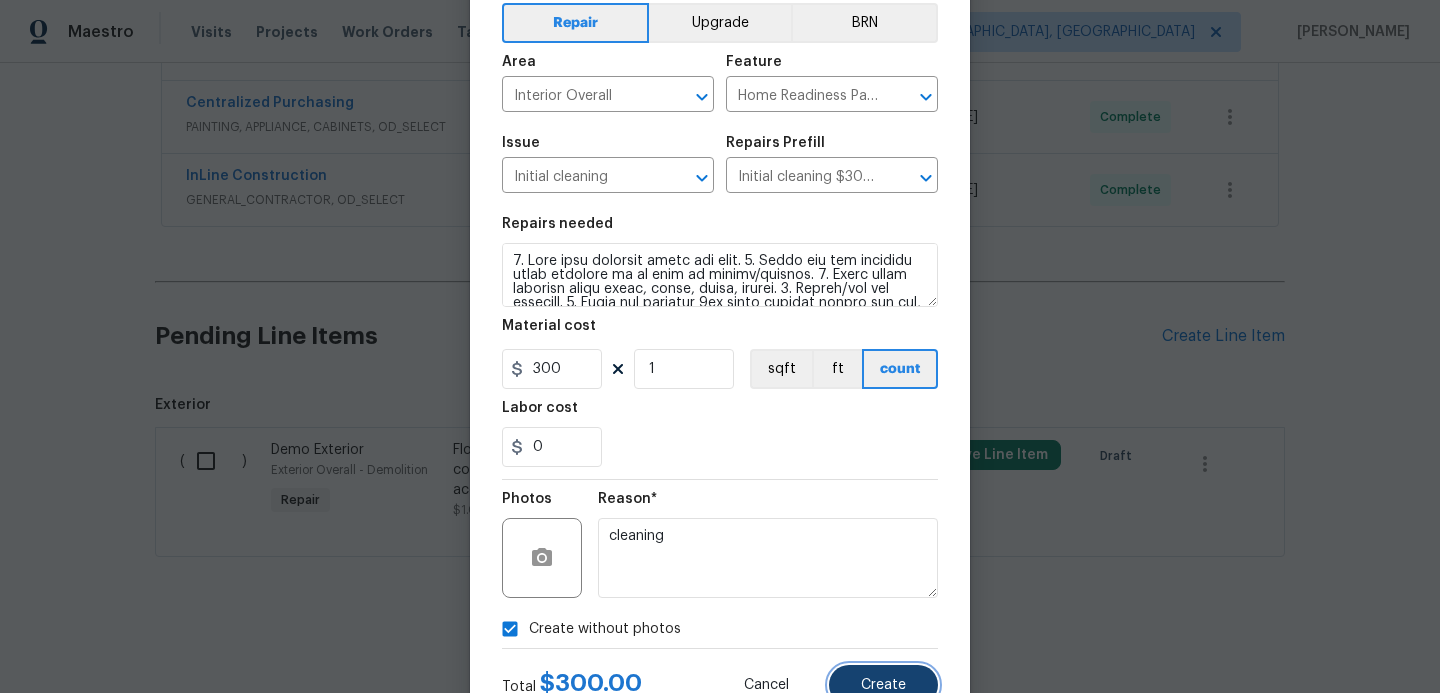 click on "Create" at bounding box center (883, 685) 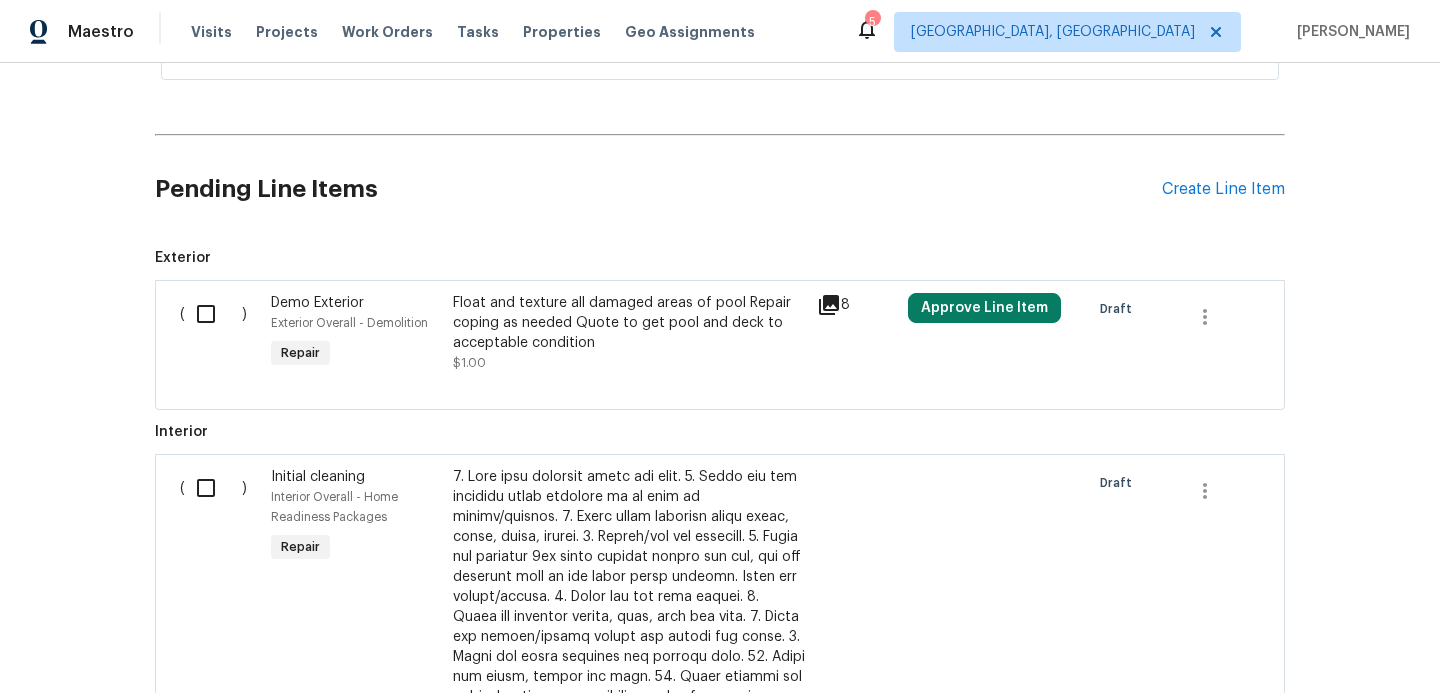 scroll, scrollTop: 877, scrollLeft: 0, axis: vertical 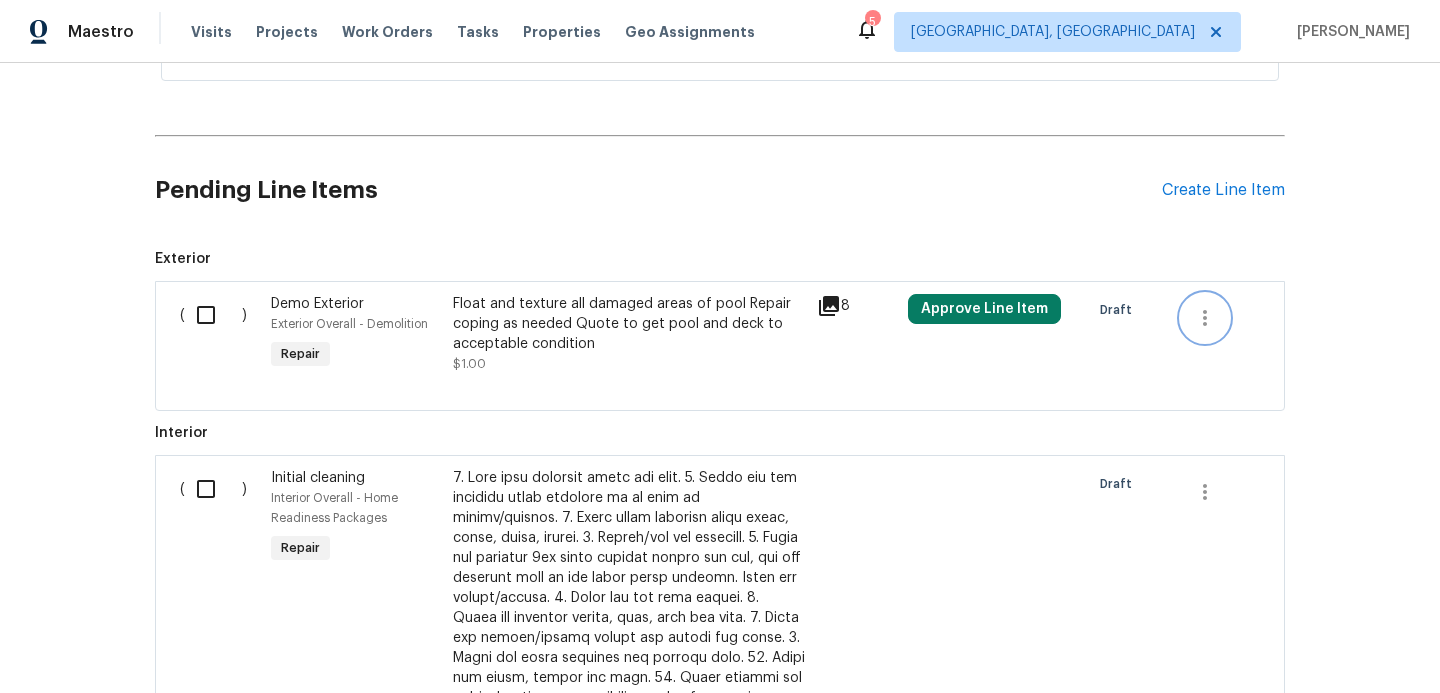 click 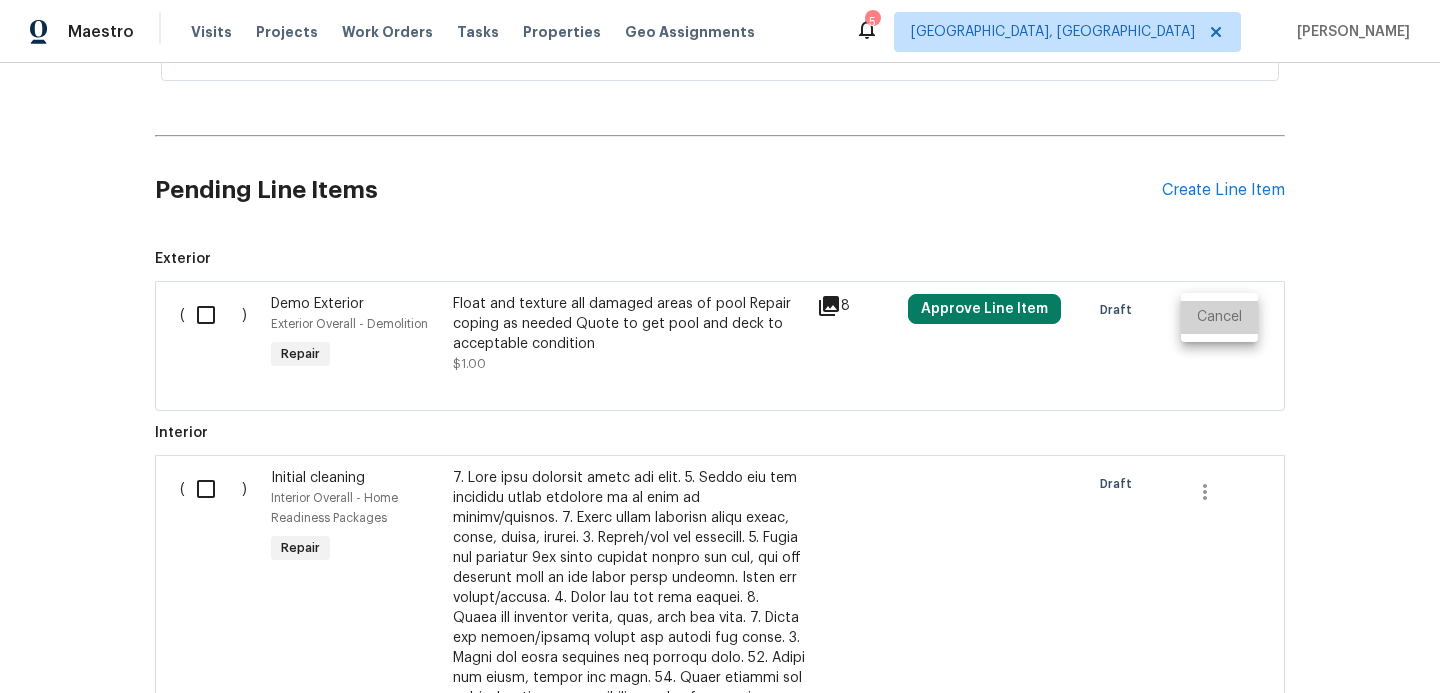 click on "Cancel" at bounding box center (1219, 317) 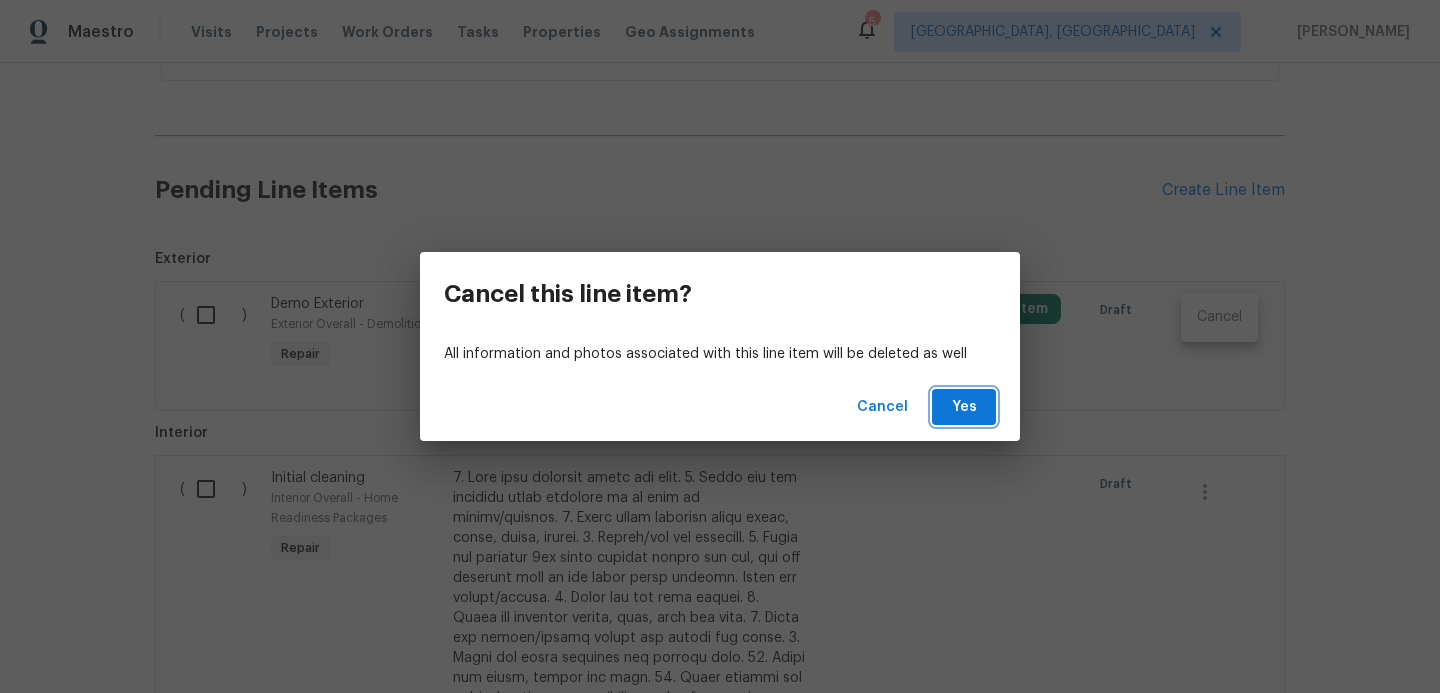 click on "Yes" at bounding box center [964, 407] 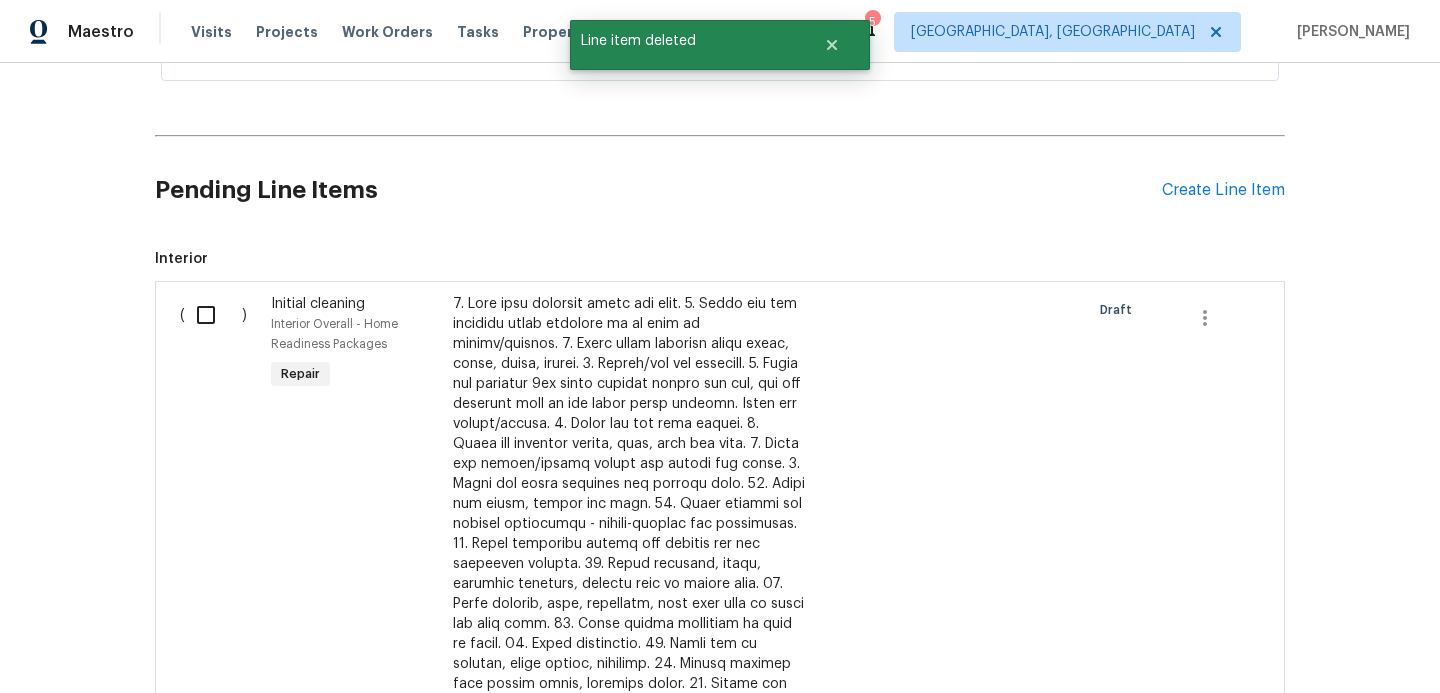 click at bounding box center [213, 315] 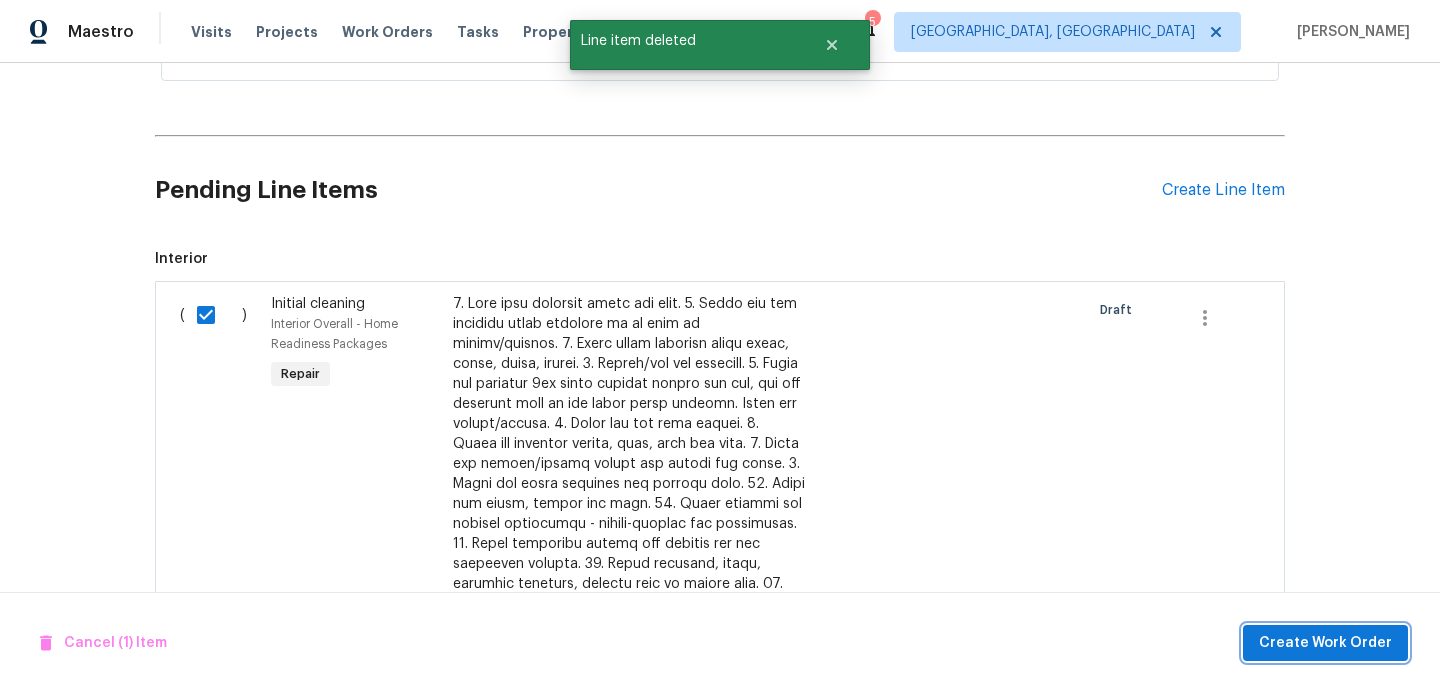 click on "Create Work Order" at bounding box center (1325, 643) 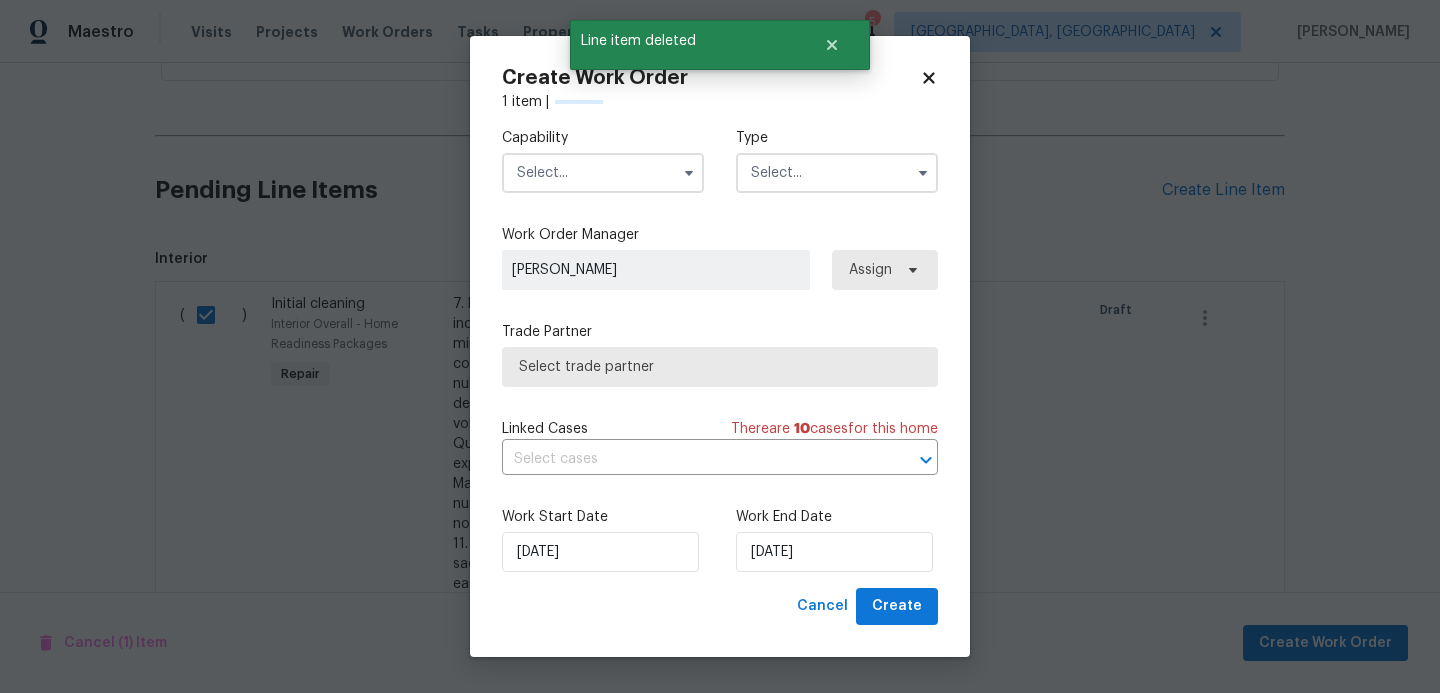 checkbox on "false" 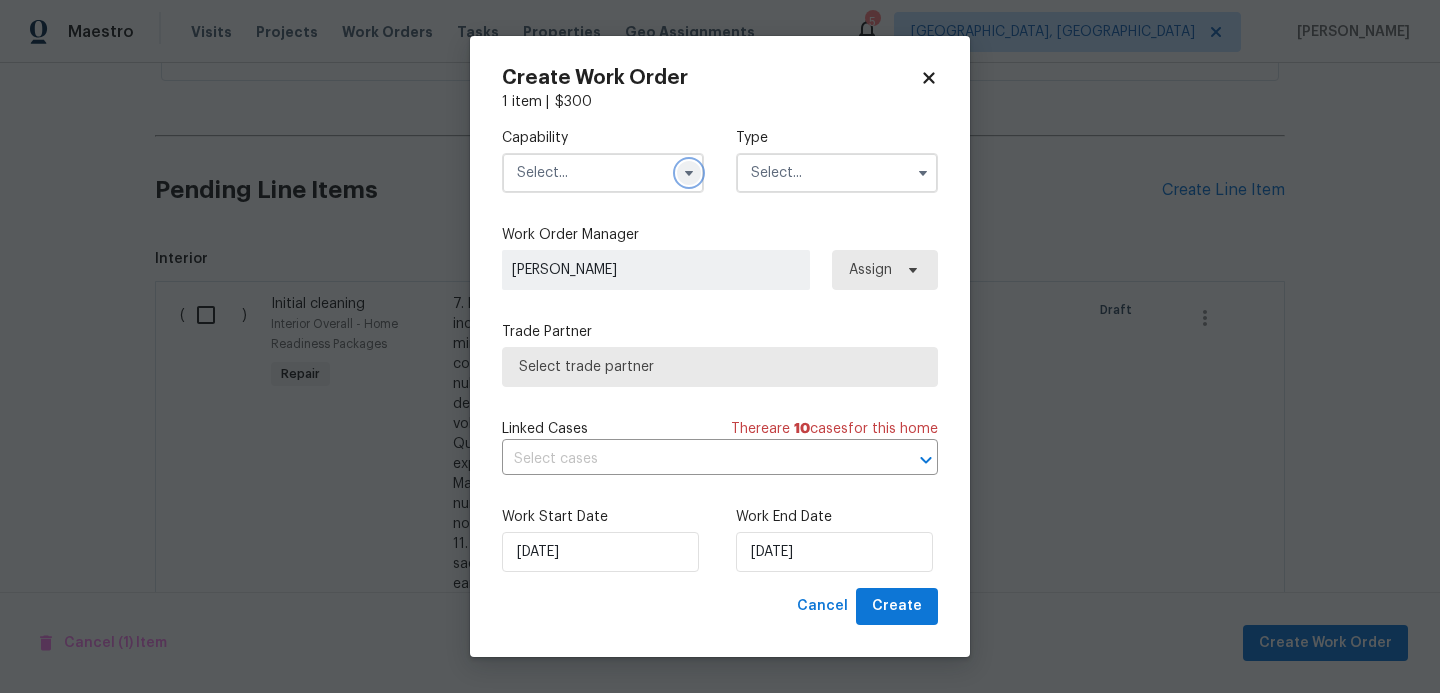 click 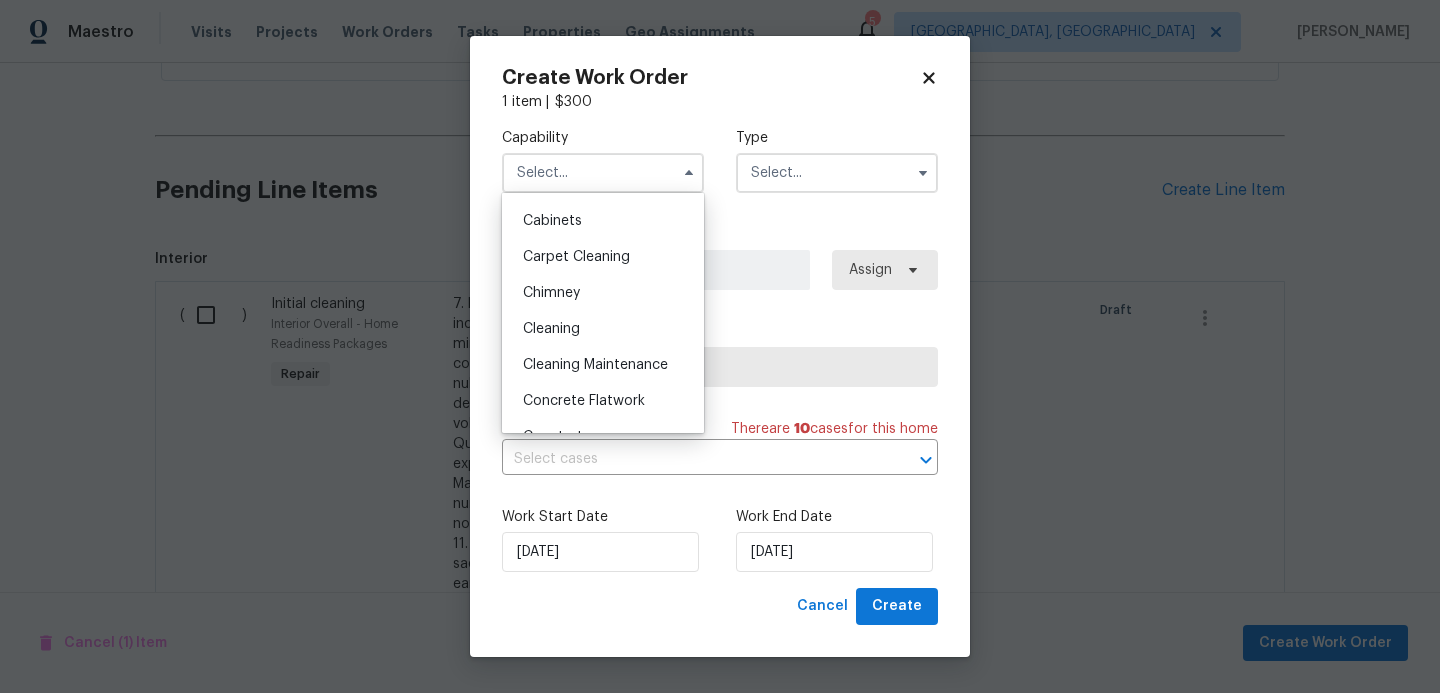 scroll, scrollTop: 184, scrollLeft: 0, axis: vertical 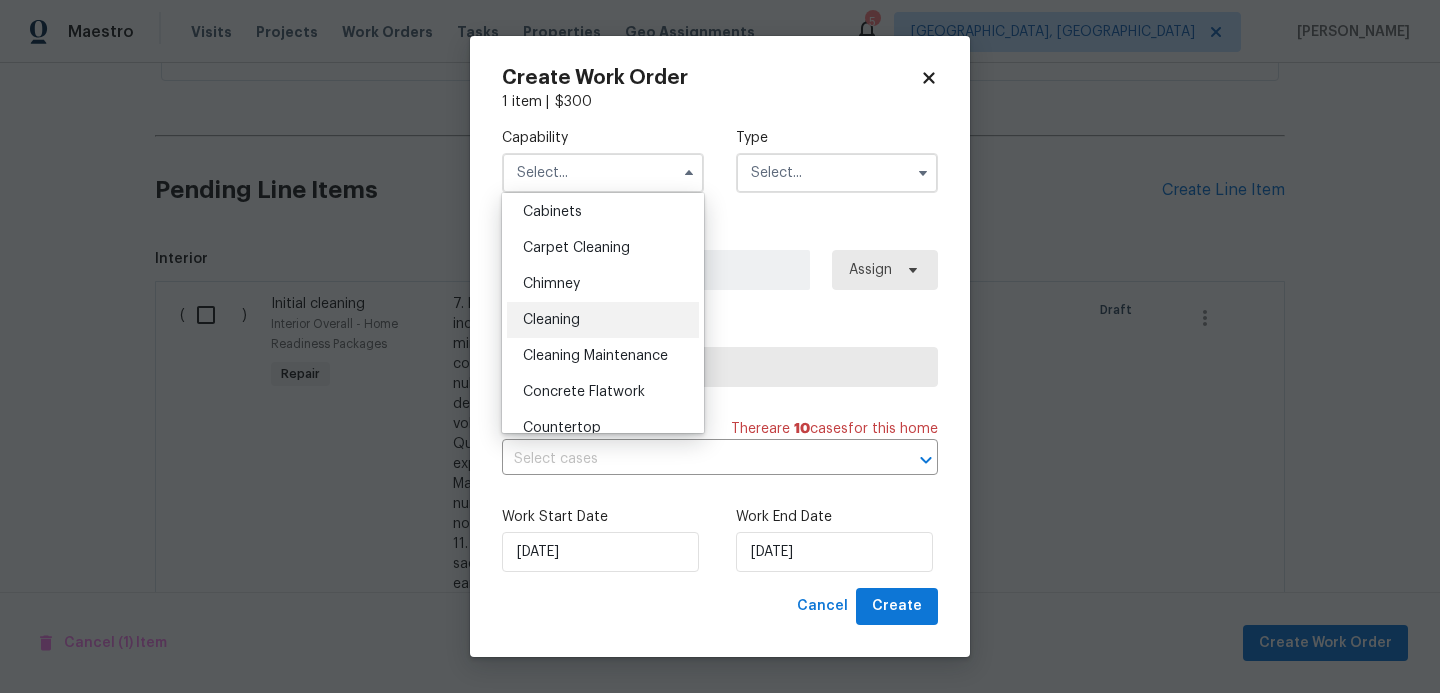 click on "Cleaning" at bounding box center [603, 320] 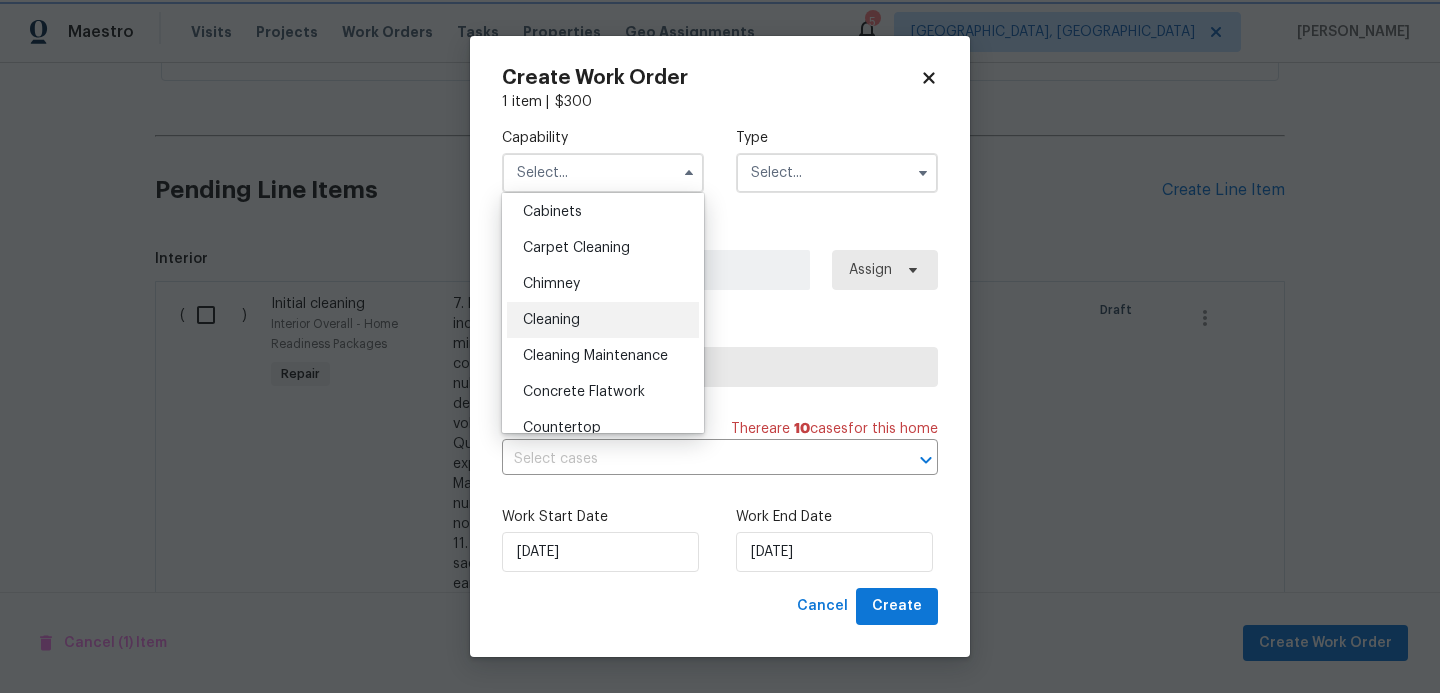 type on "Cleaning" 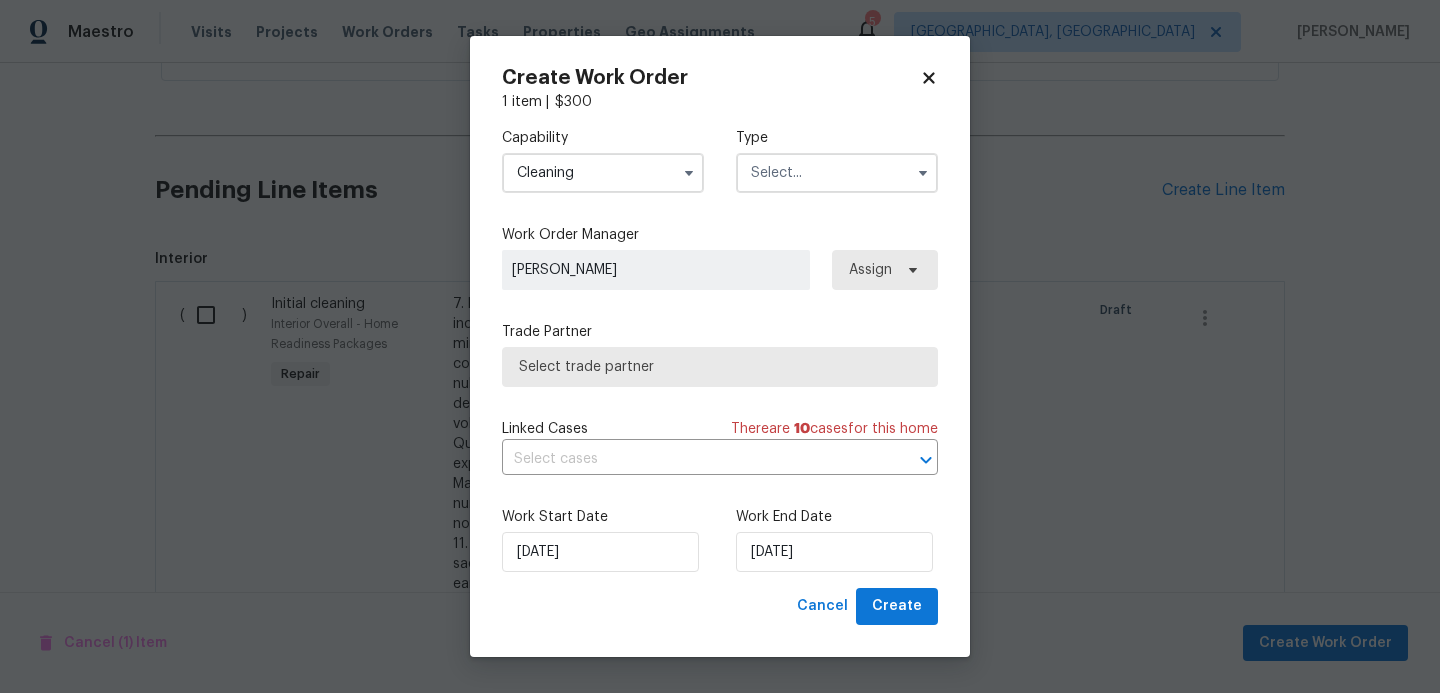 click at bounding box center [837, 173] 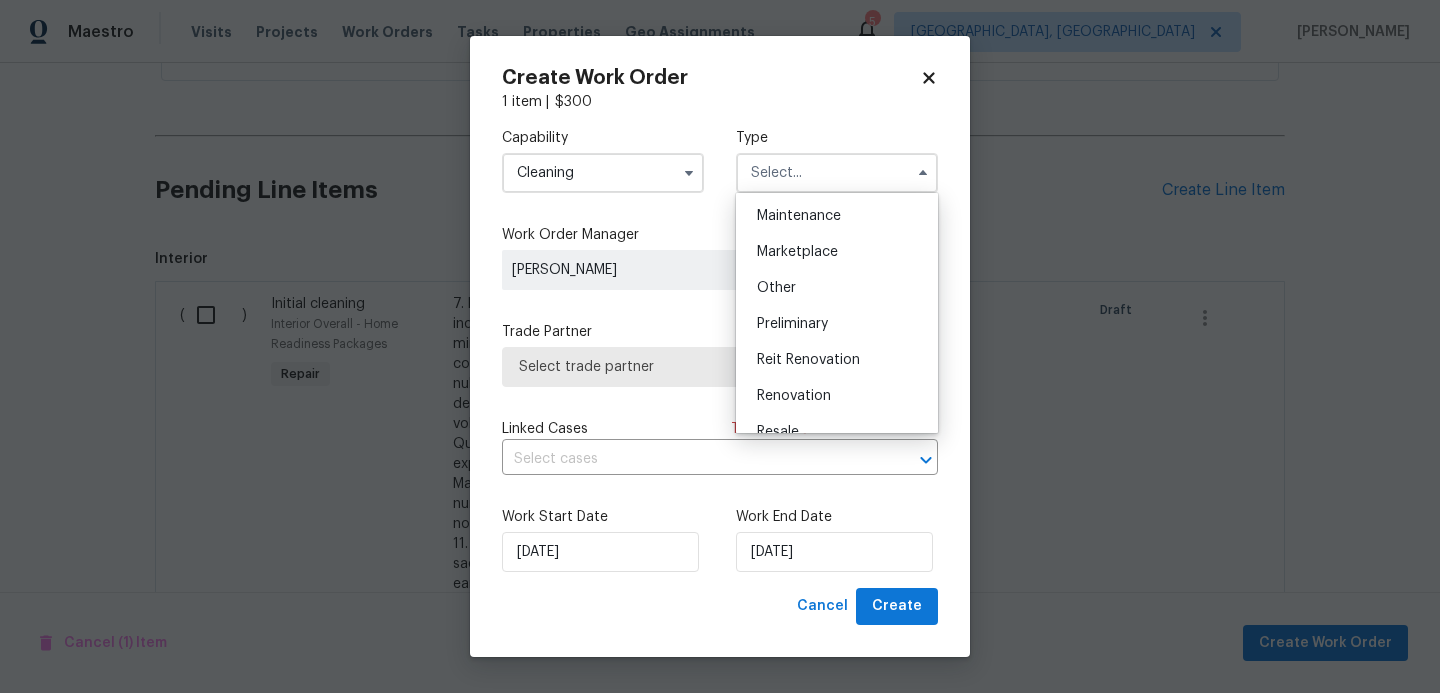 scroll, scrollTop: 383, scrollLeft: 0, axis: vertical 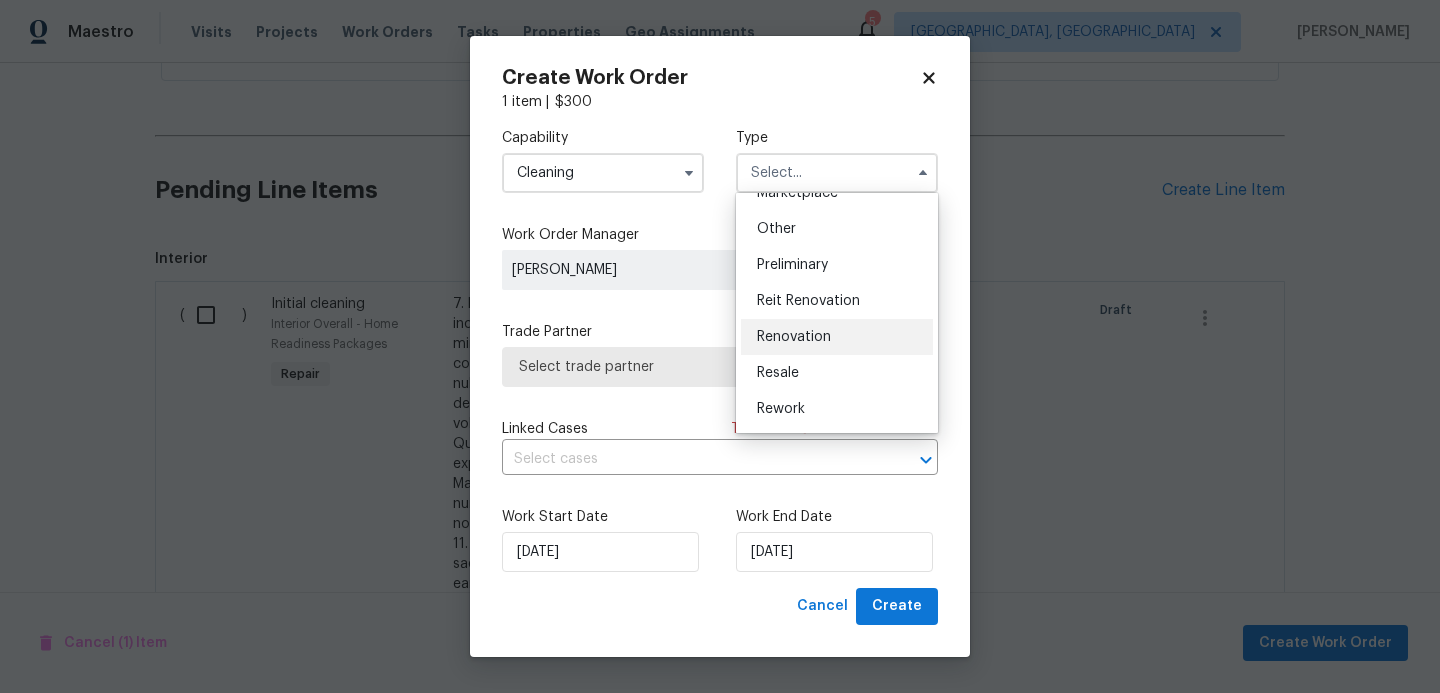 click on "Renovation" at bounding box center (794, 337) 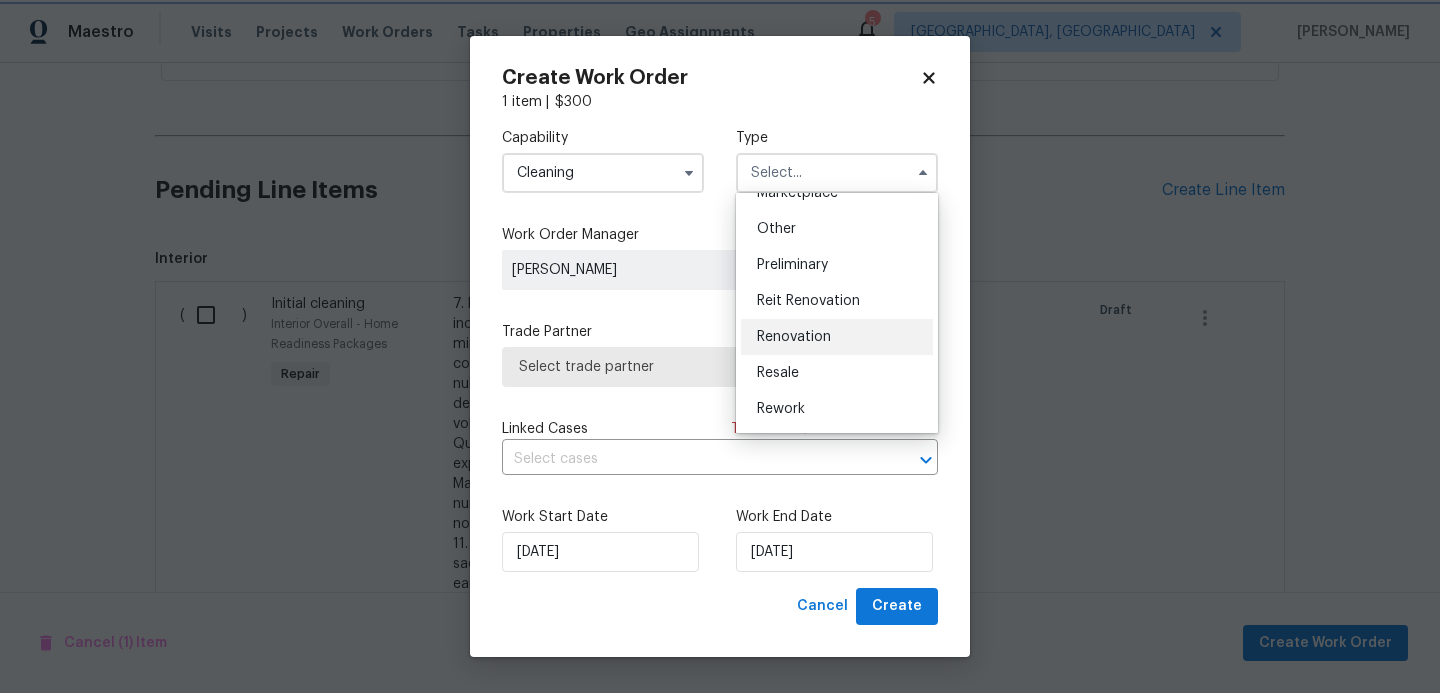 type on "Renovation" 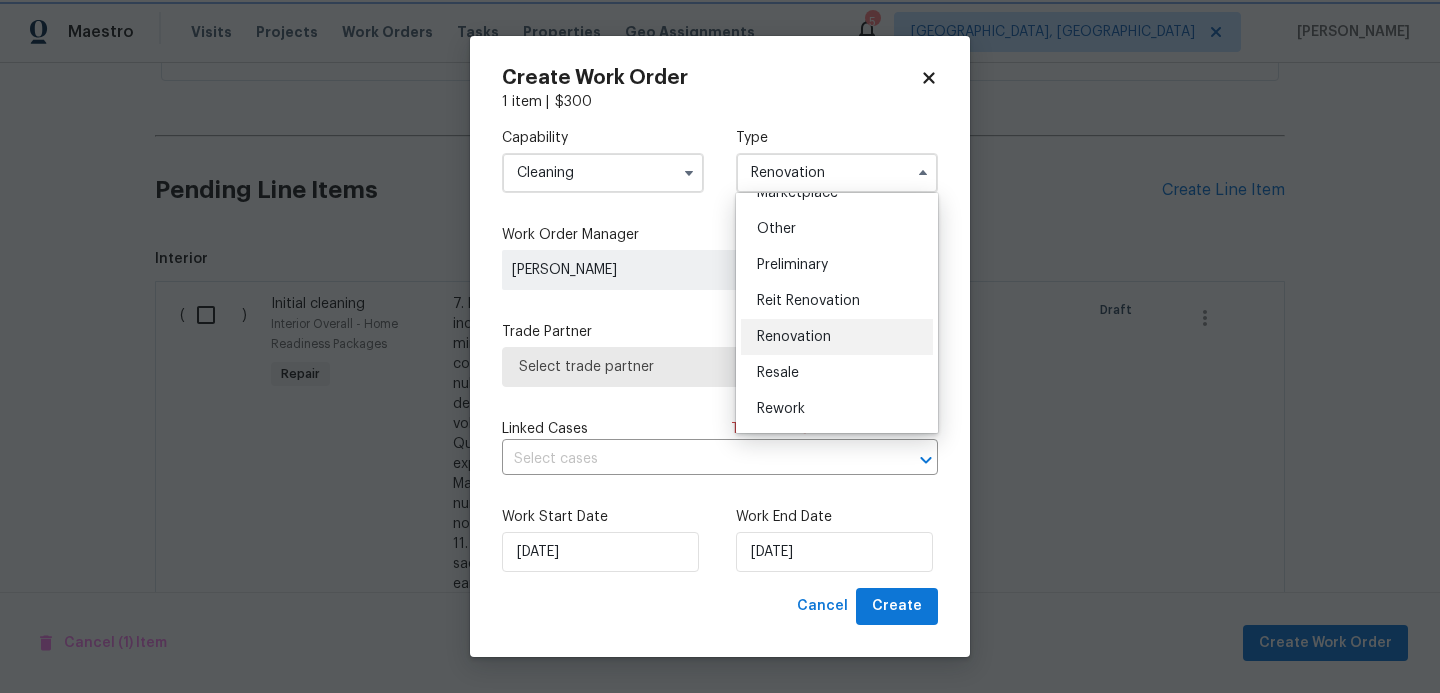 scroll, scrollTop: 0, scrollLeft: 0, axis: both 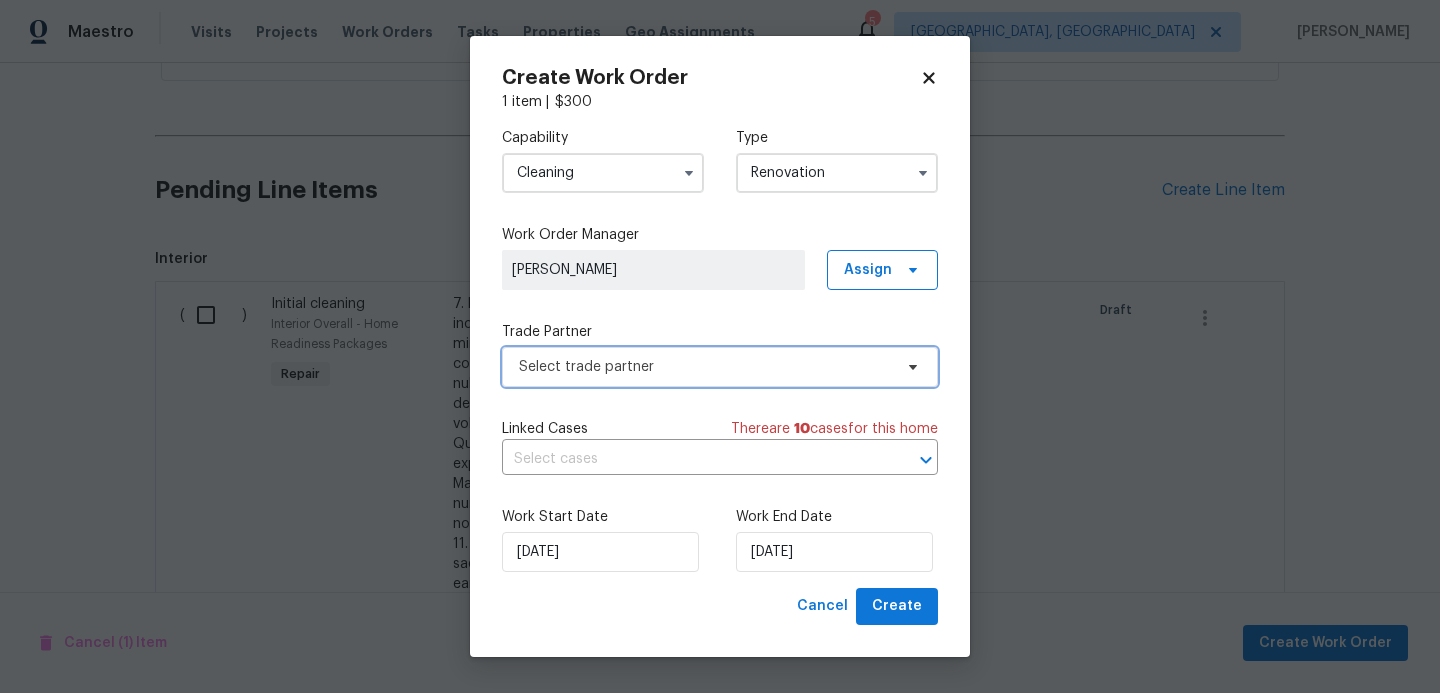 click on "Select trade partner" at bounding box center (705, 367) 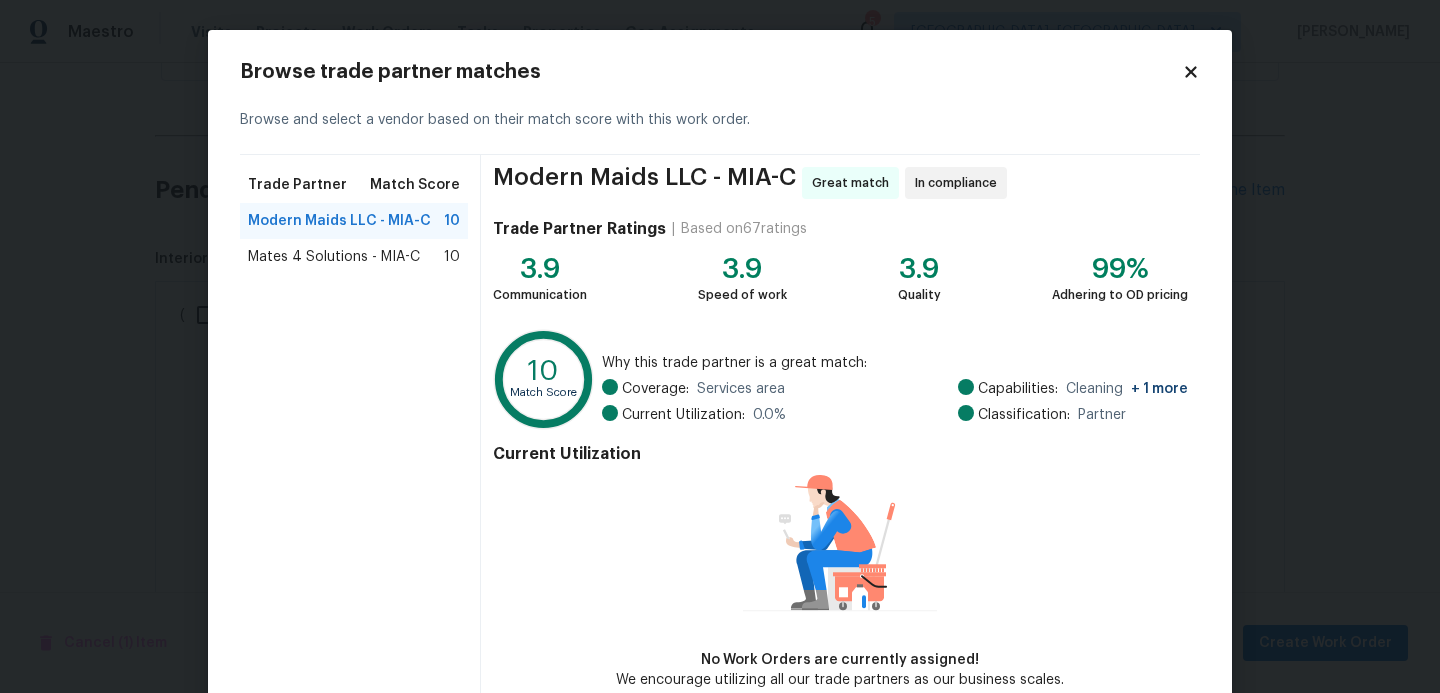 click on "Modern Maids LLC - MIA-C" at bounding box center (339, 221) 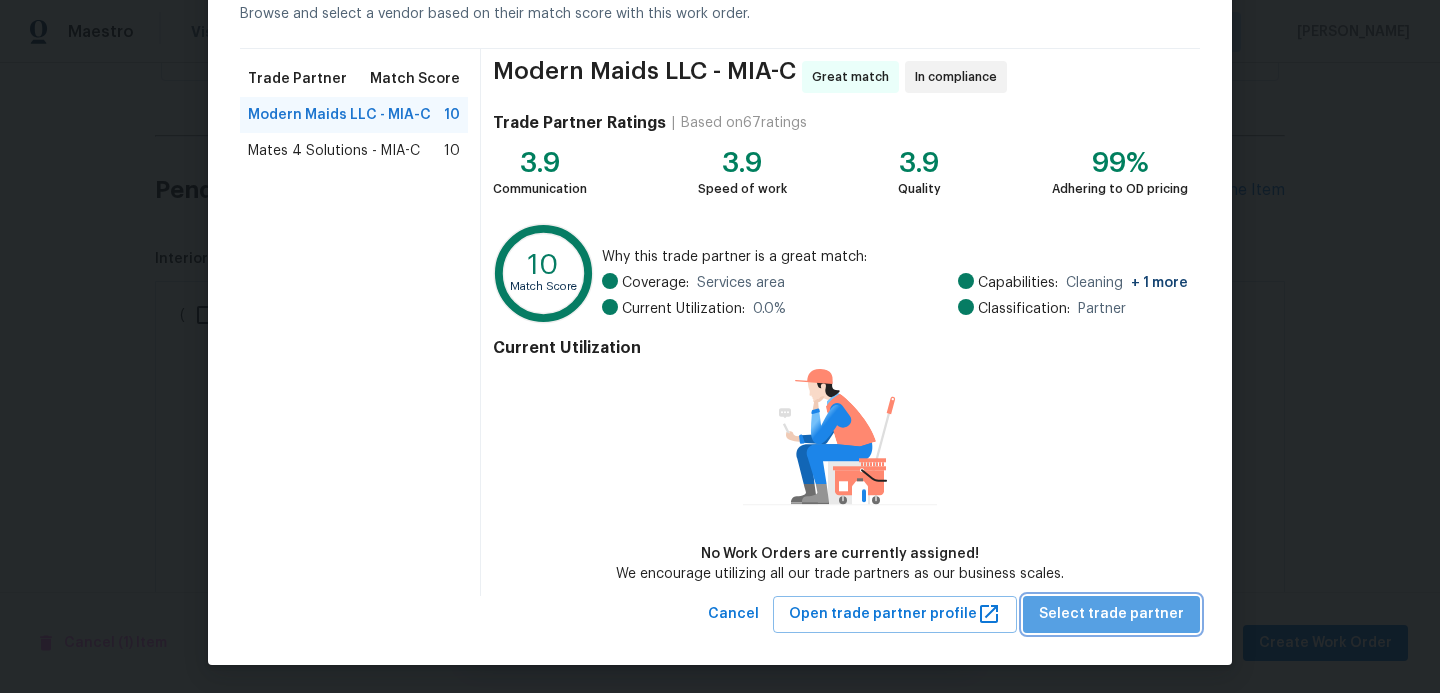 click on "Select trade partner" at bounding box center [1111, 614] 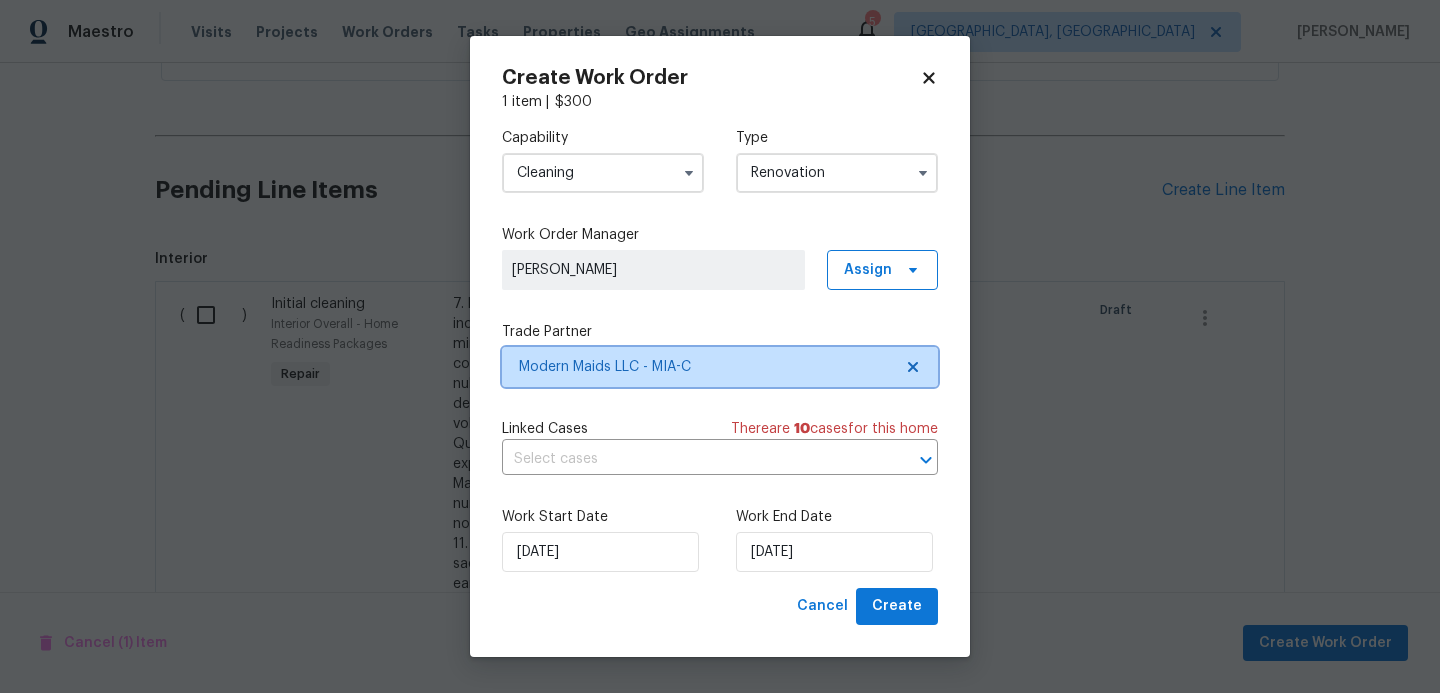 scroll, scrollTop: 0, scrollLeft: 0, axis: both 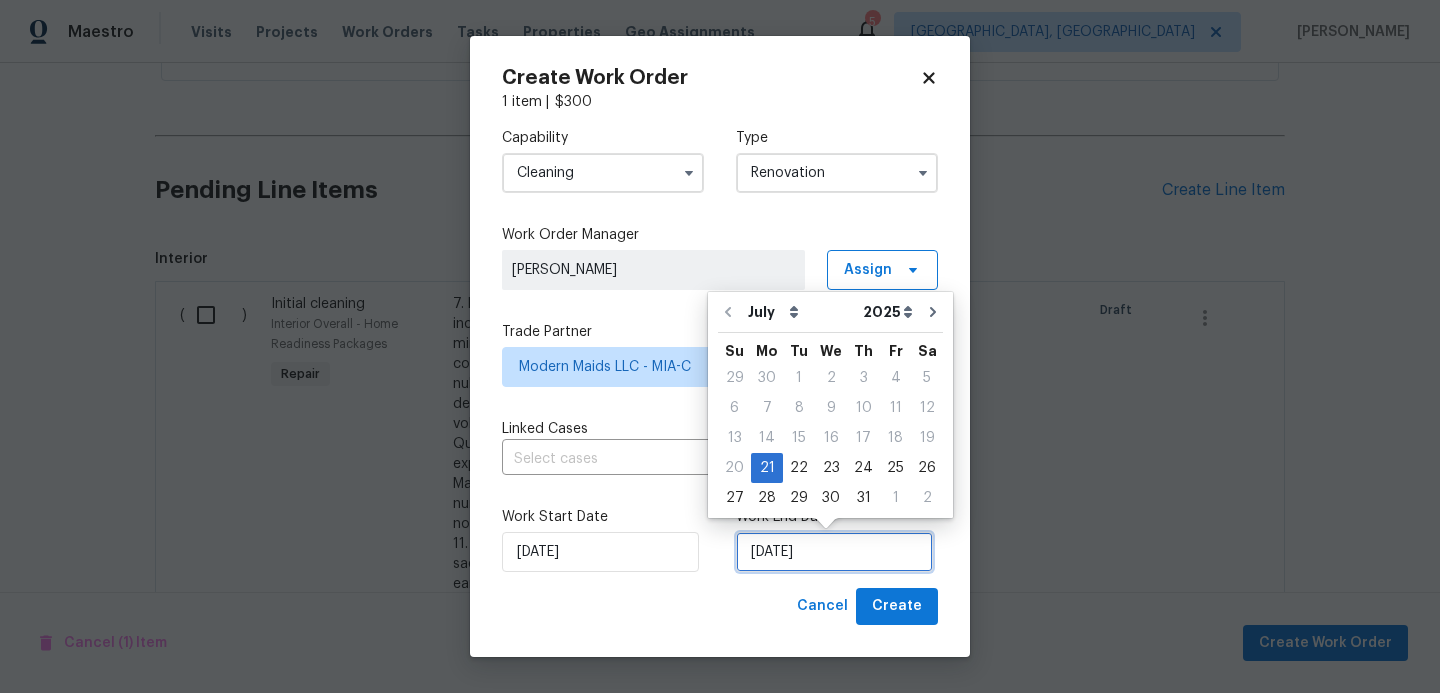 click on "[DATE]" at bounding box center [834, 552] 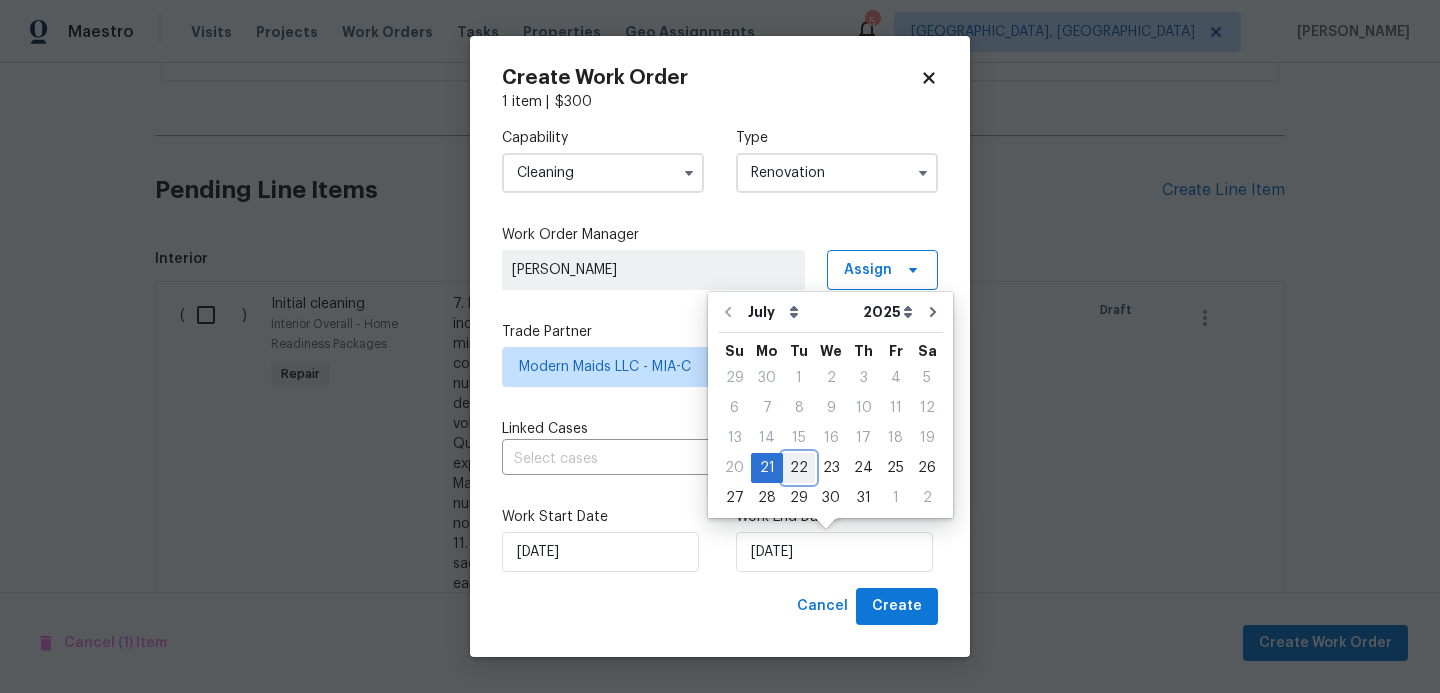 click on "22" at bounding box center [799, 468] 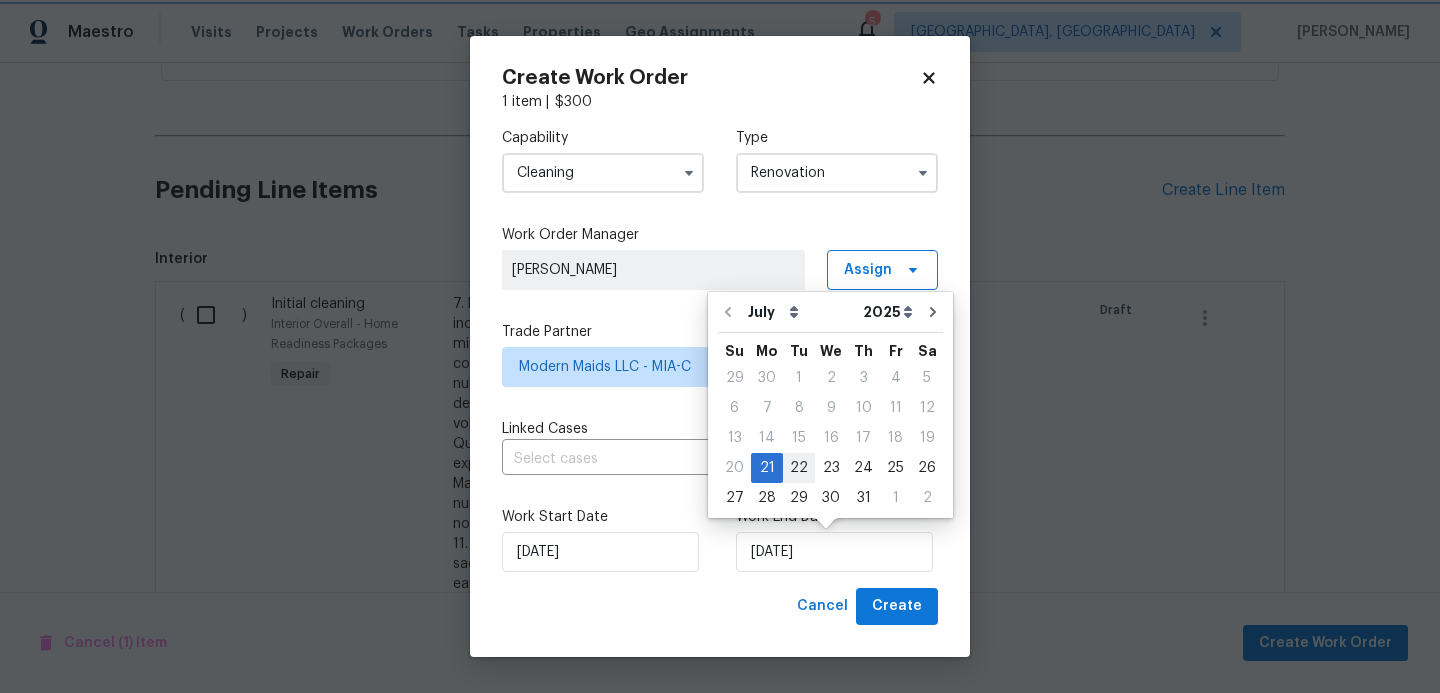 type on "[DATE]" 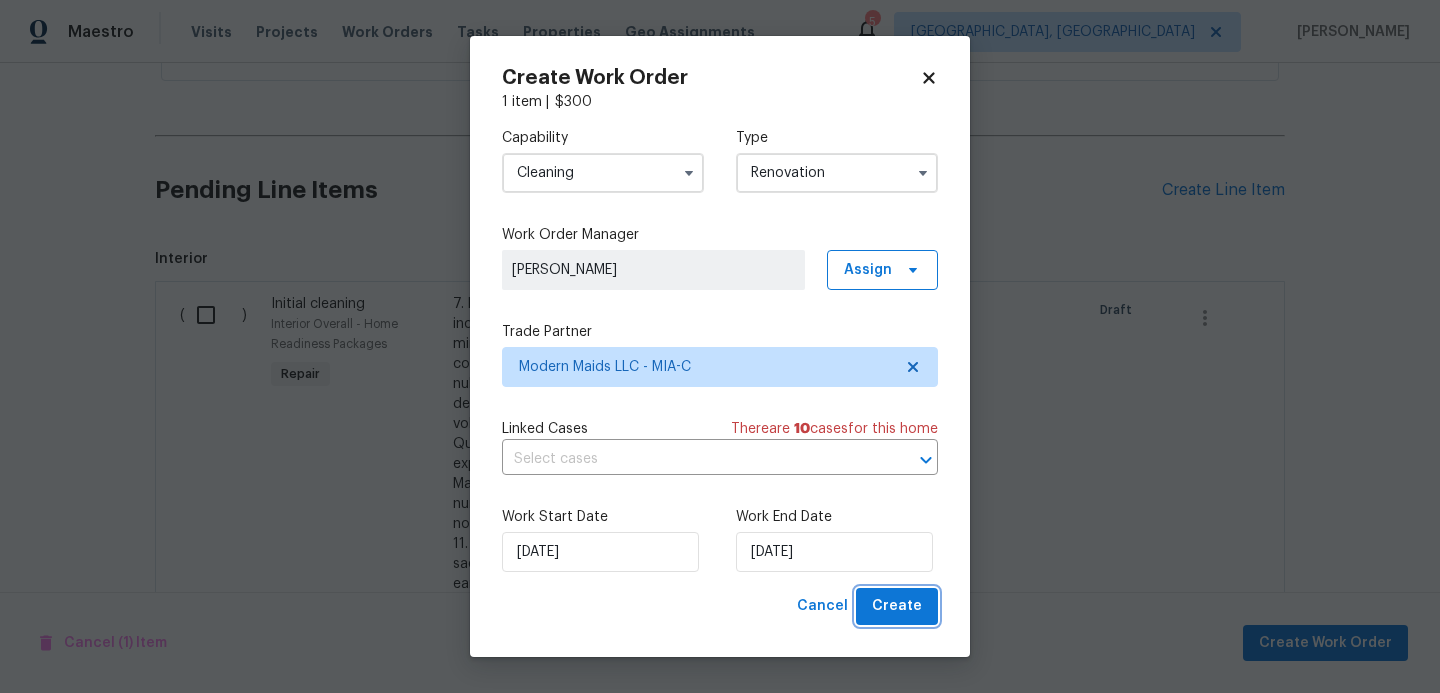 click on "Create" at bounding box center [897, 606] 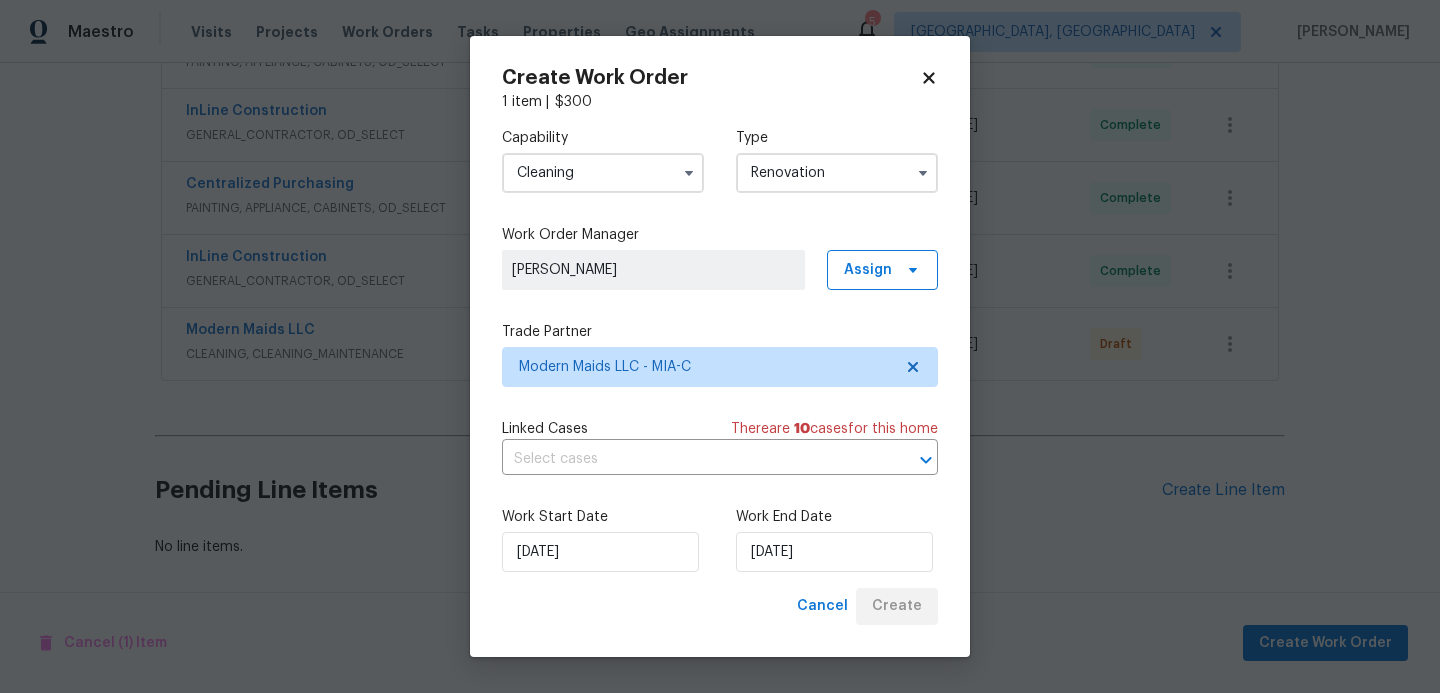 scroll, scrollTop: 650, scrollLeft: 0, axis: vertical 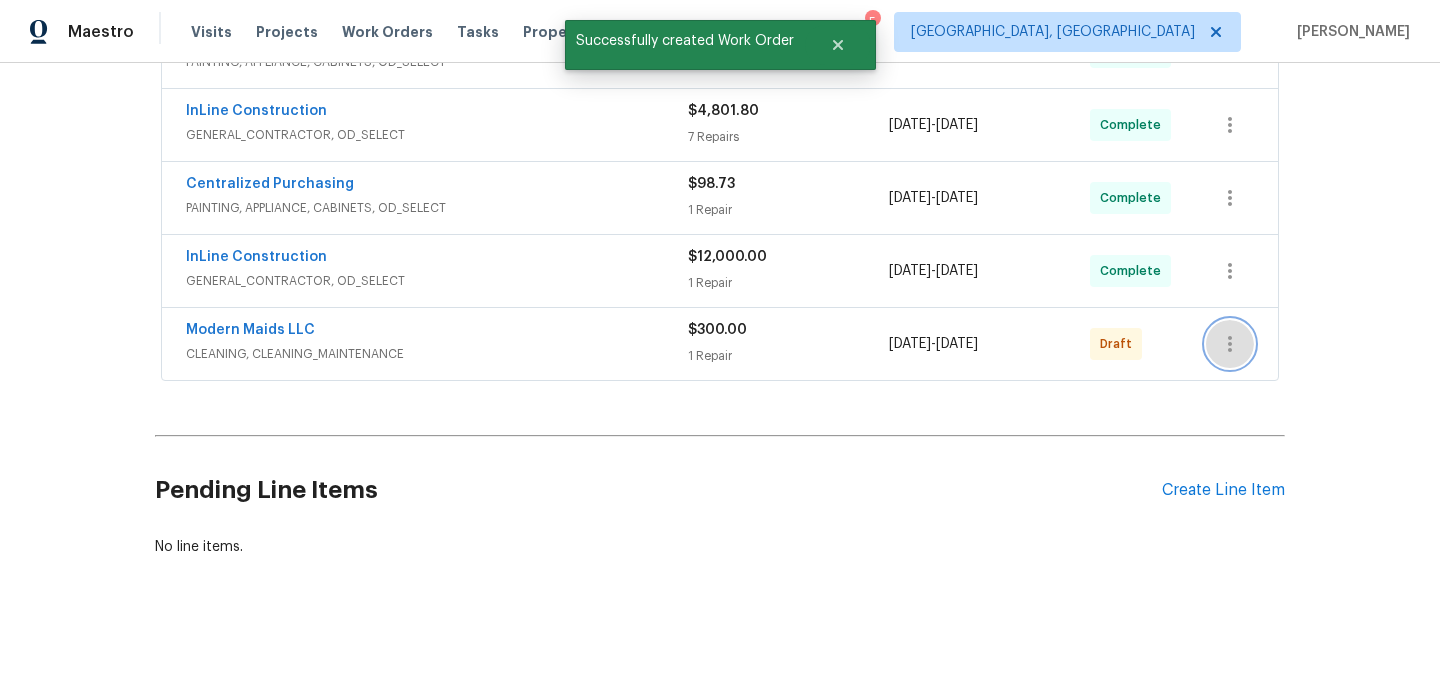 click 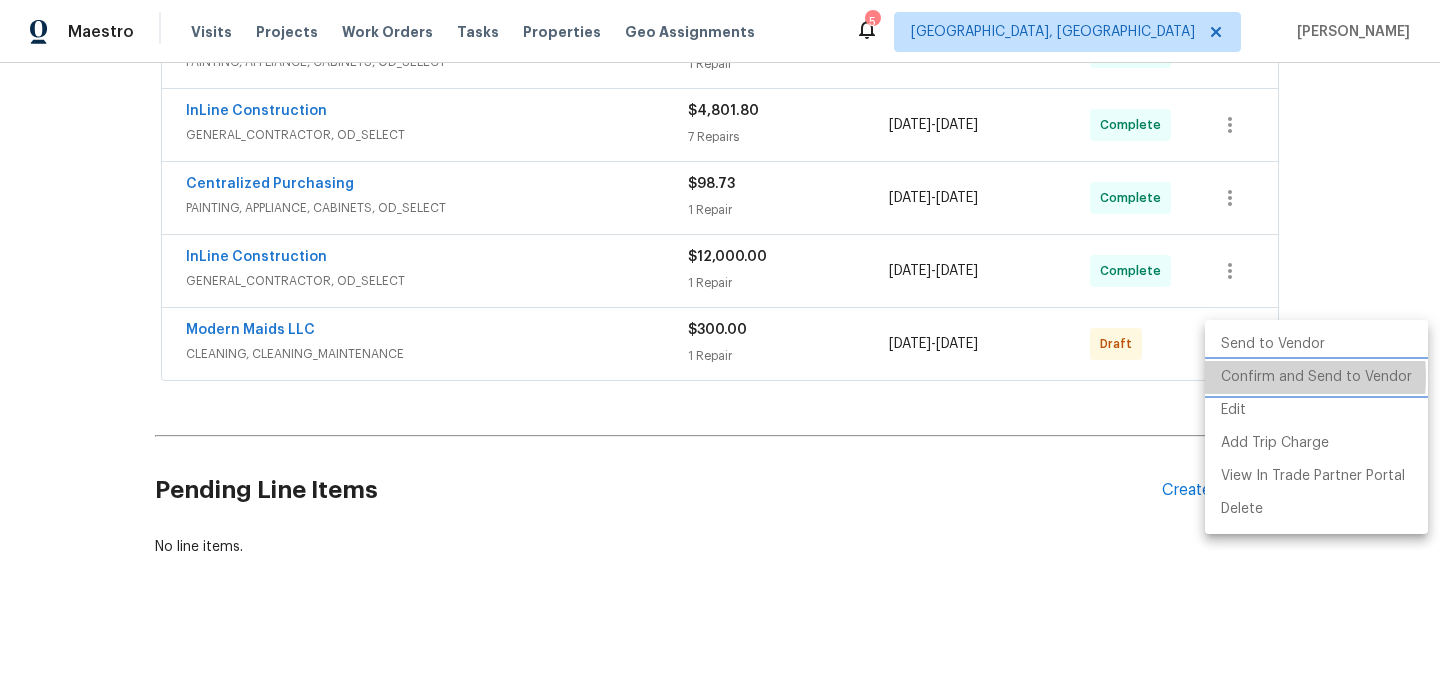 click on "Confirm and Send to Vendor" at bounding box center (1316, 377) 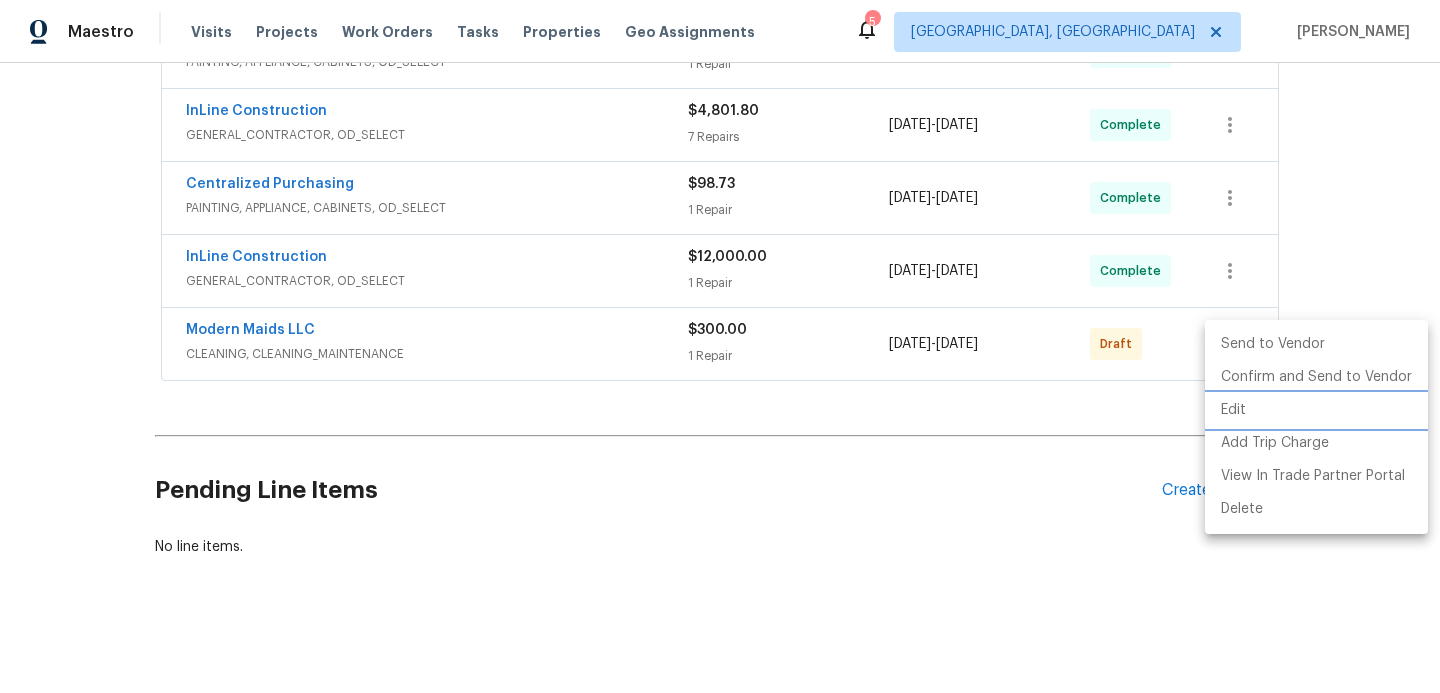 scroll, scrollTop: 285, scrollLeft: 0, axis: vertical 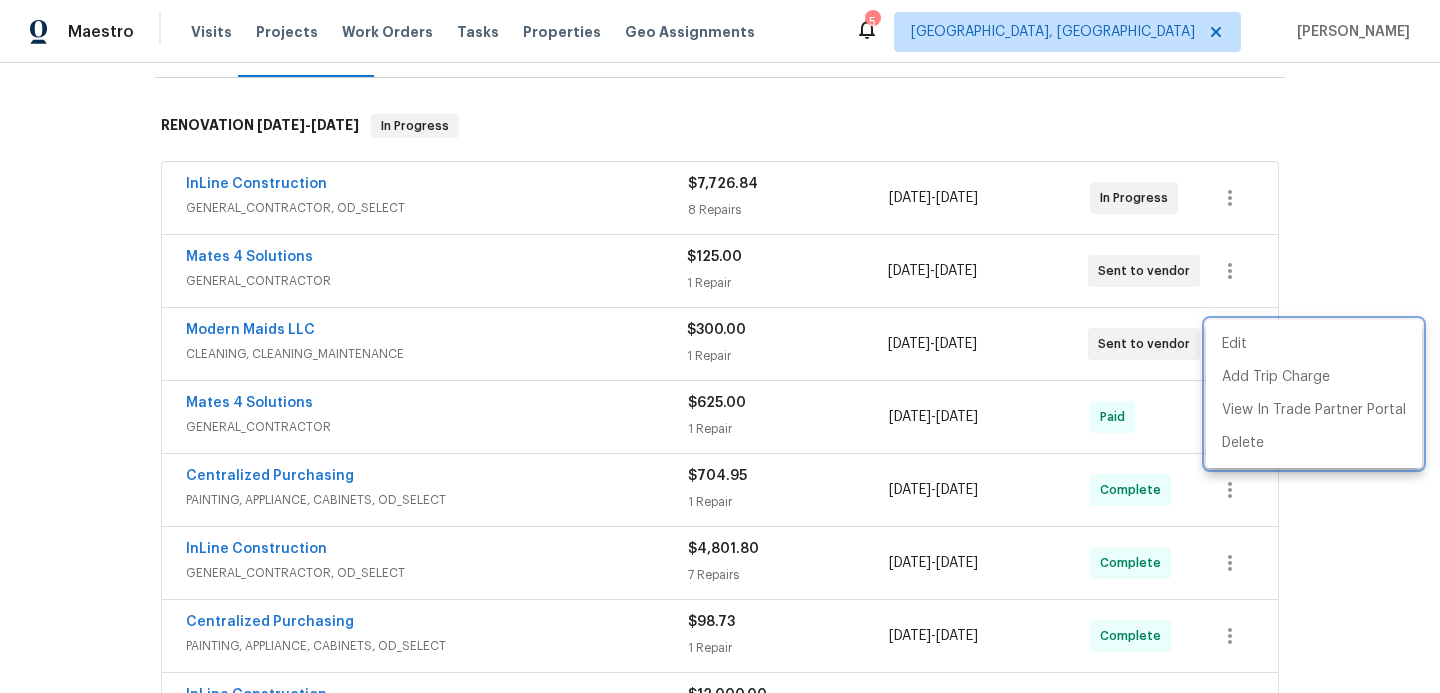 click at bounding box center (720, 346) 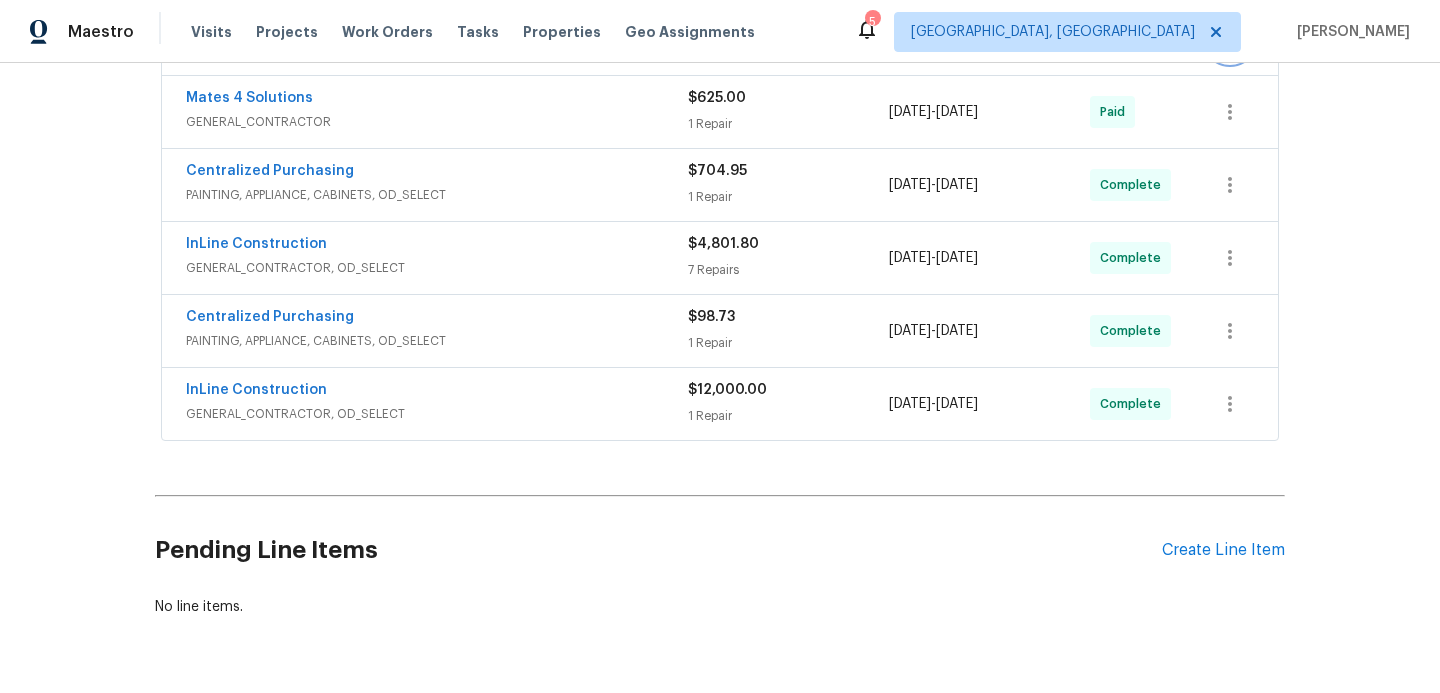 scroll, scrollTop: 588, scrollLeft: 0, axis: vertical 